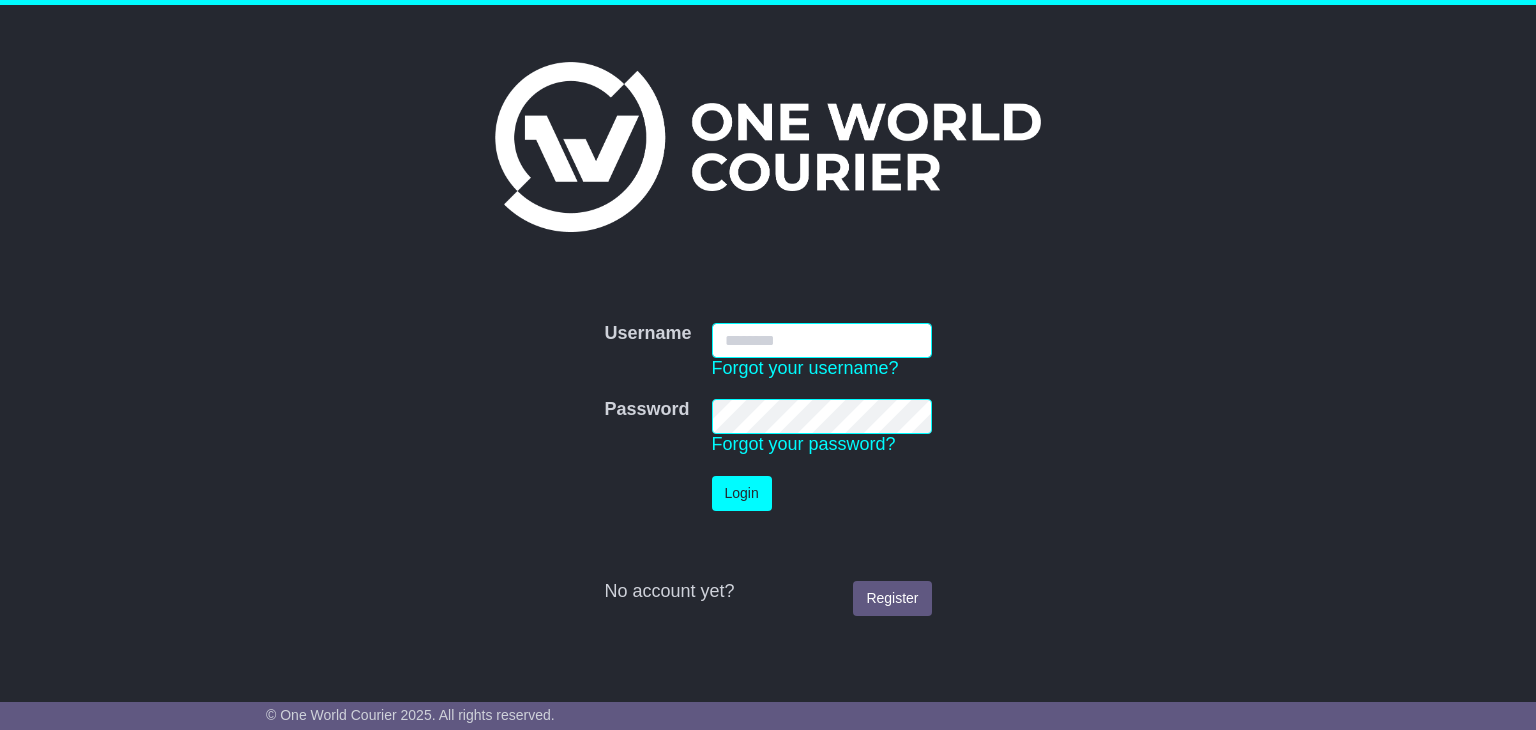 scroll, scrollTop: 0, scrollLeft: 0, axis: both 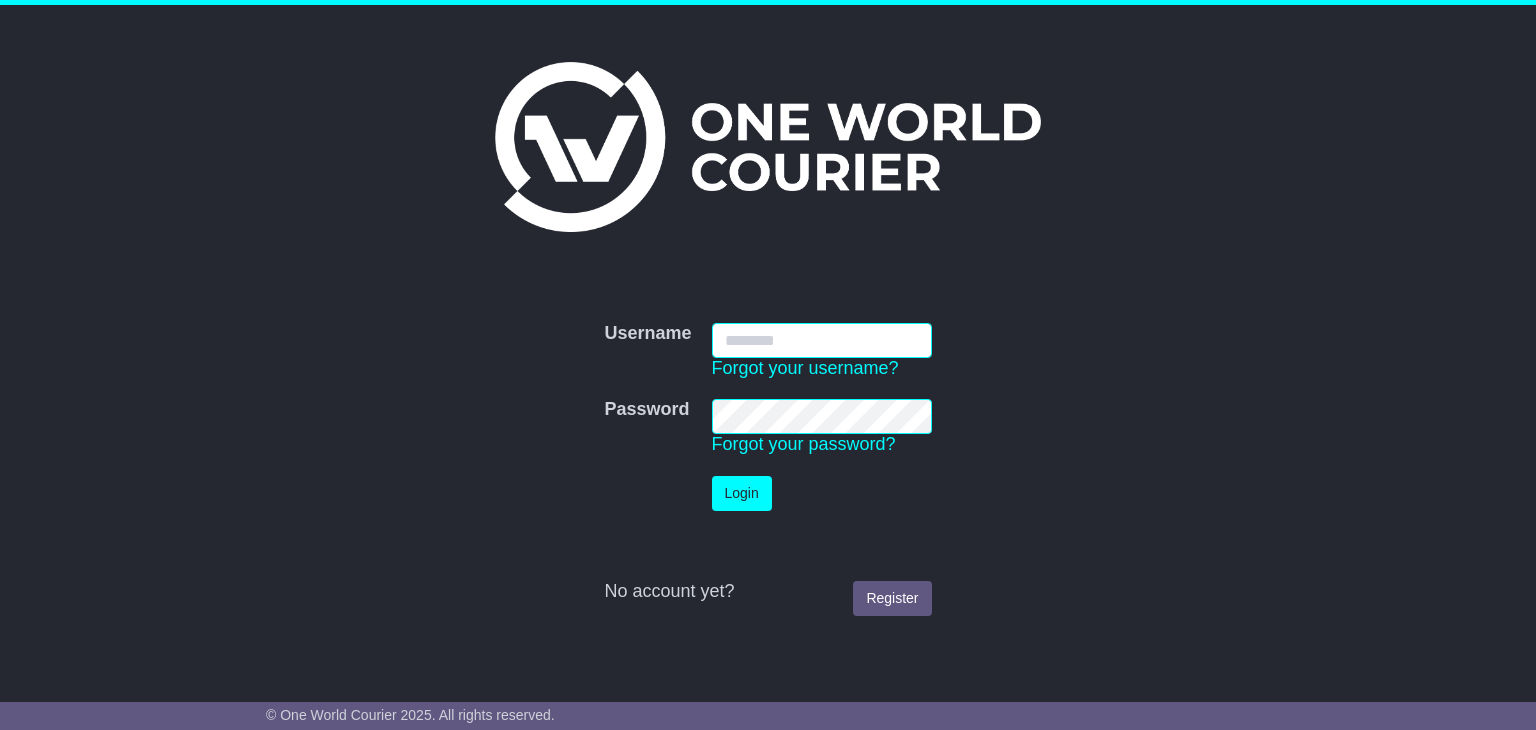 type on "**********" 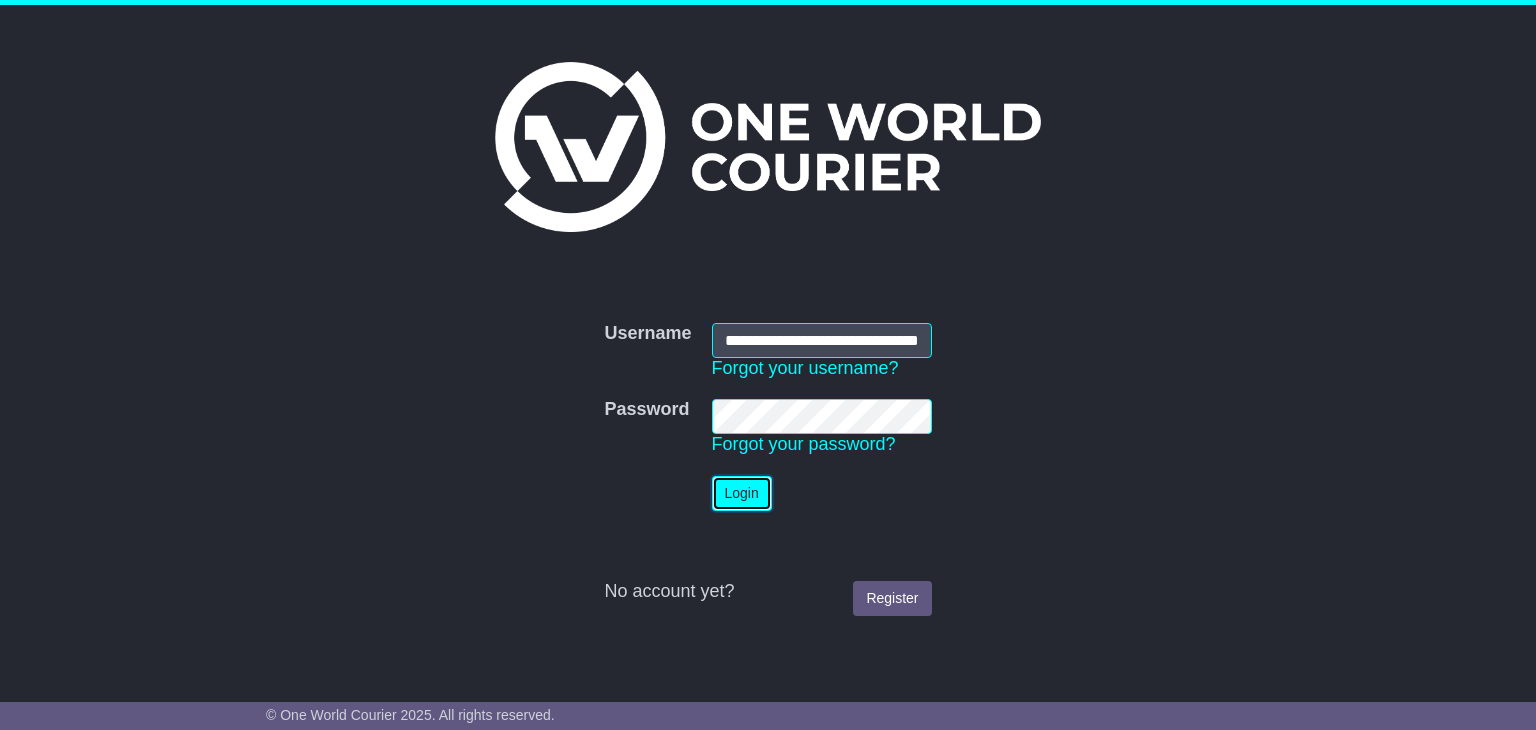 click on "Login" at bounding box center (742, 493) 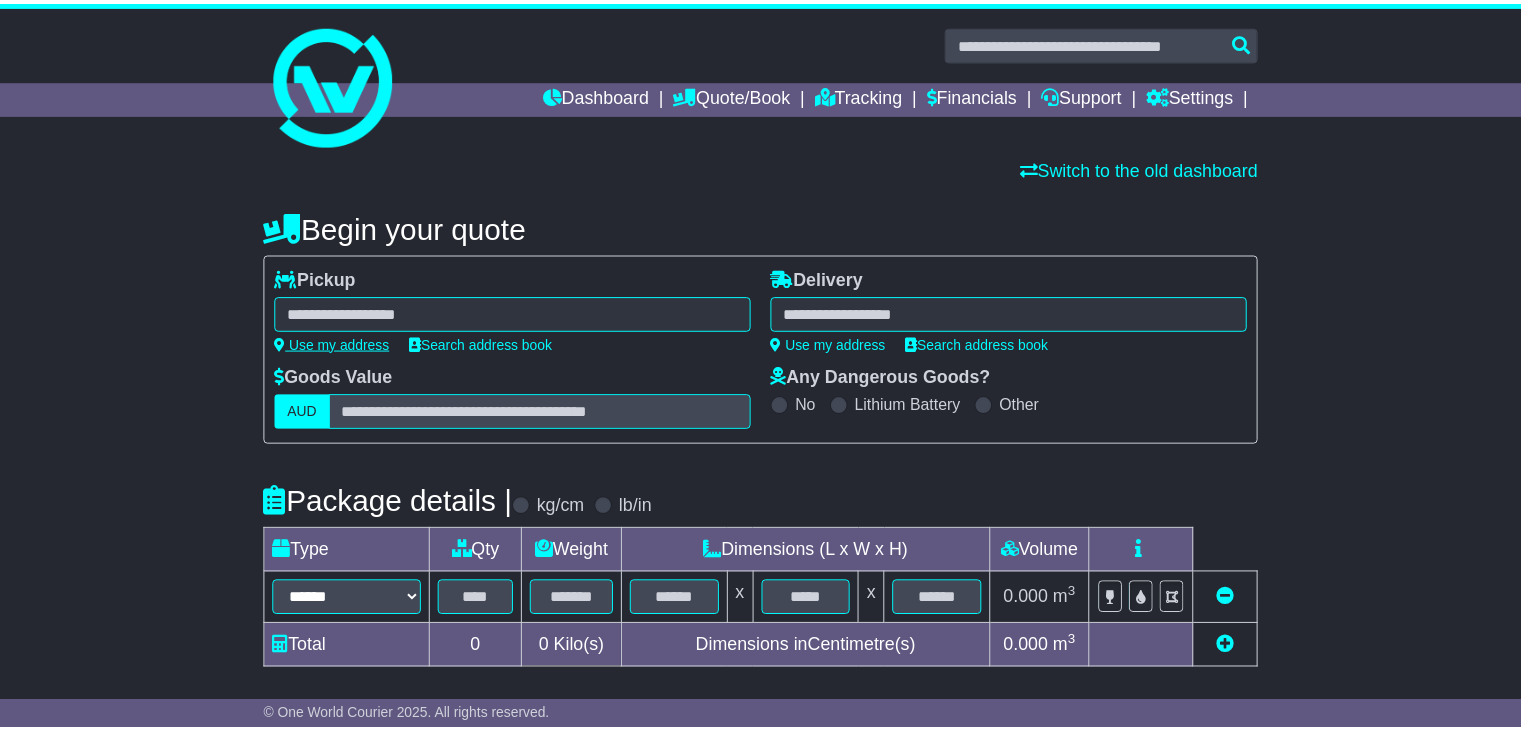 scroll, scrollTop: 0, scrollLeft: 0, axis: both 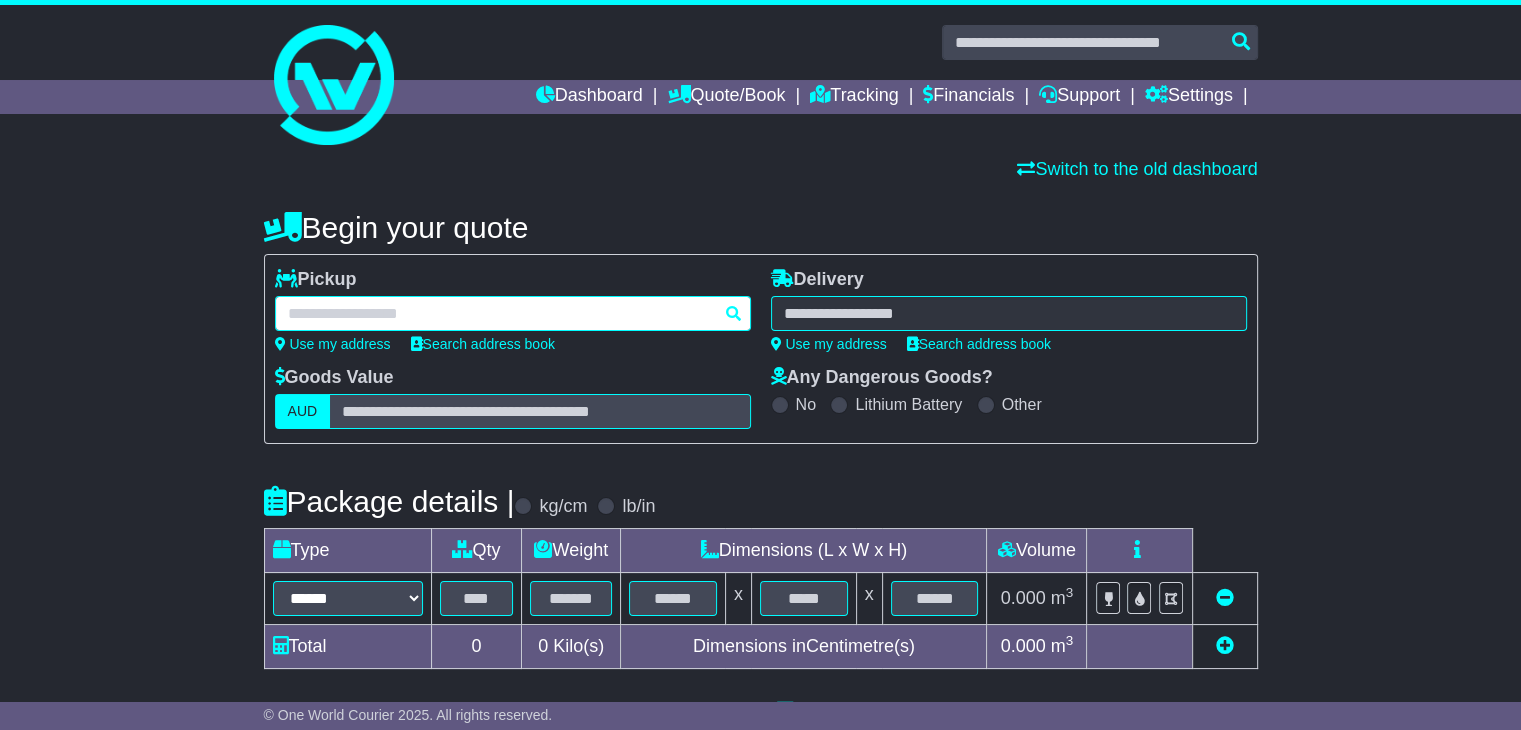 click at bounding box center (513, 313) 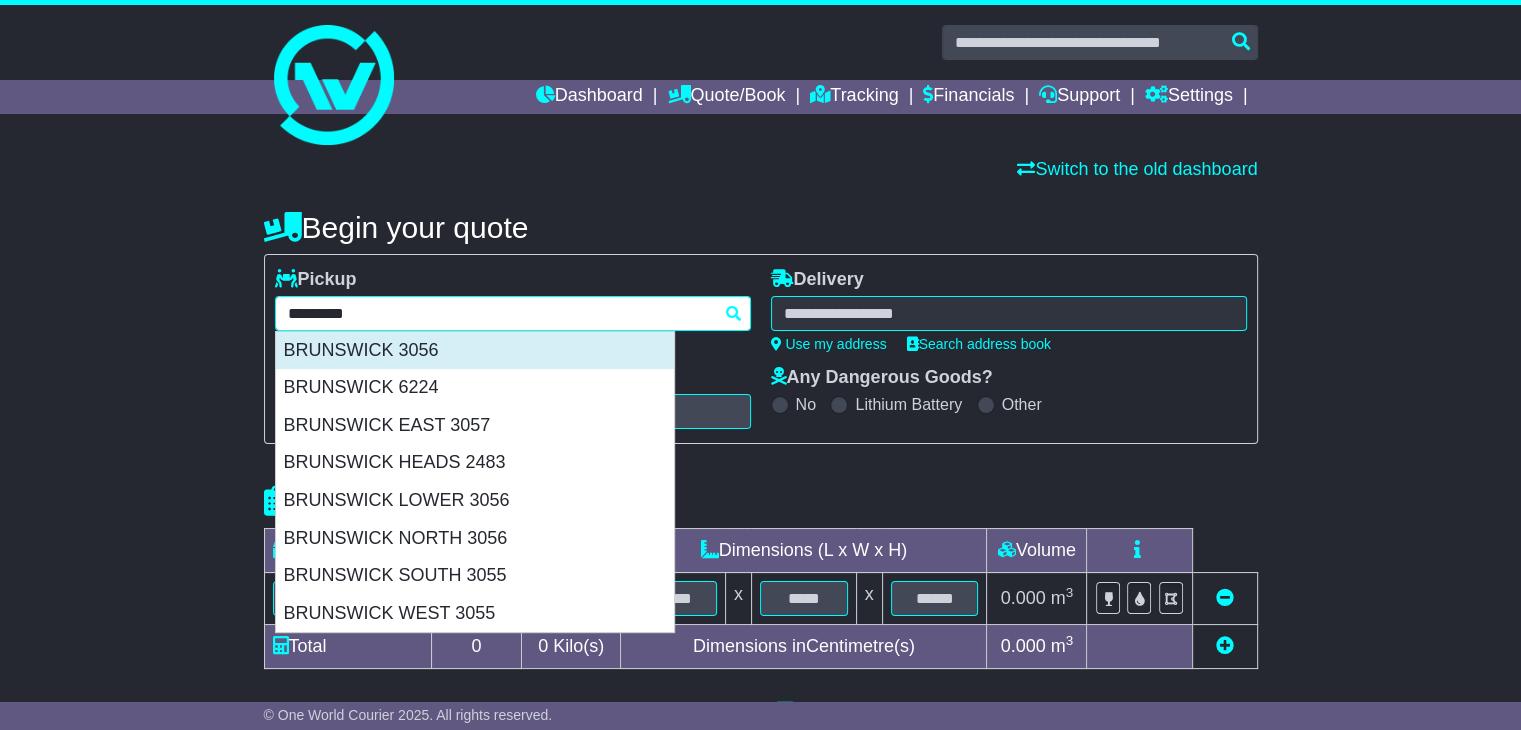 click on "BRUNSWICK 3056" at bounding box center [475, 351] 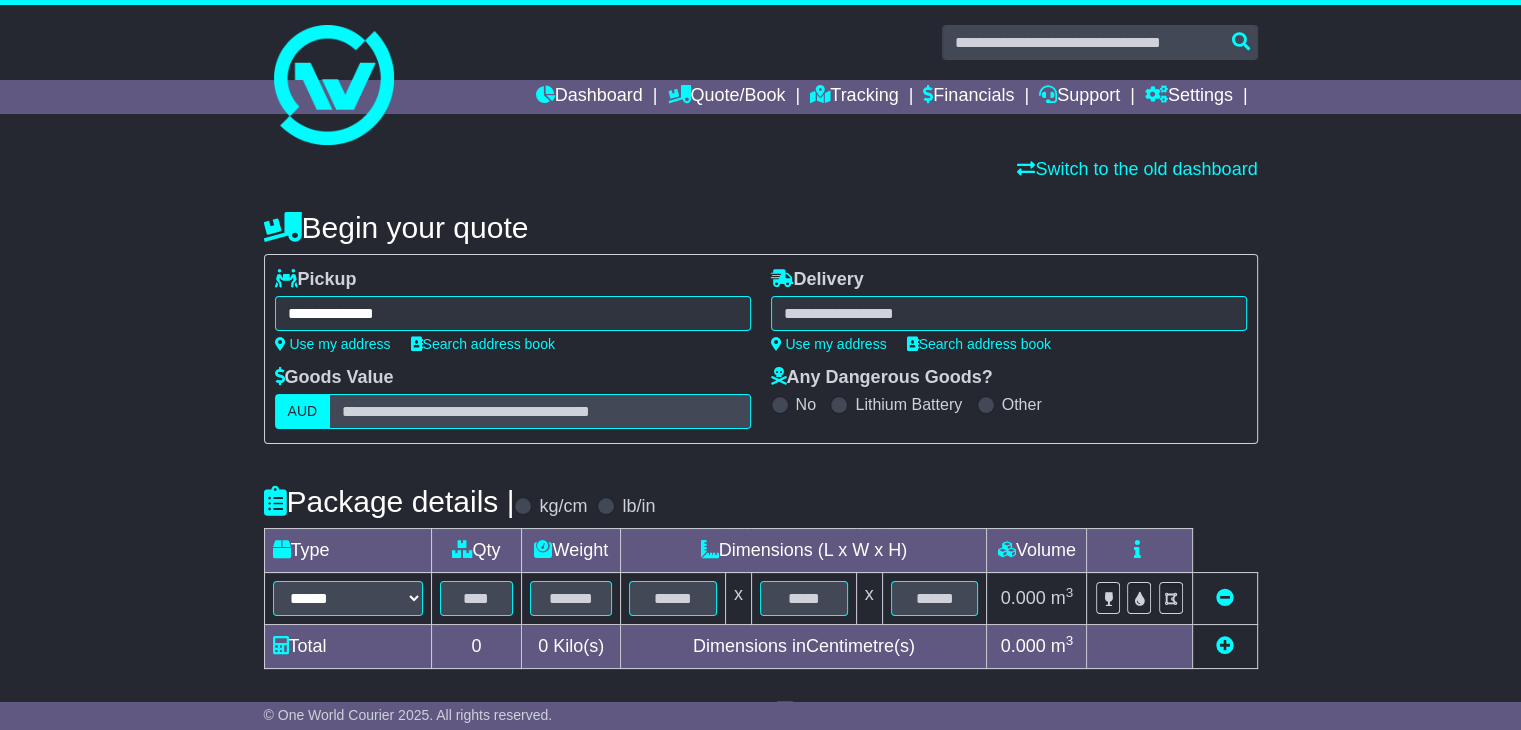 type on "**********" 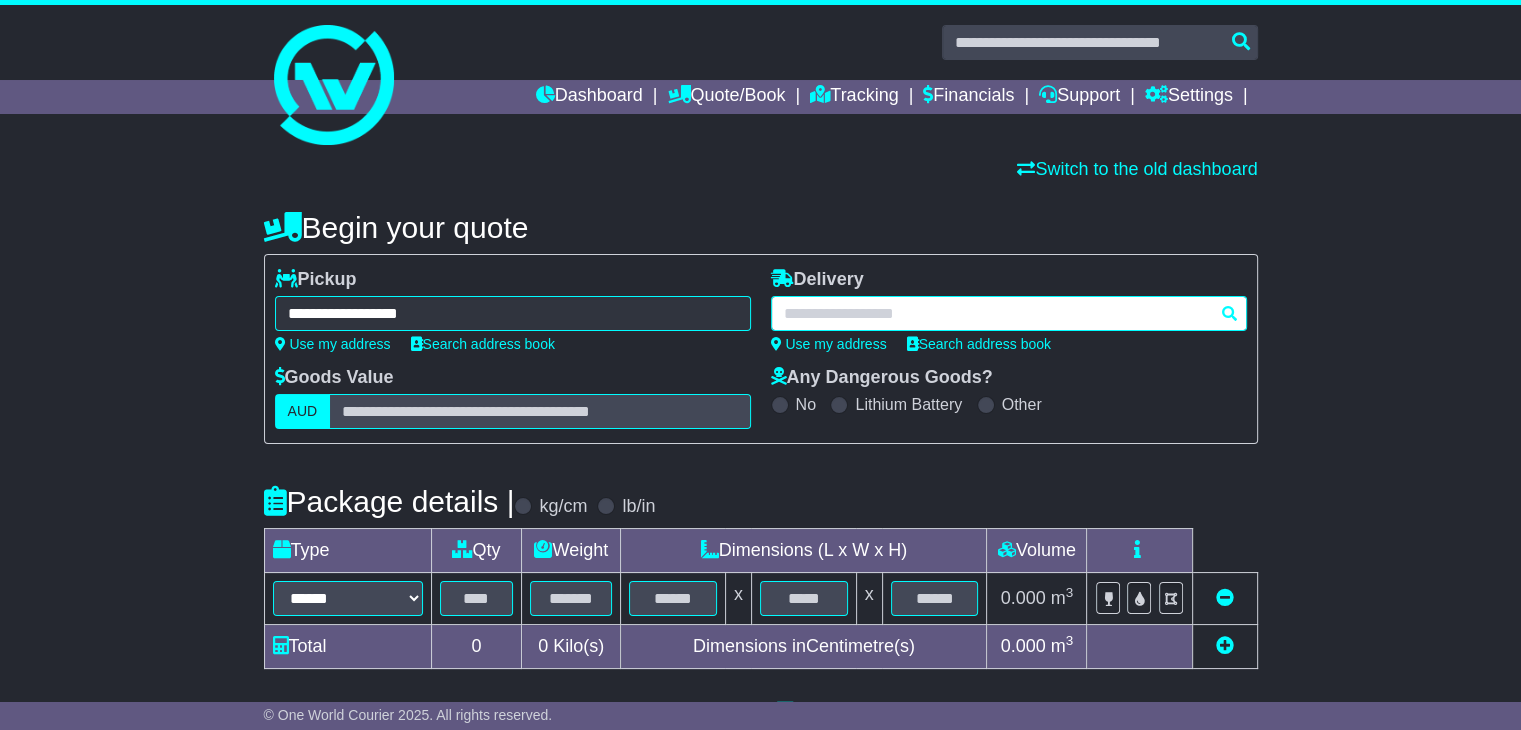 click at bounding box center [1009, 313] 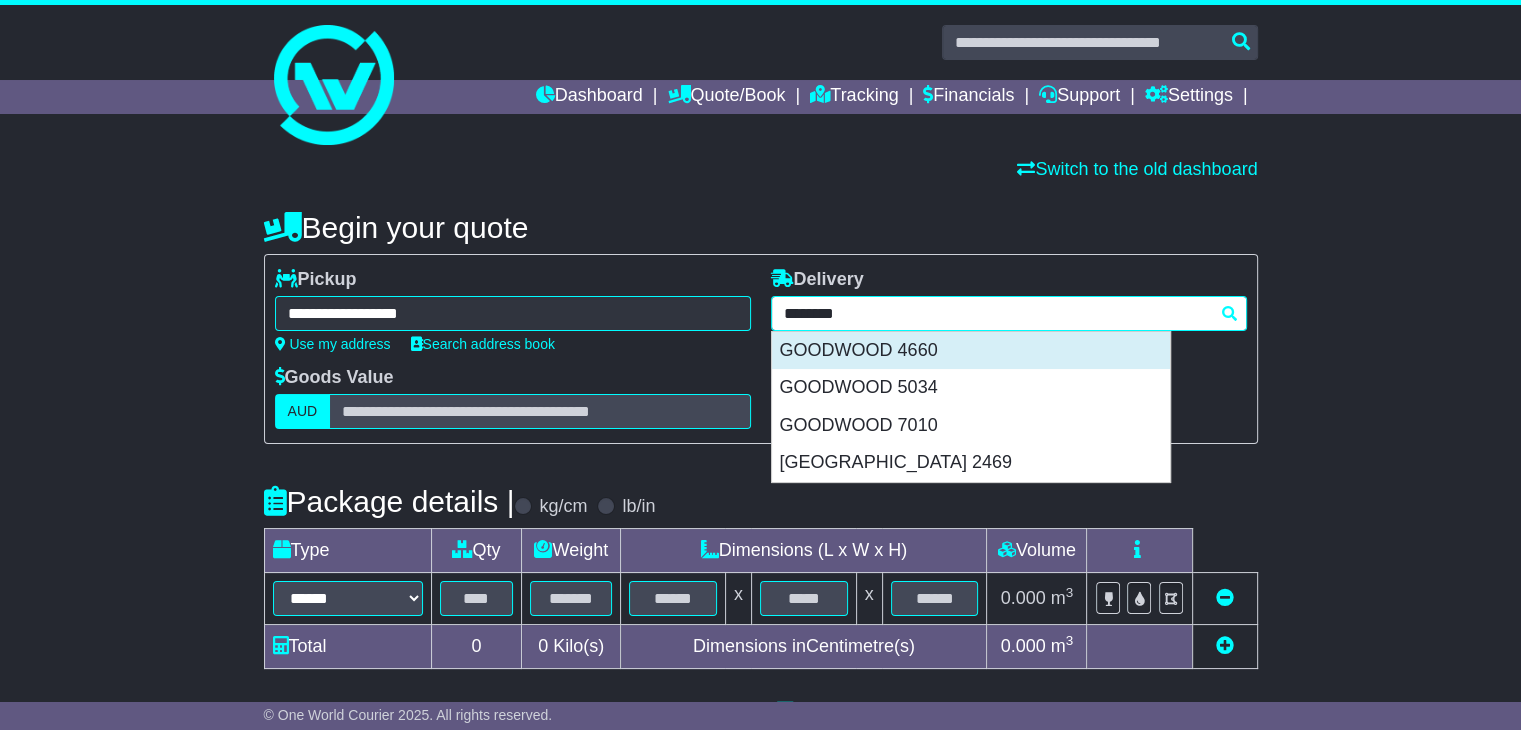 click on "GOODWOOD 4660" at bounding box center (971, 351) 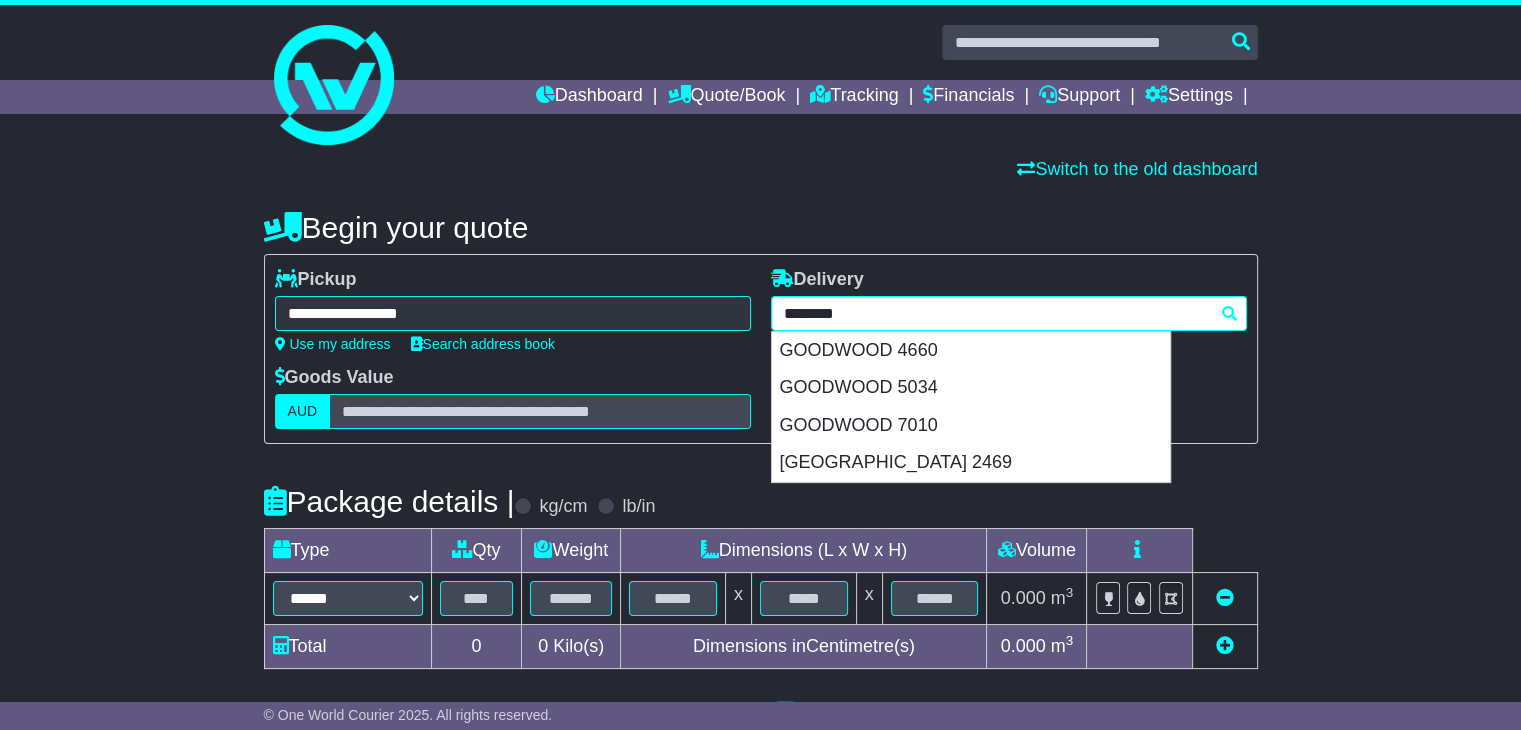 click on "**********" at bounding box center (1009, 313) 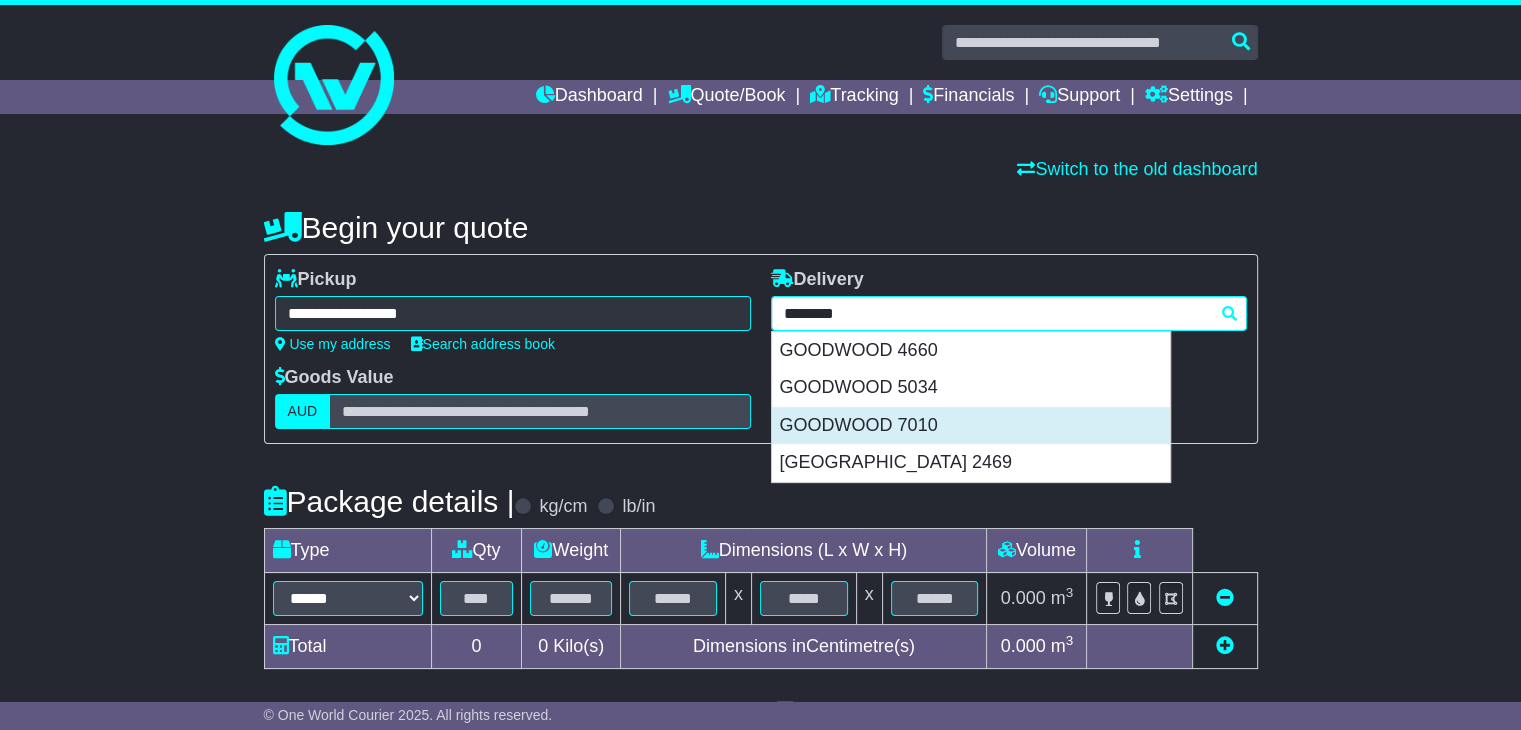 click on "GOODWOOD 7010" at bounding box center (971, 426) 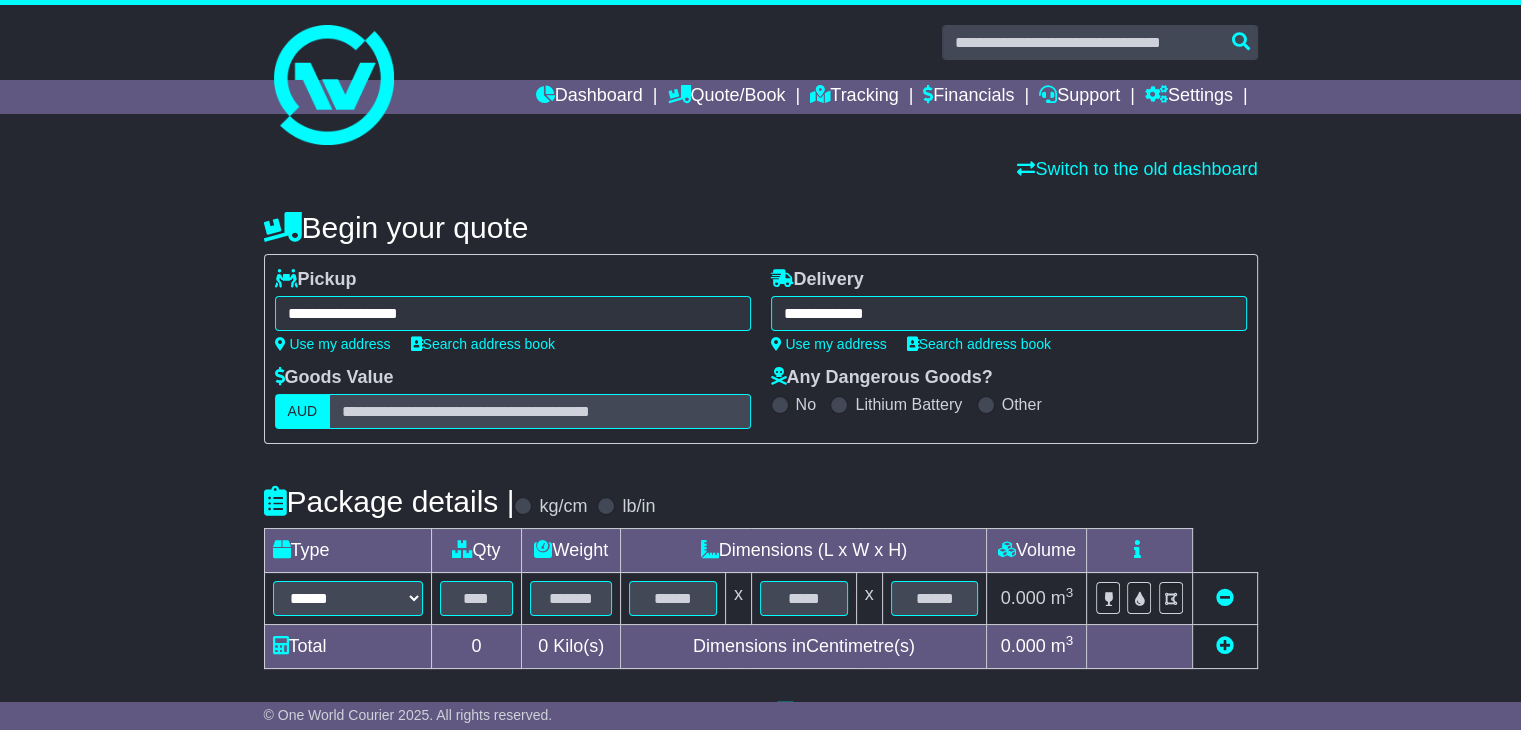 type on "**********" 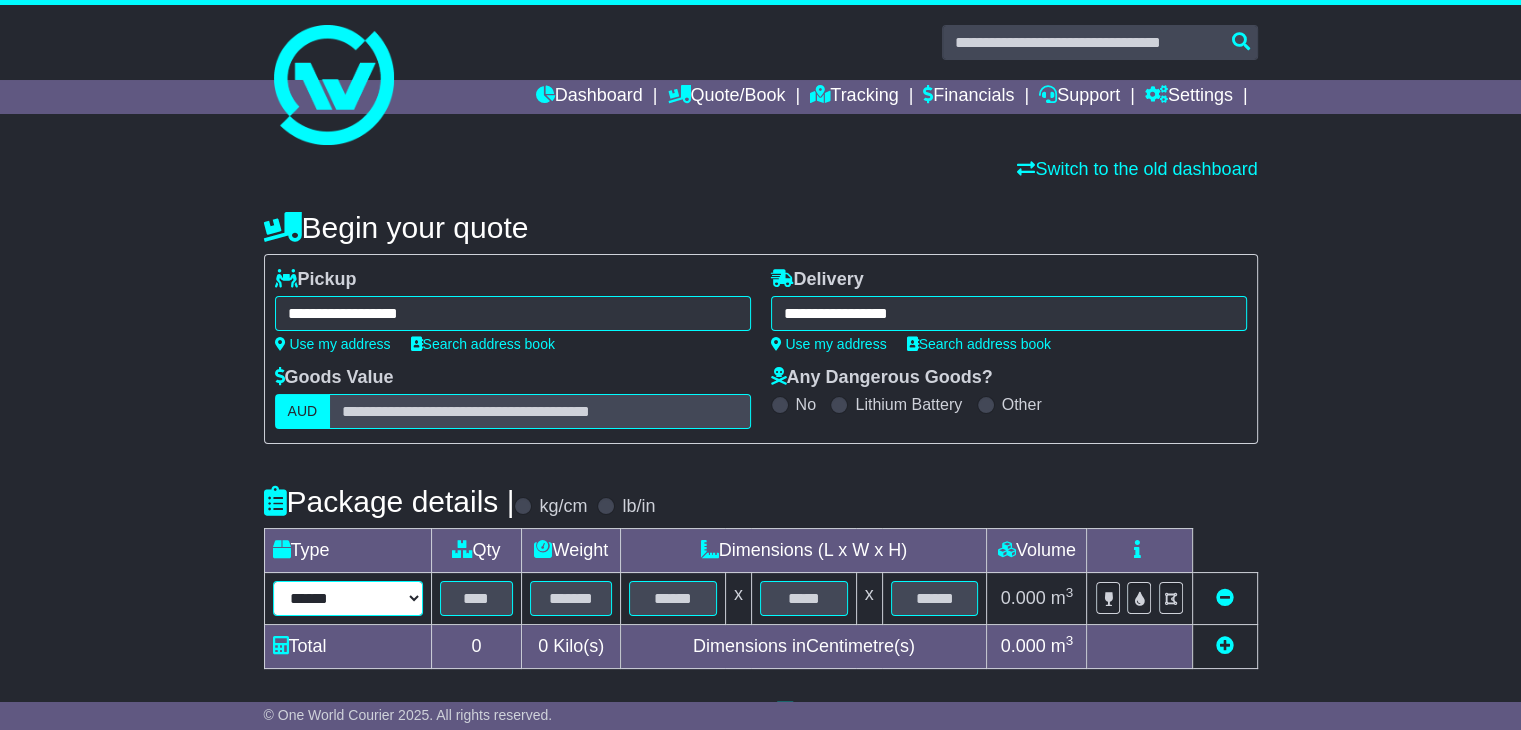 click on "****** ****** *** ******** ***** **** **** ****** *** *******" at bounding box center (348, 598) 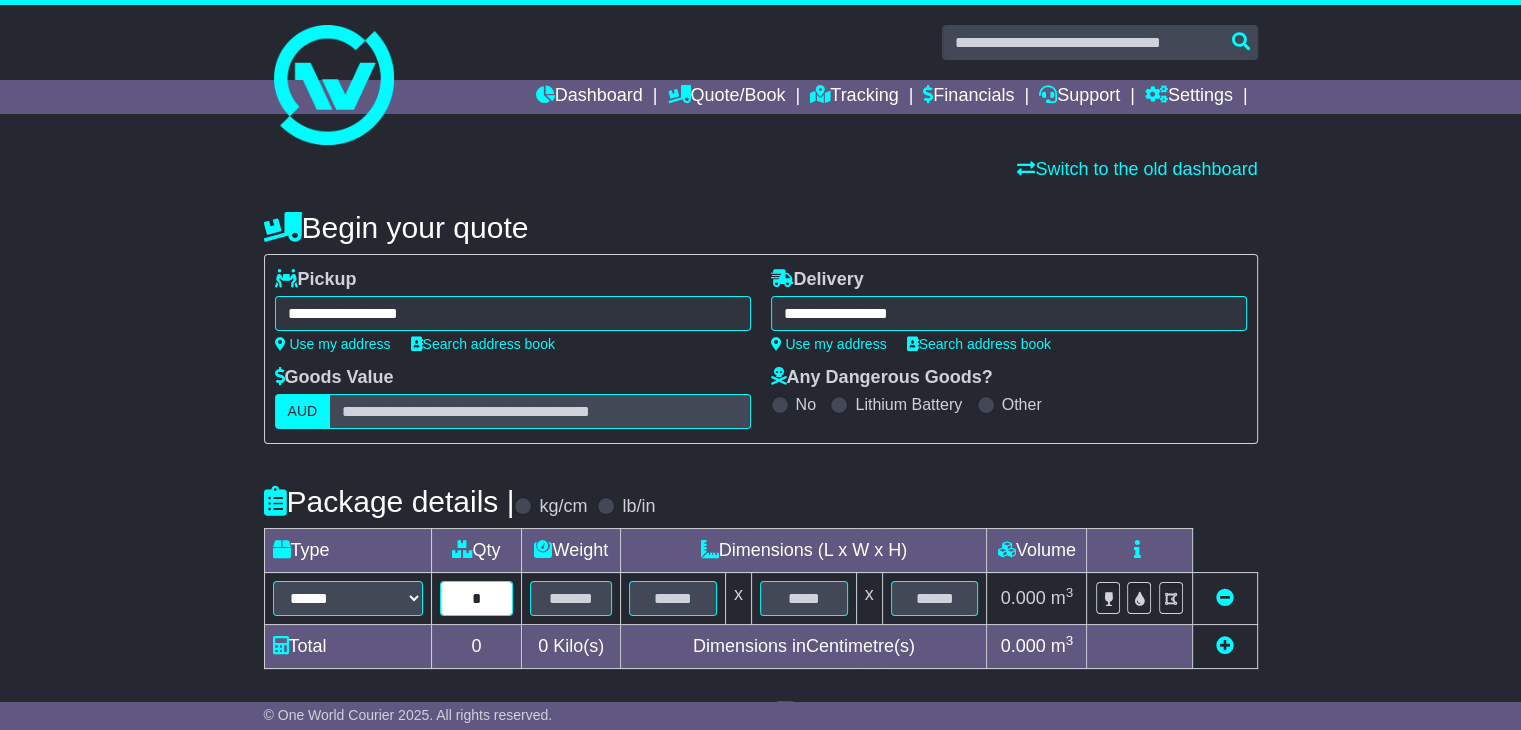 type on "*" 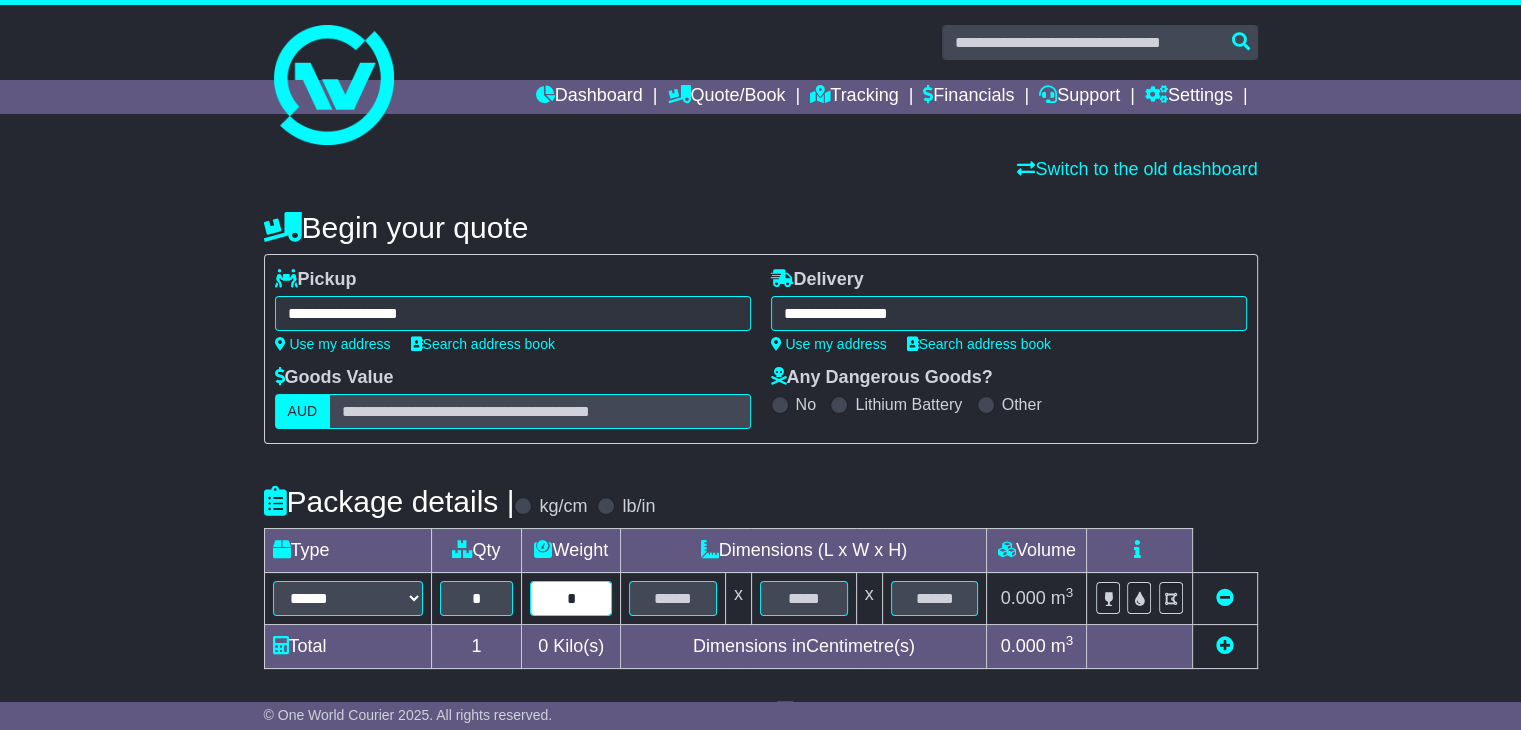 type on "*" 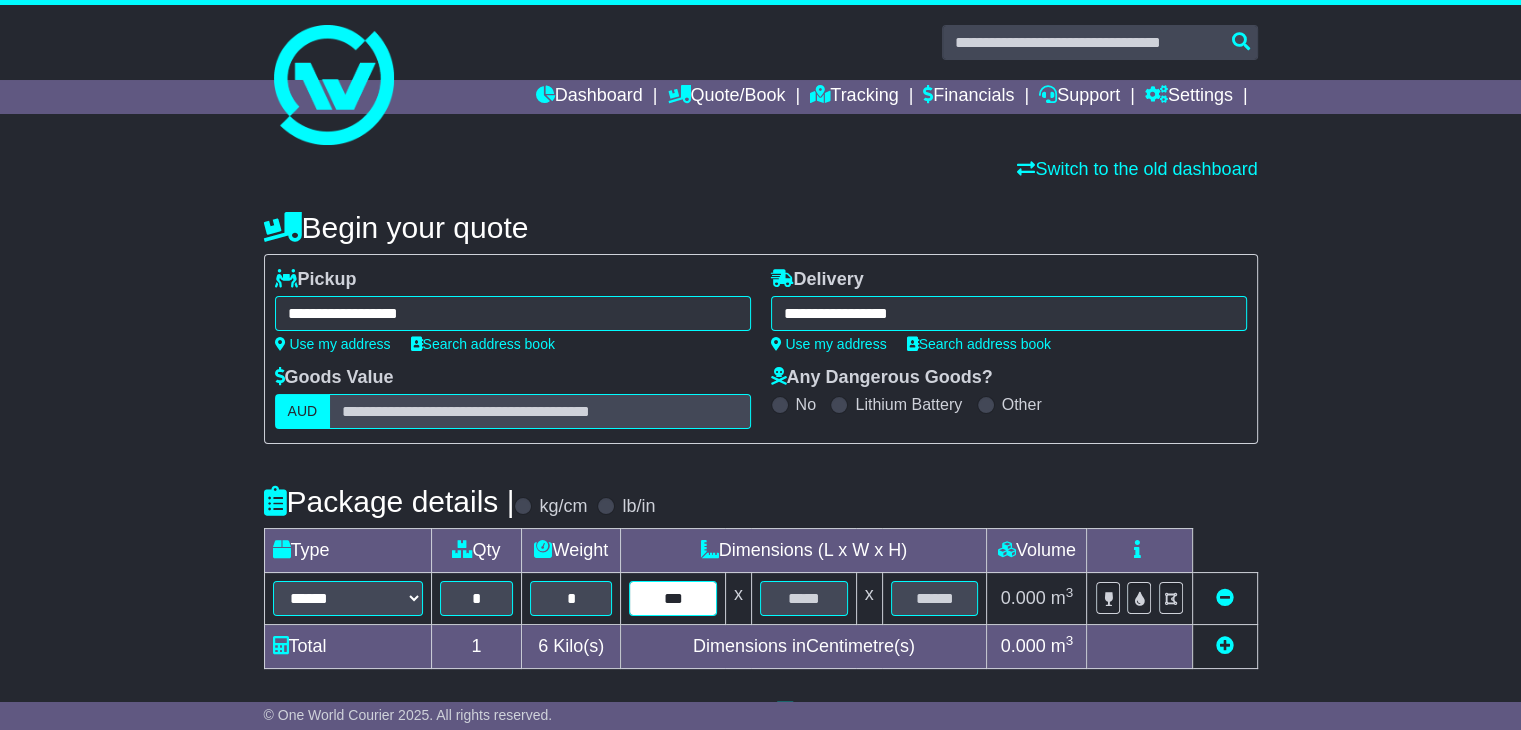 type on "***" 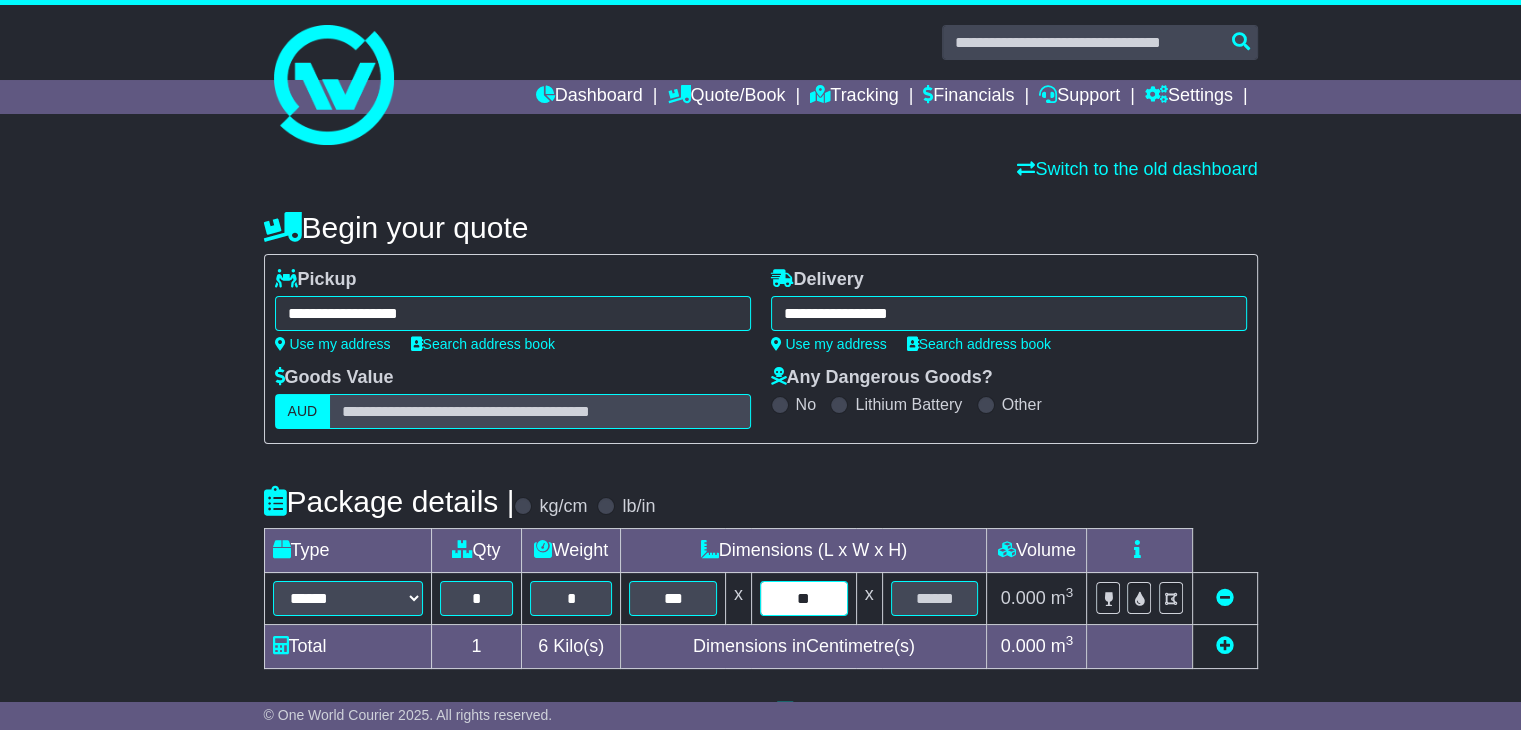 type on "**" 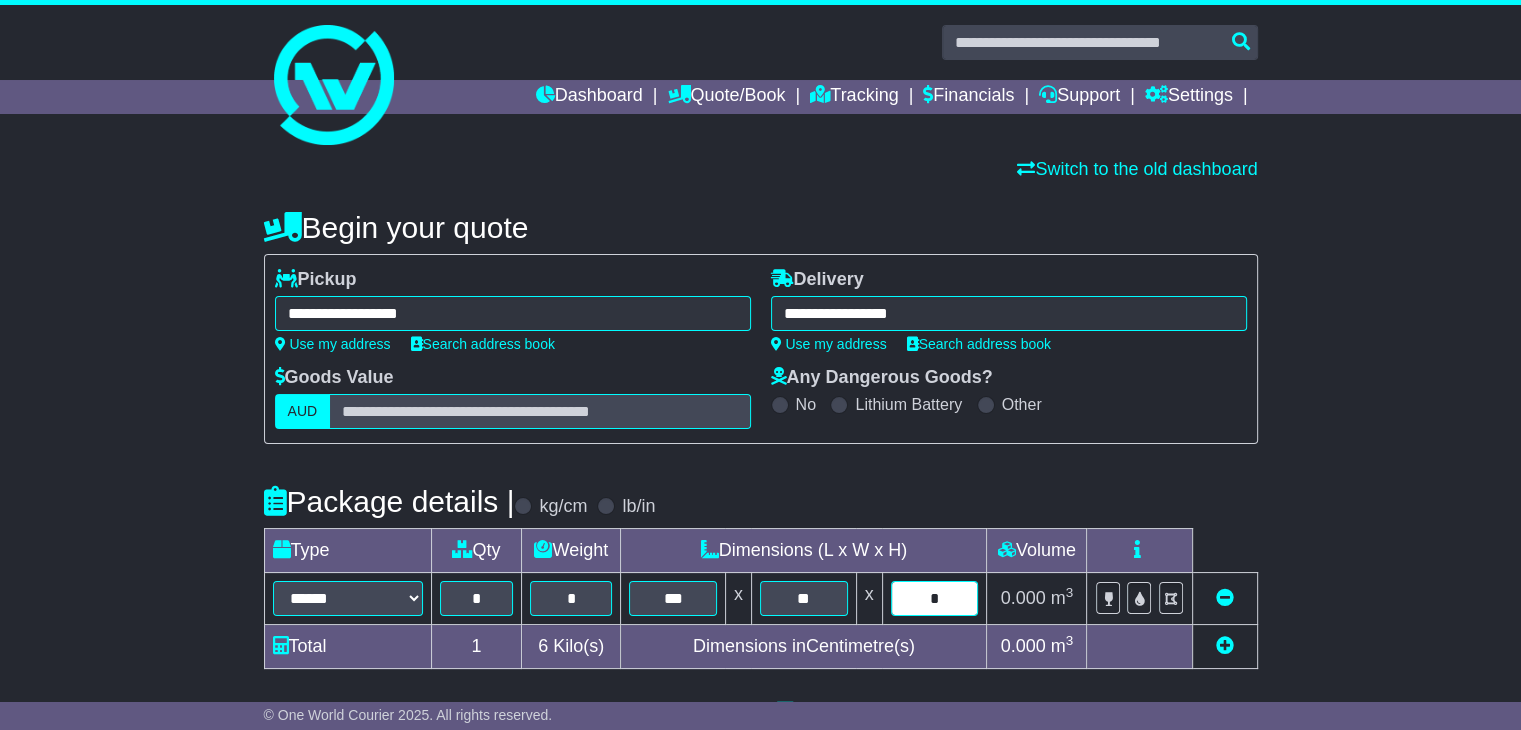 type on "*" 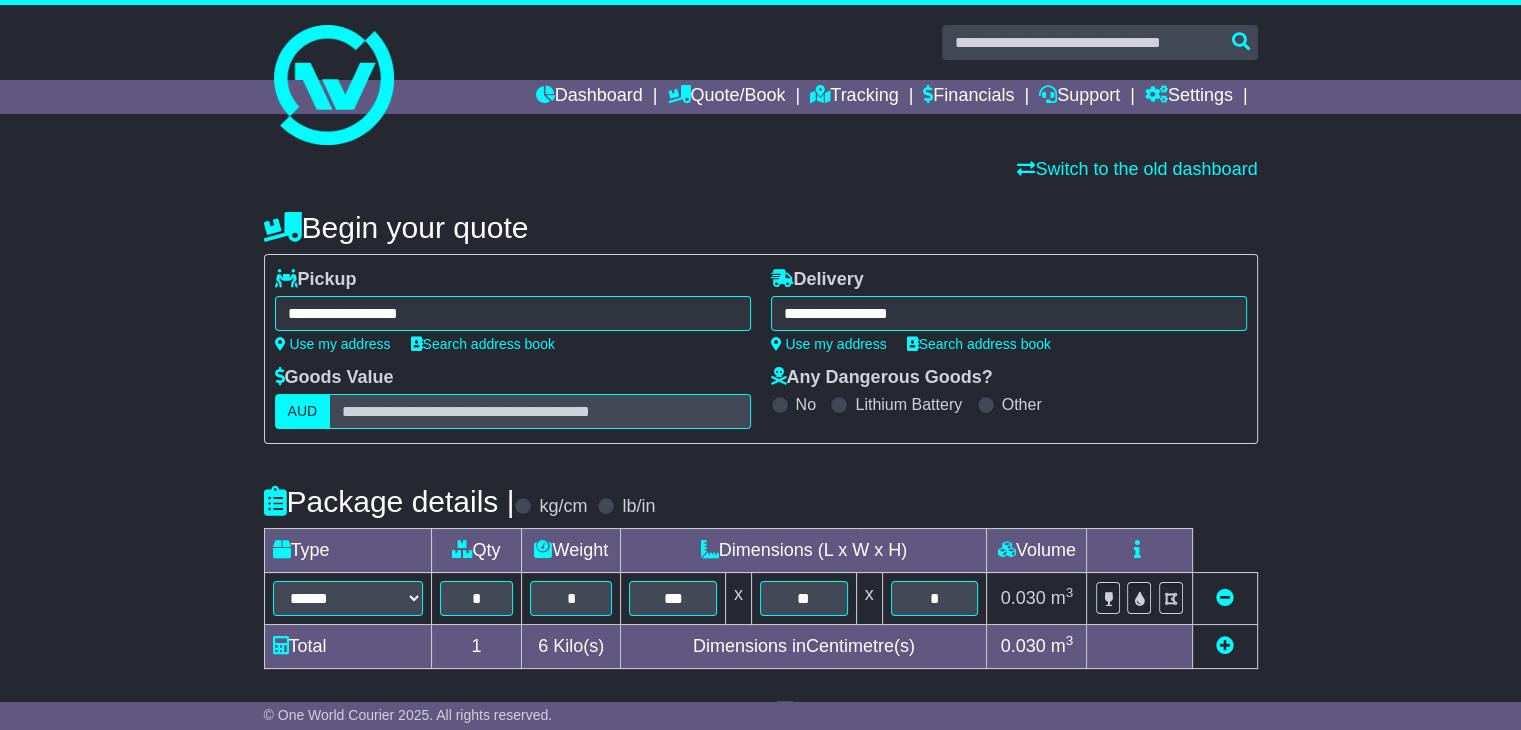 type 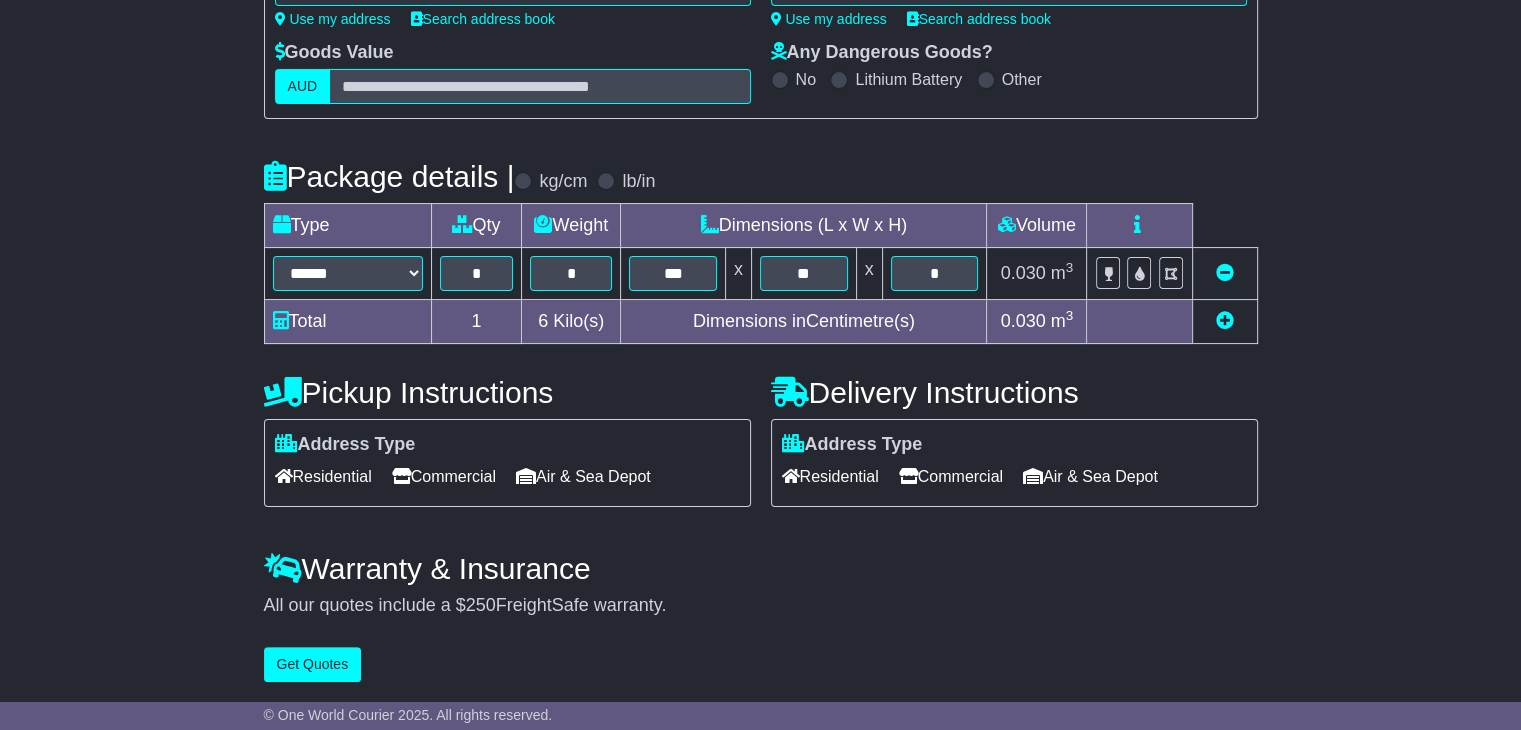 click at bounding box center [1225, 320] 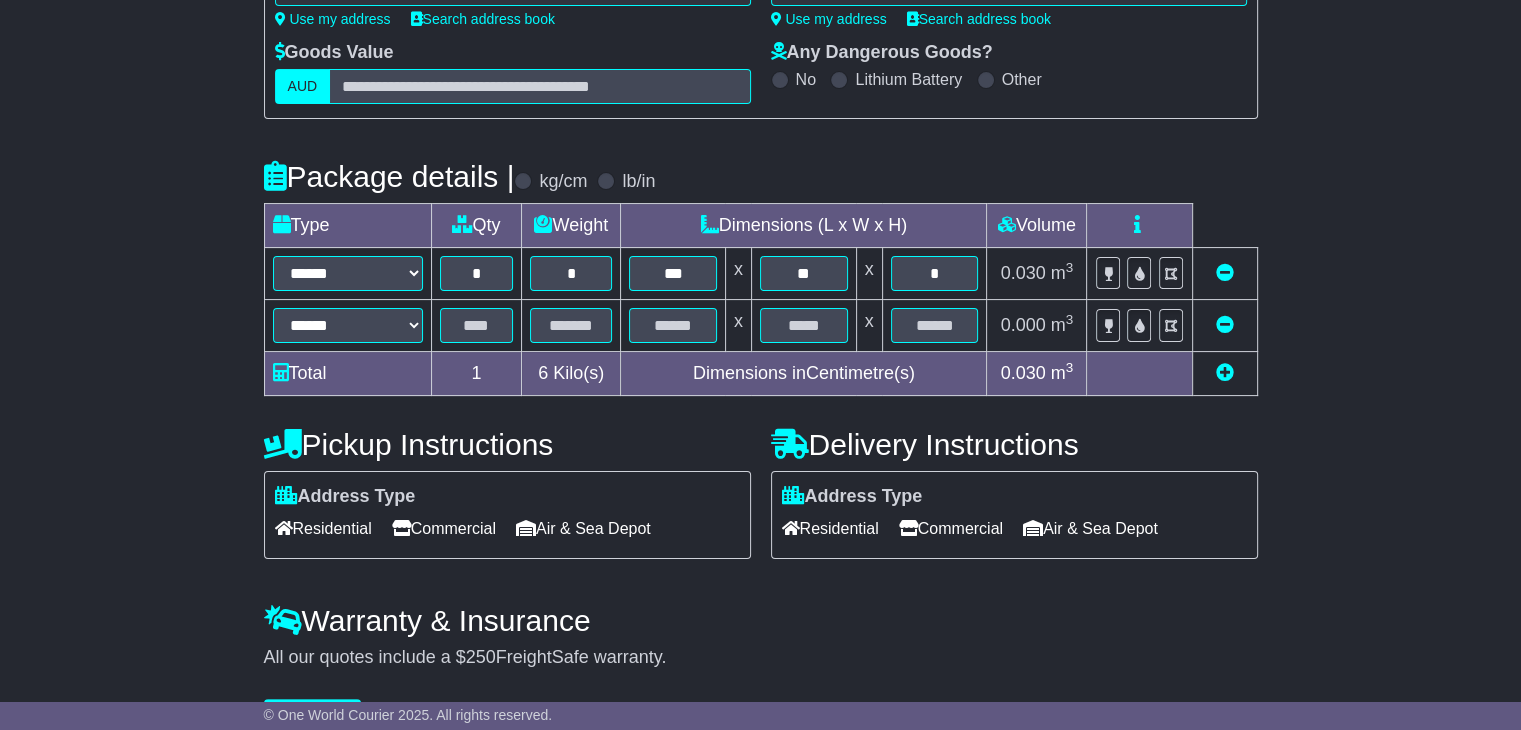click at bounding box center [477, 325] 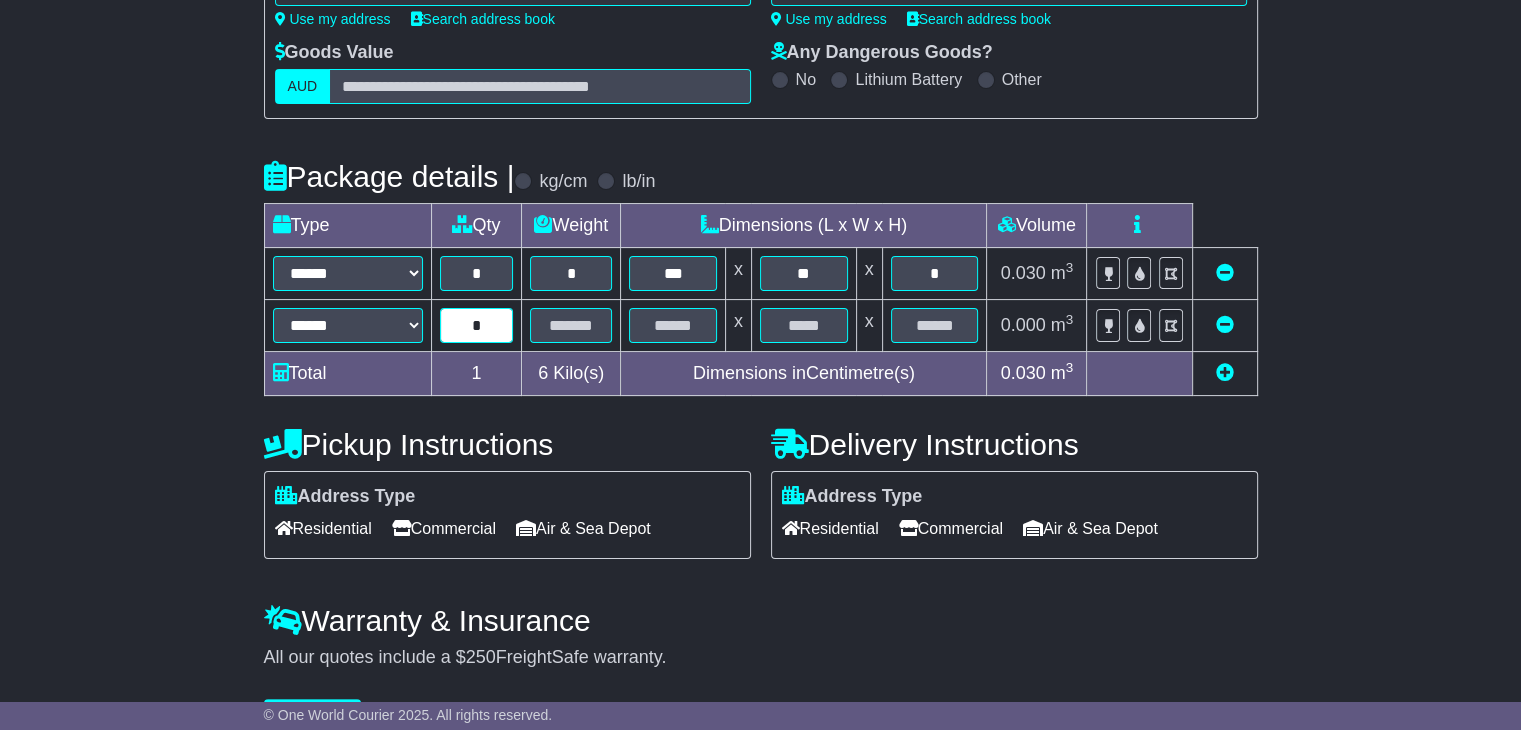 type on "*" 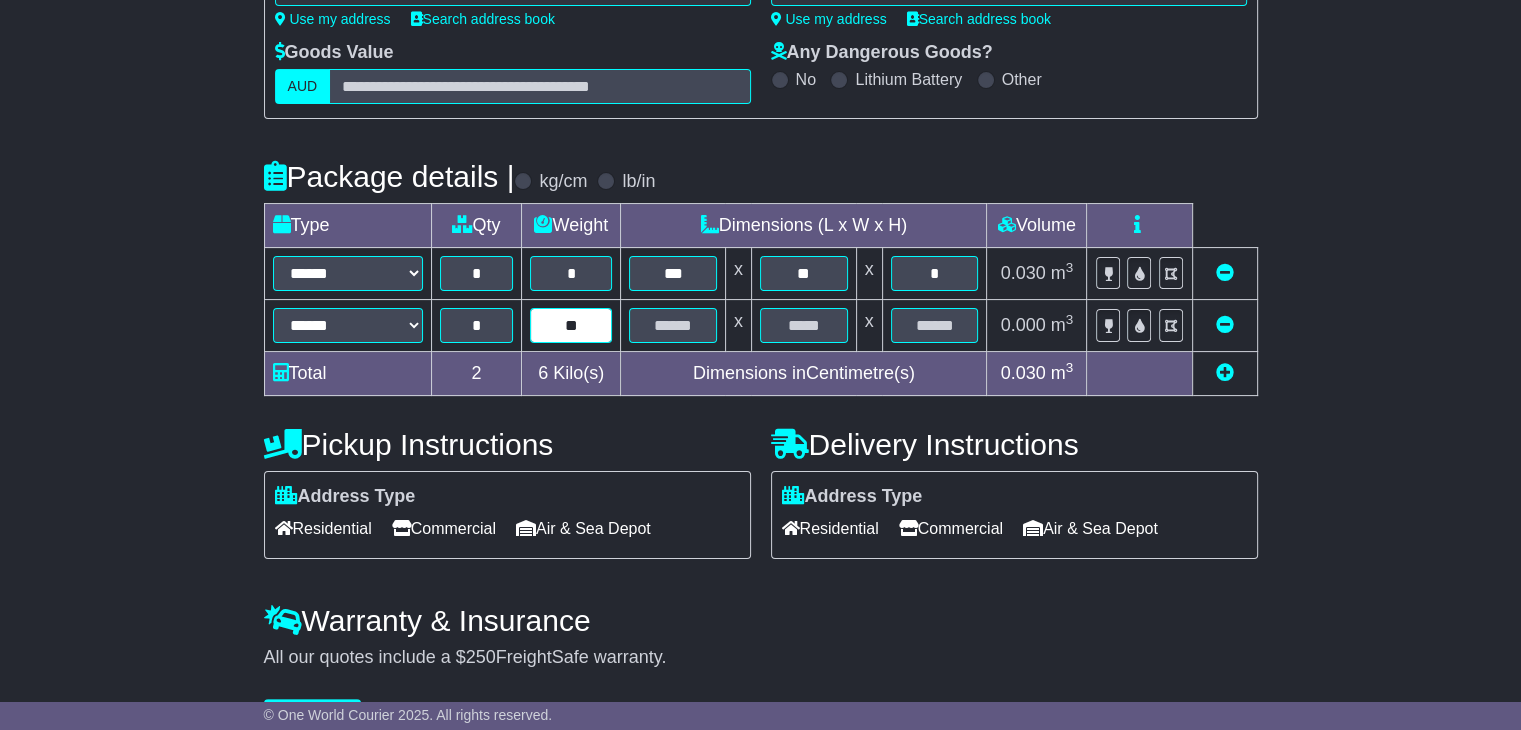 type on "**" 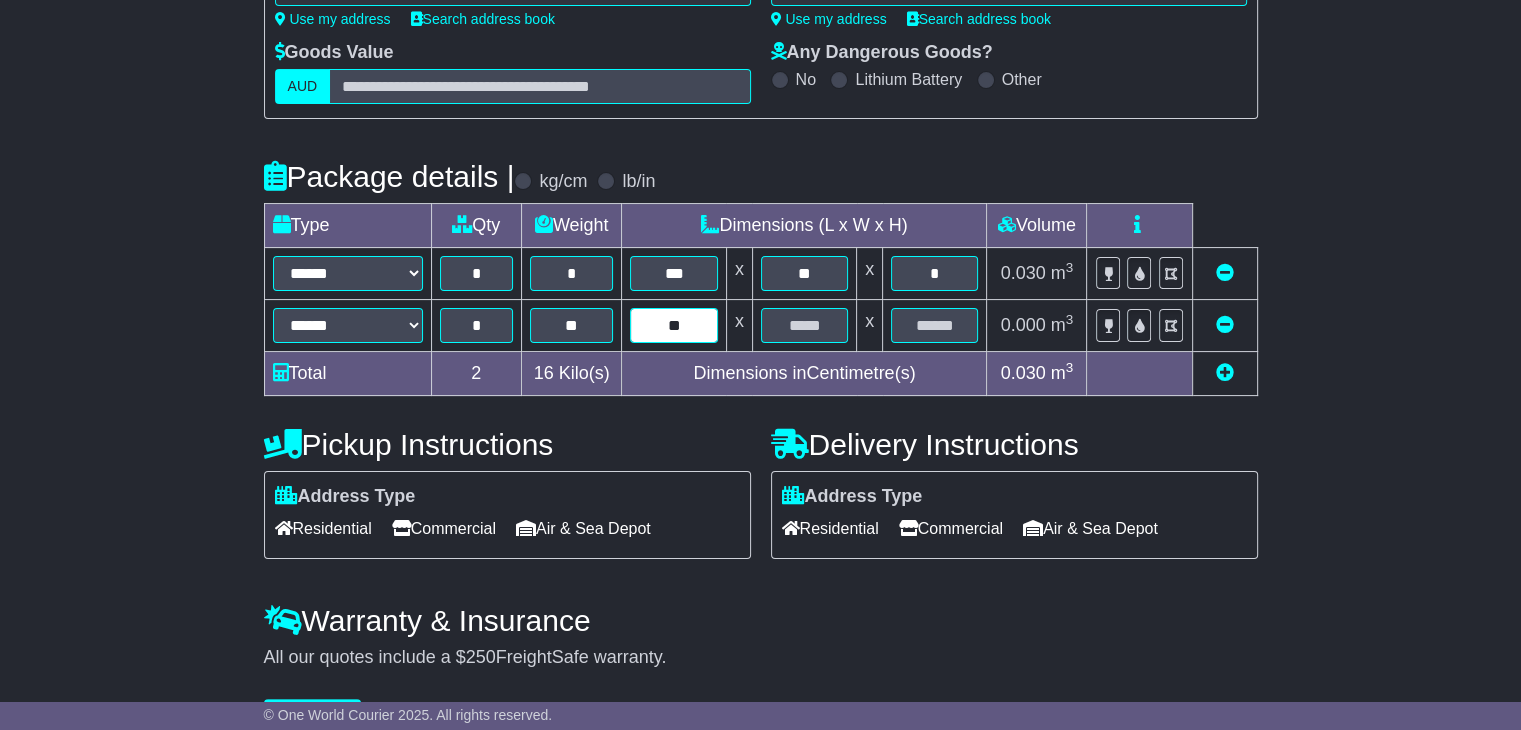 type on "**" 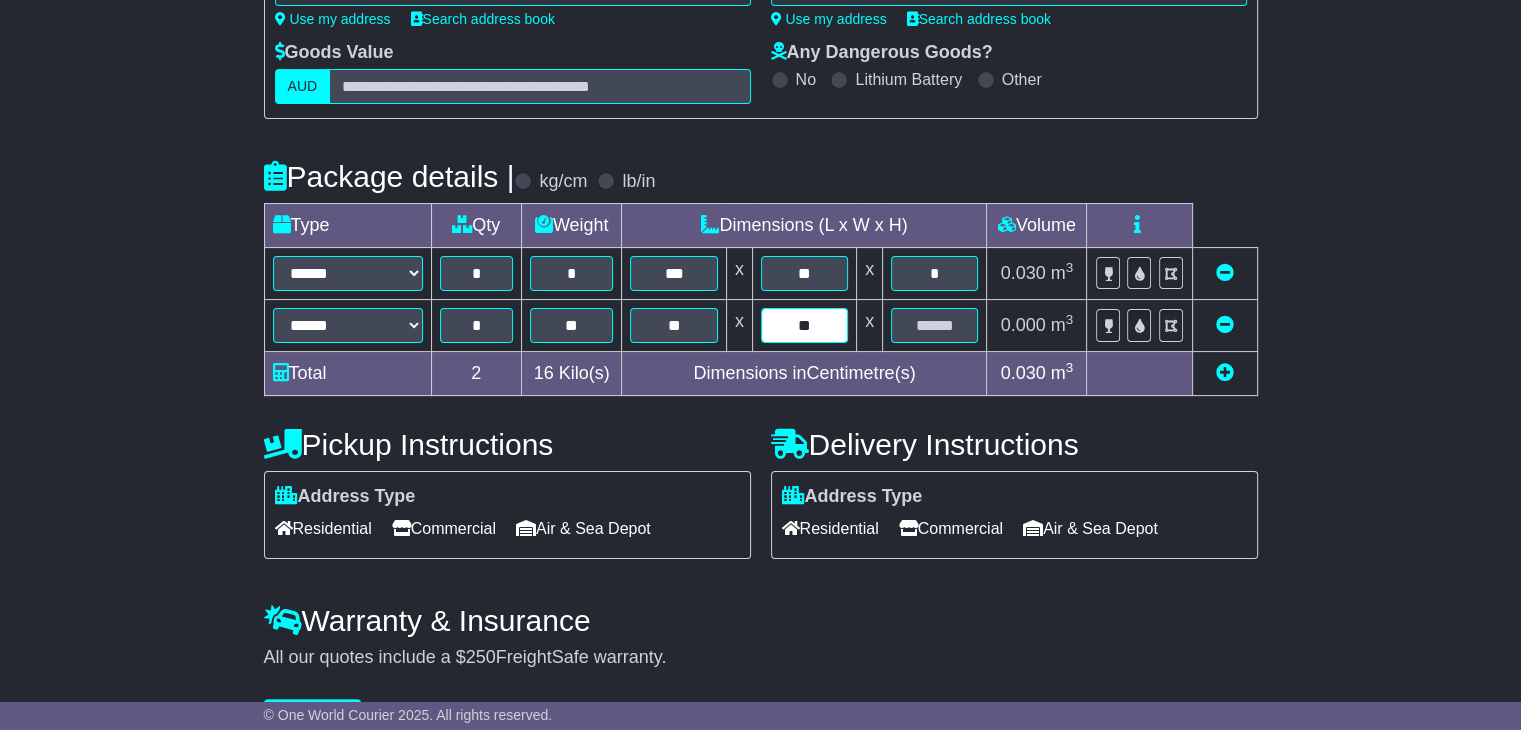 type on "**" 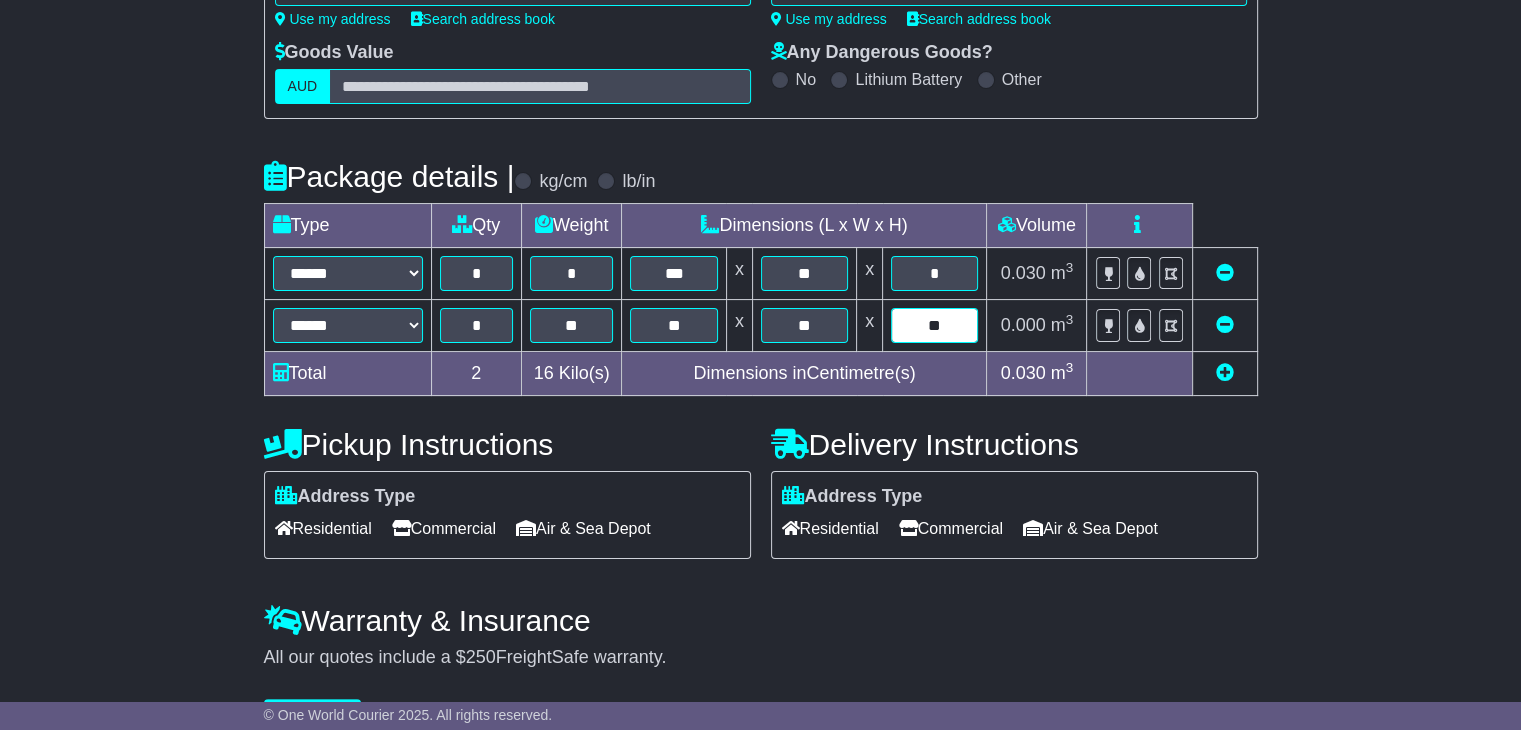 type on "**" 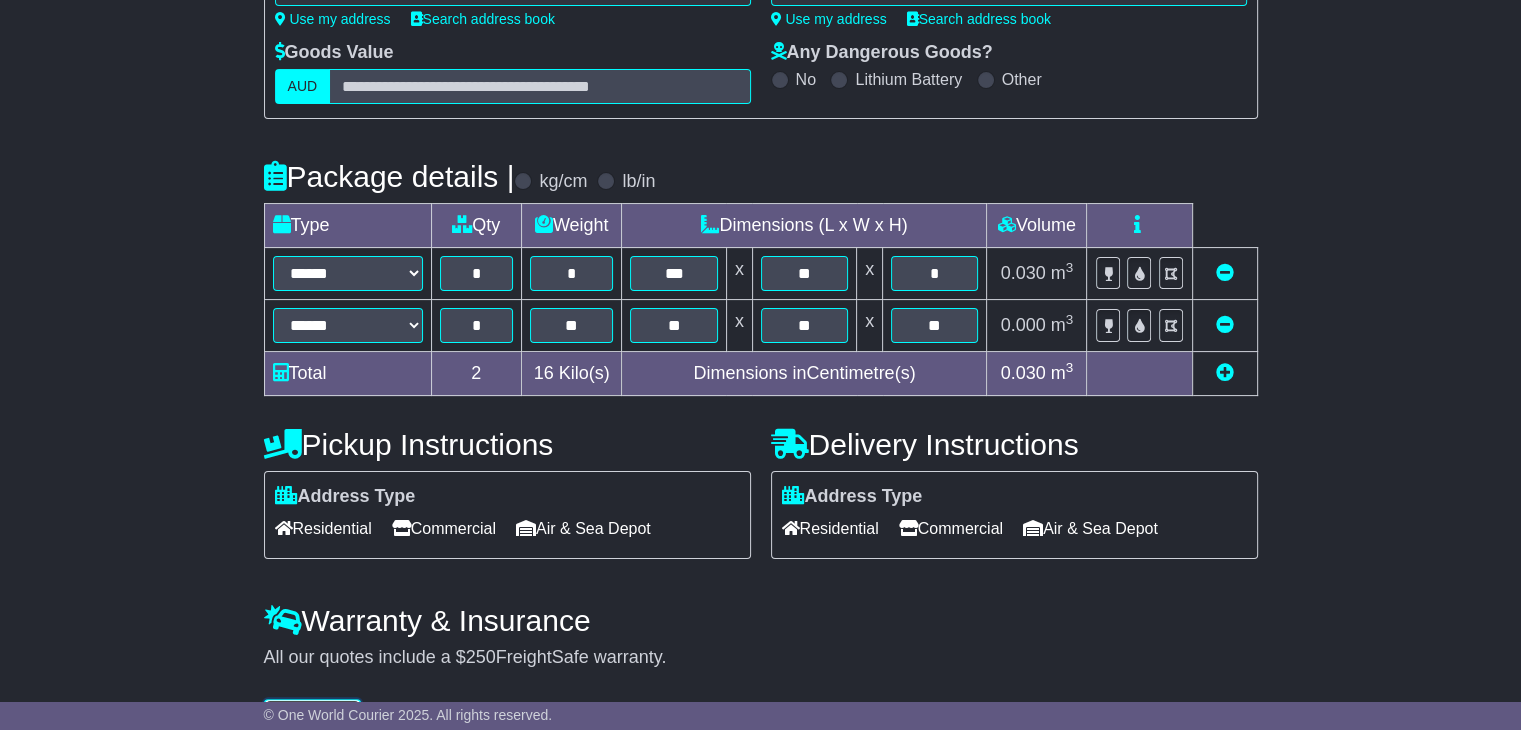 scroll, scrollTop: 327, scrollLeft: 0, axis: vertical 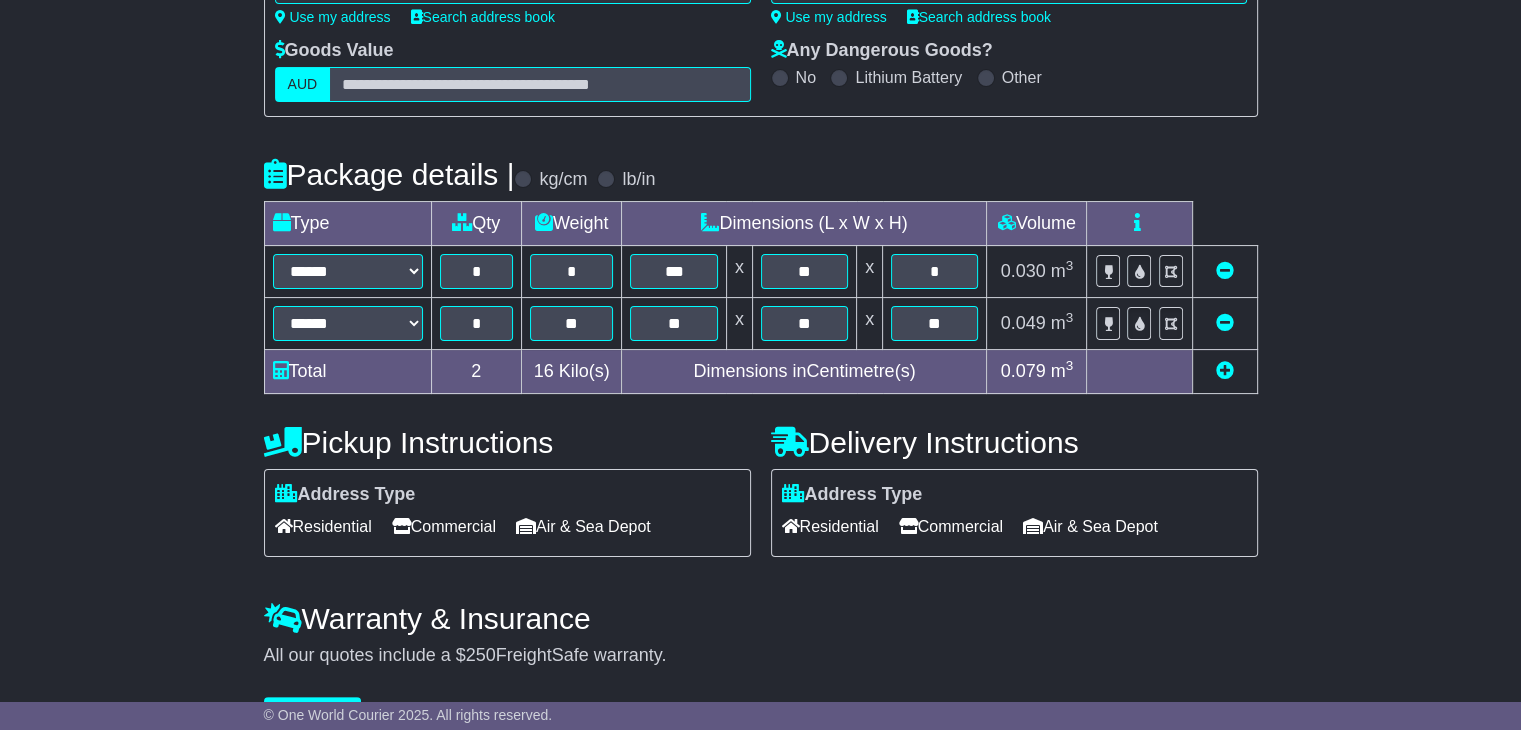 click at bounding box center [1224, 372] 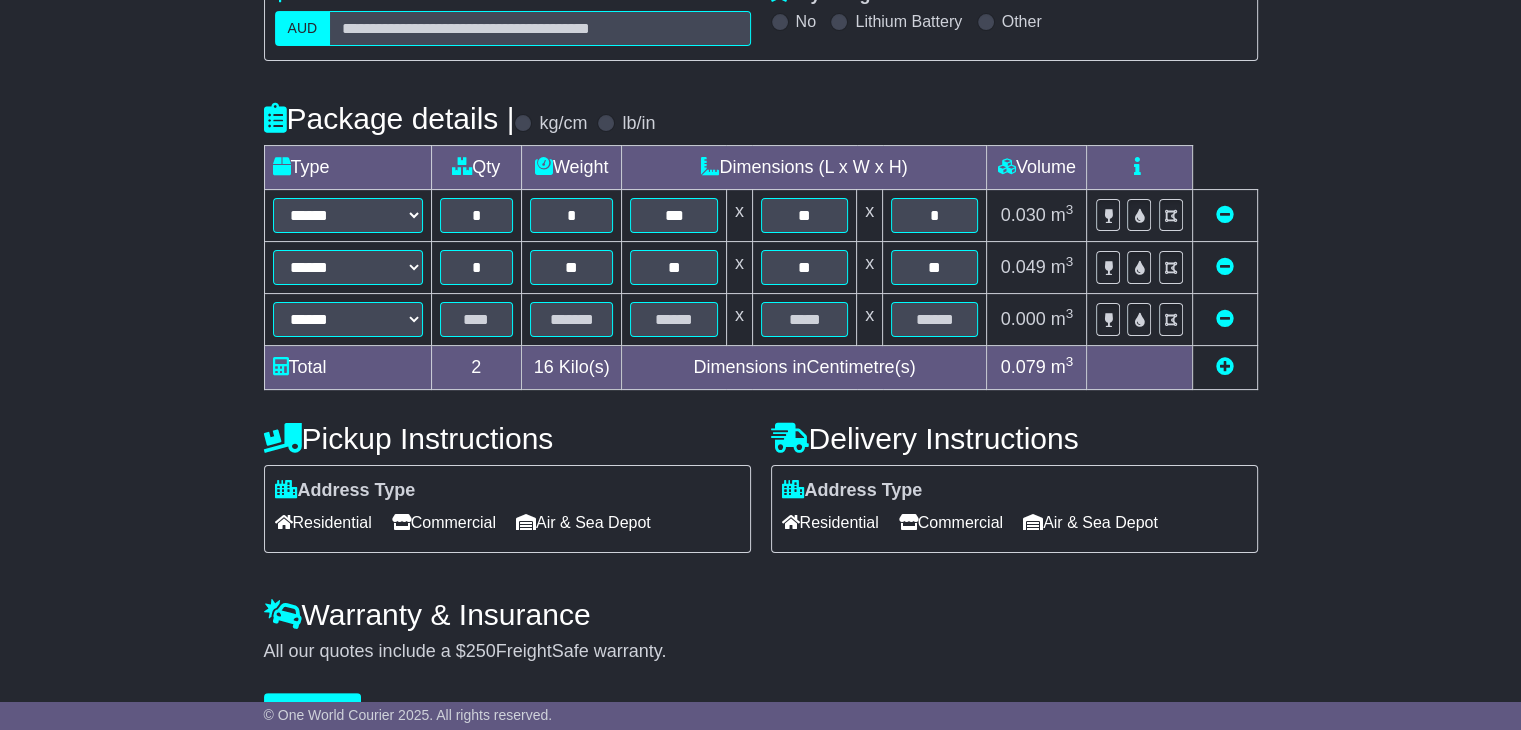 scroll, scrollTop: 385, scrollLeft: 0, axis: vertical 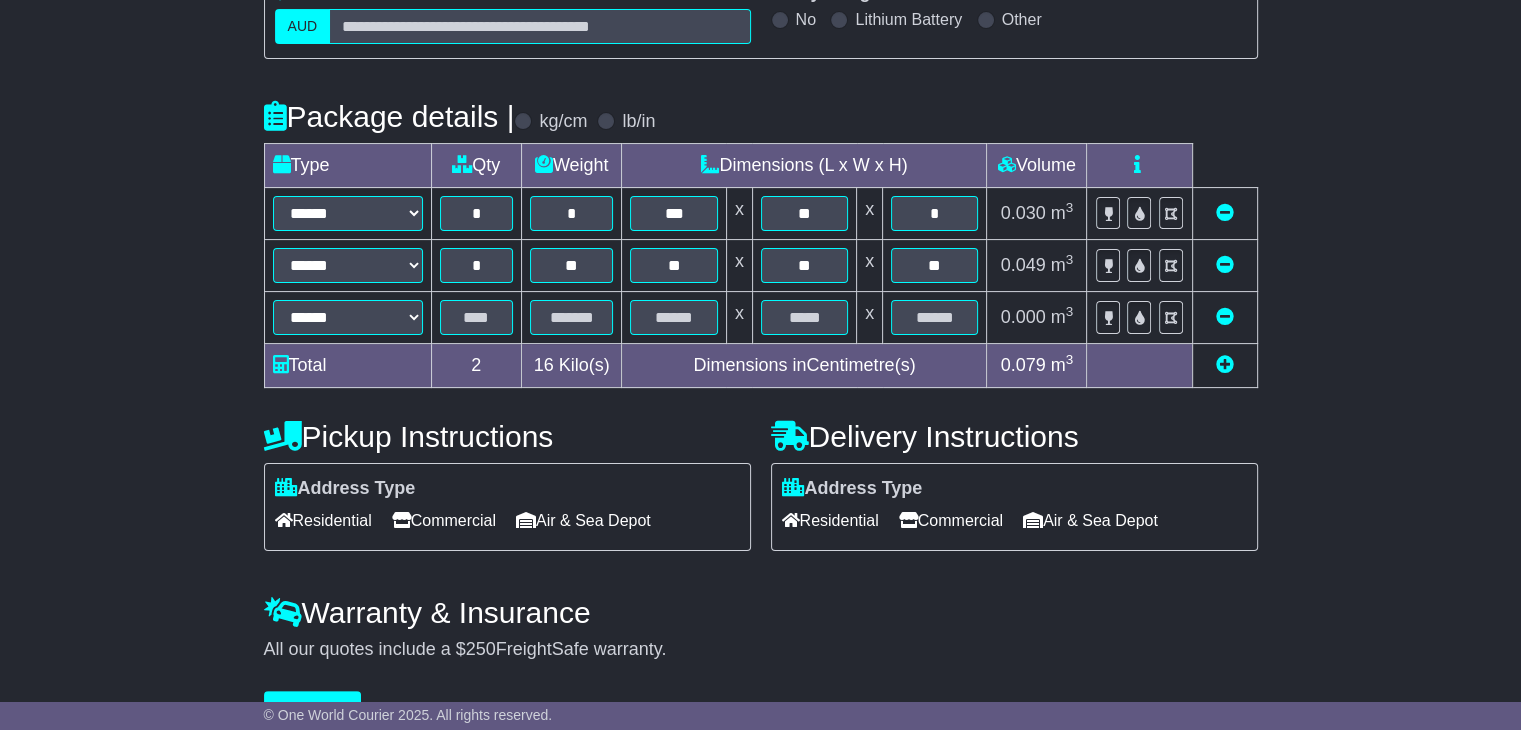click at bounding box center (476, 317) 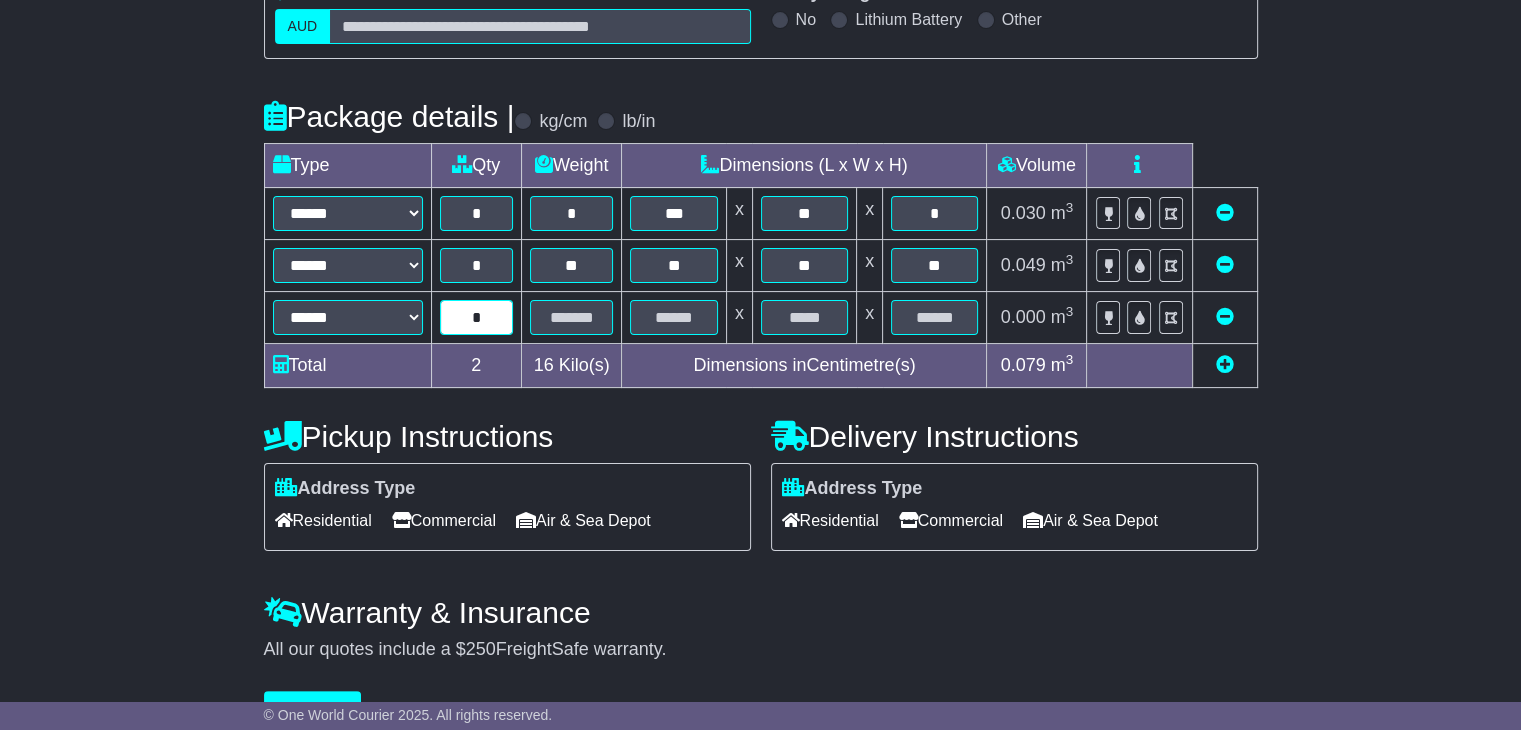 type on "*" 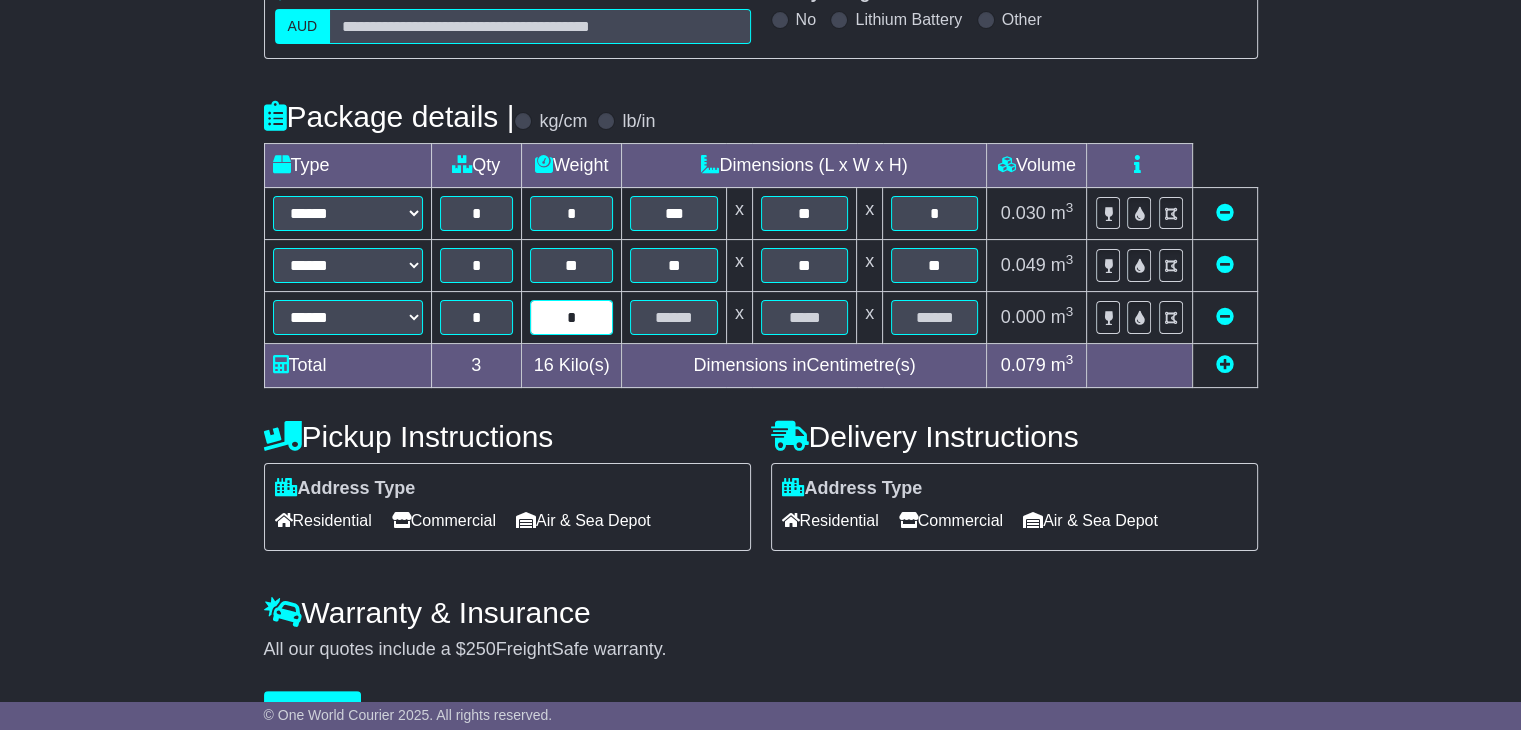 type on "*" 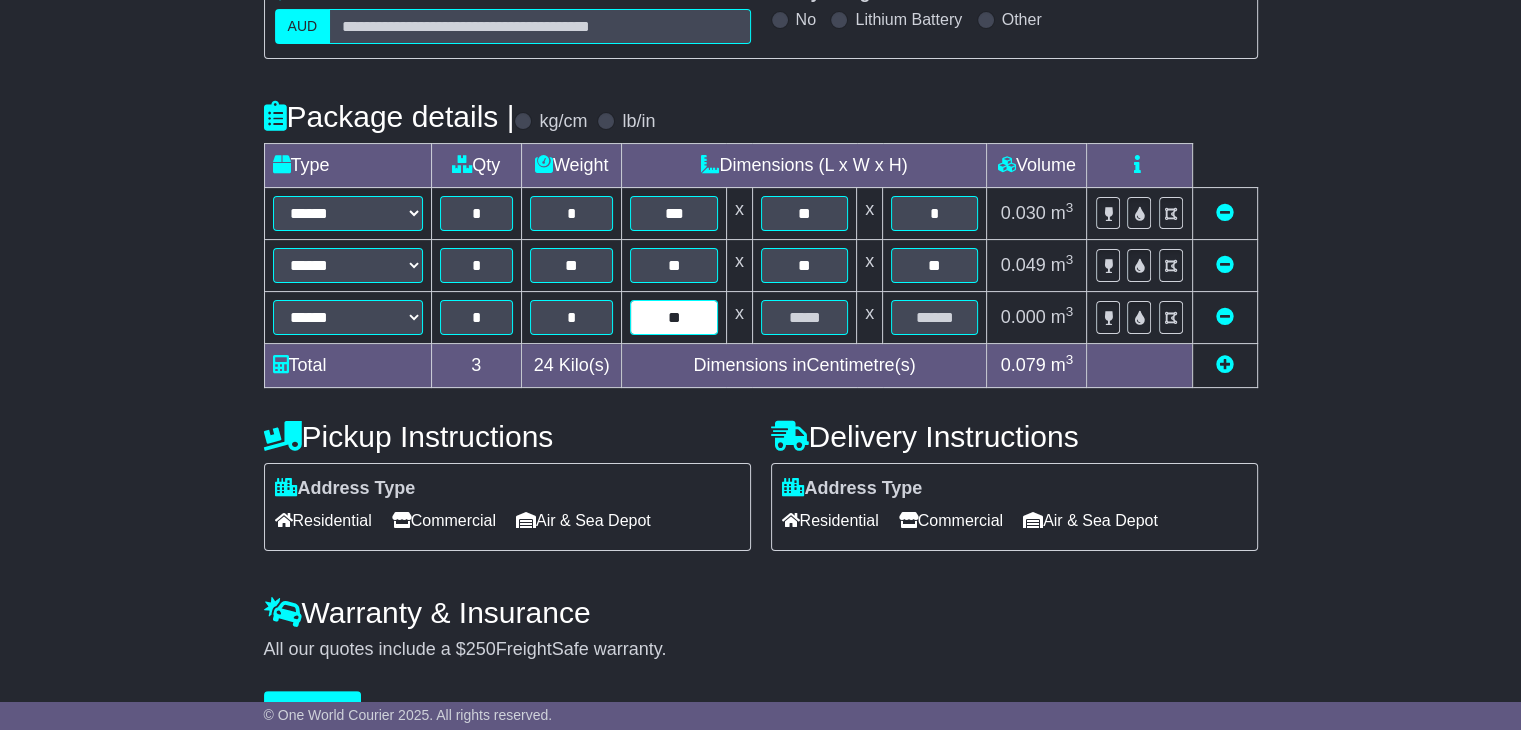 type on "**" 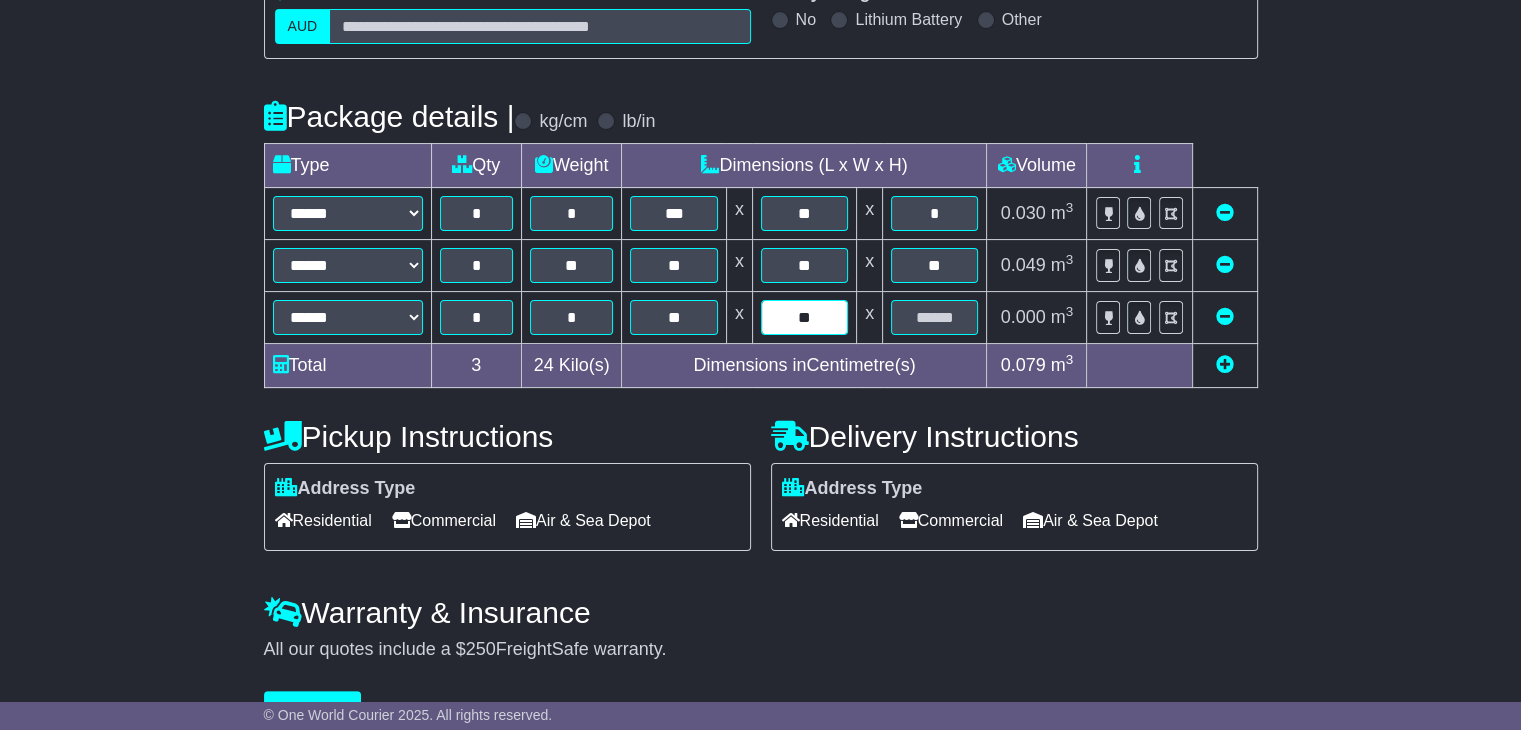 type on "**" 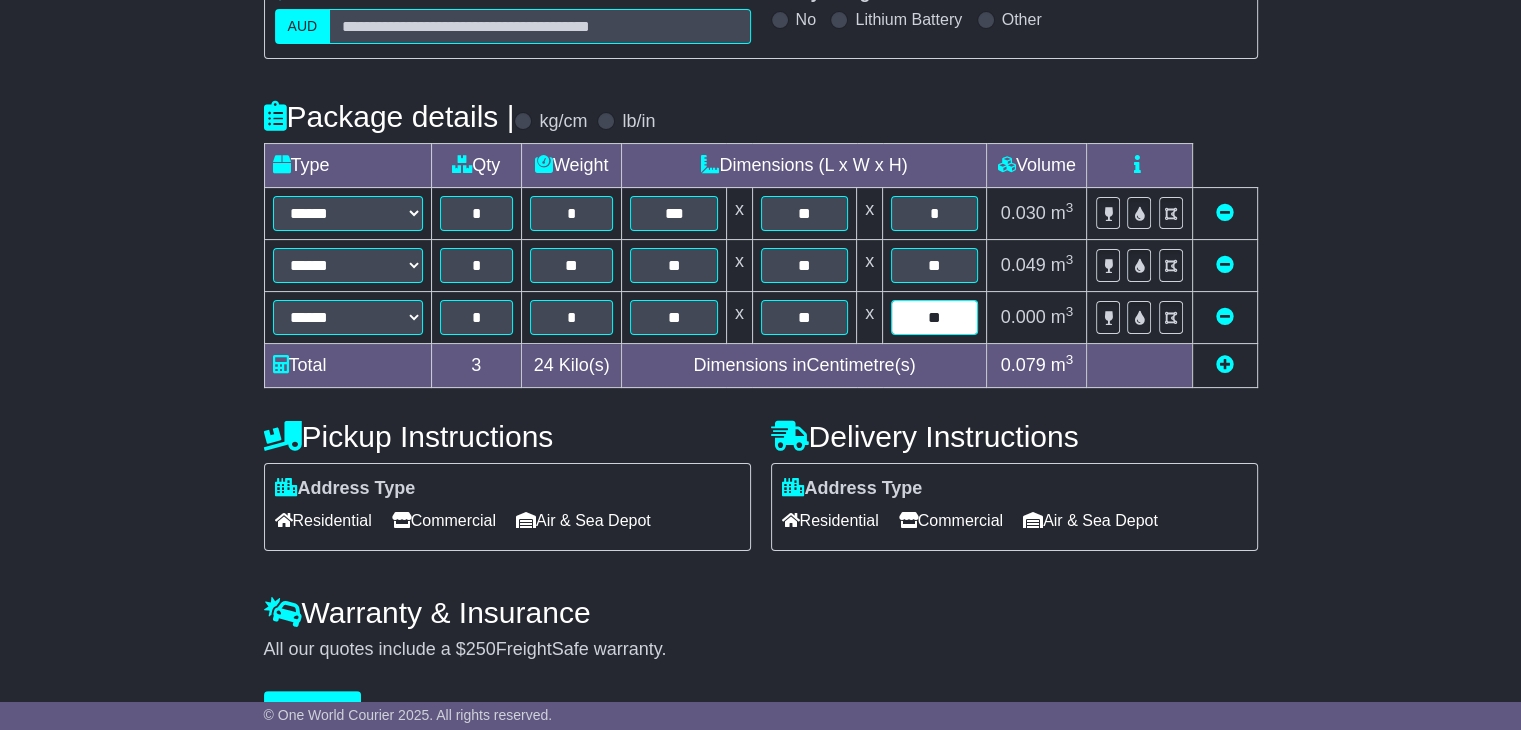 type on "**" 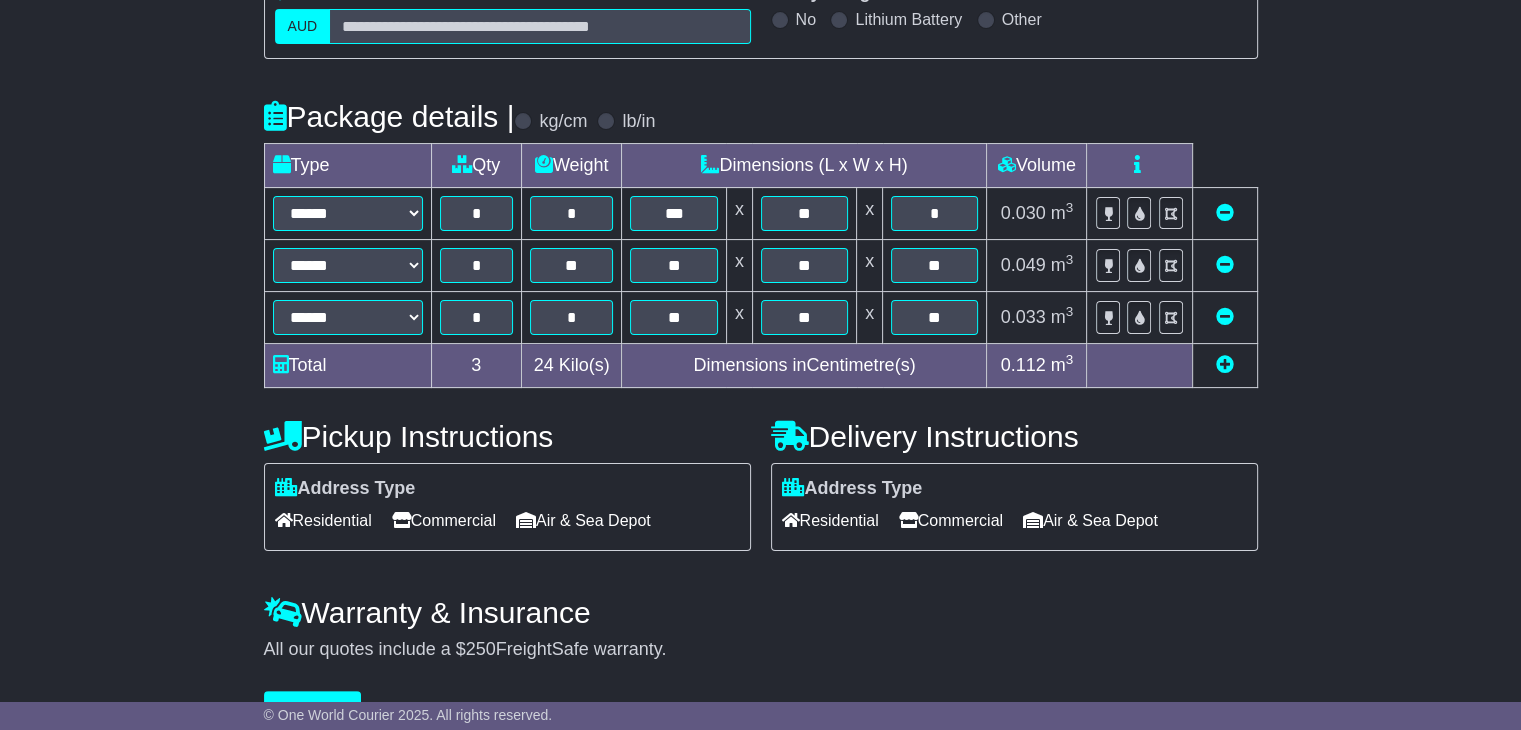 click at bounding box center (1225, 364) 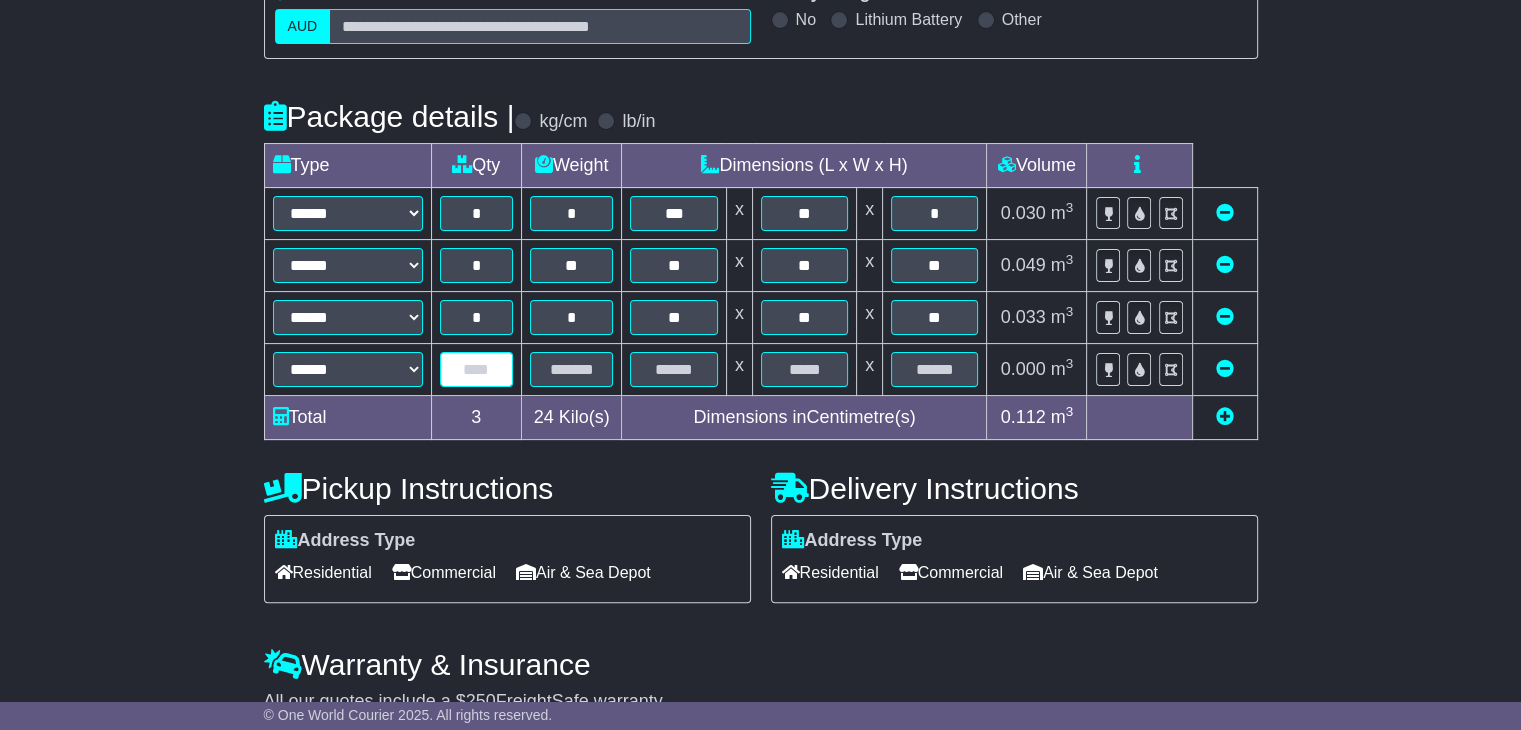 click at bounding box center [476, 369] 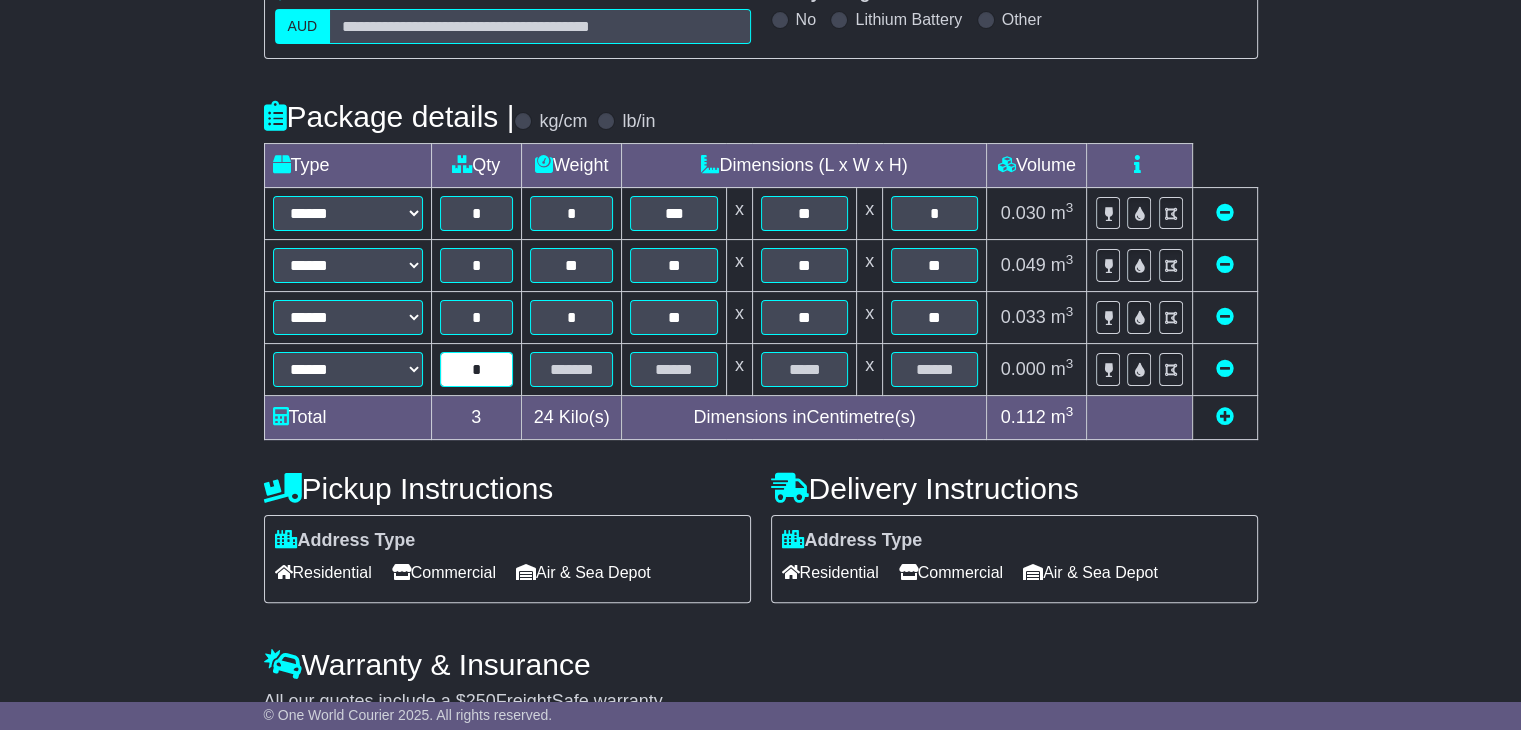 type on "*" 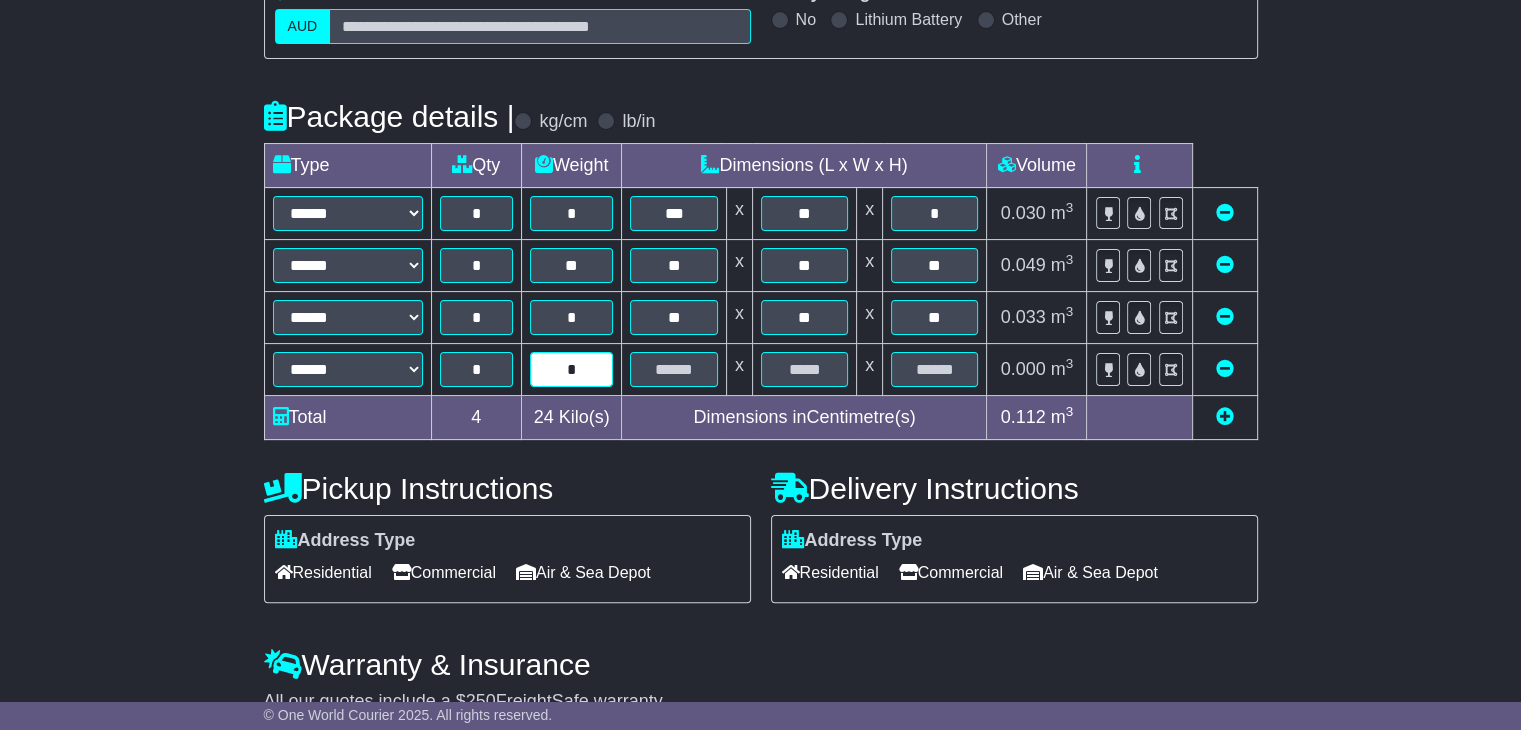 type on "*" 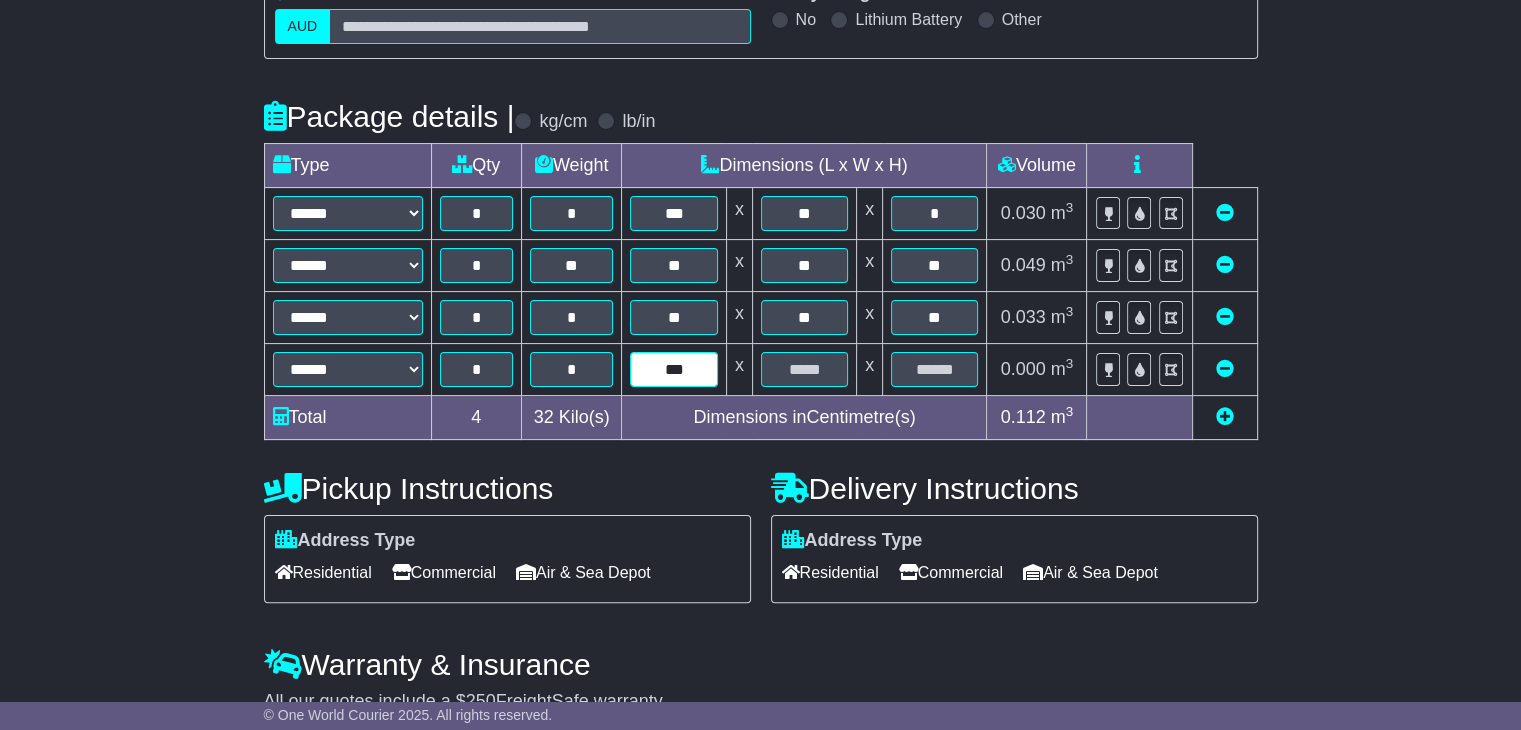 type on "***" 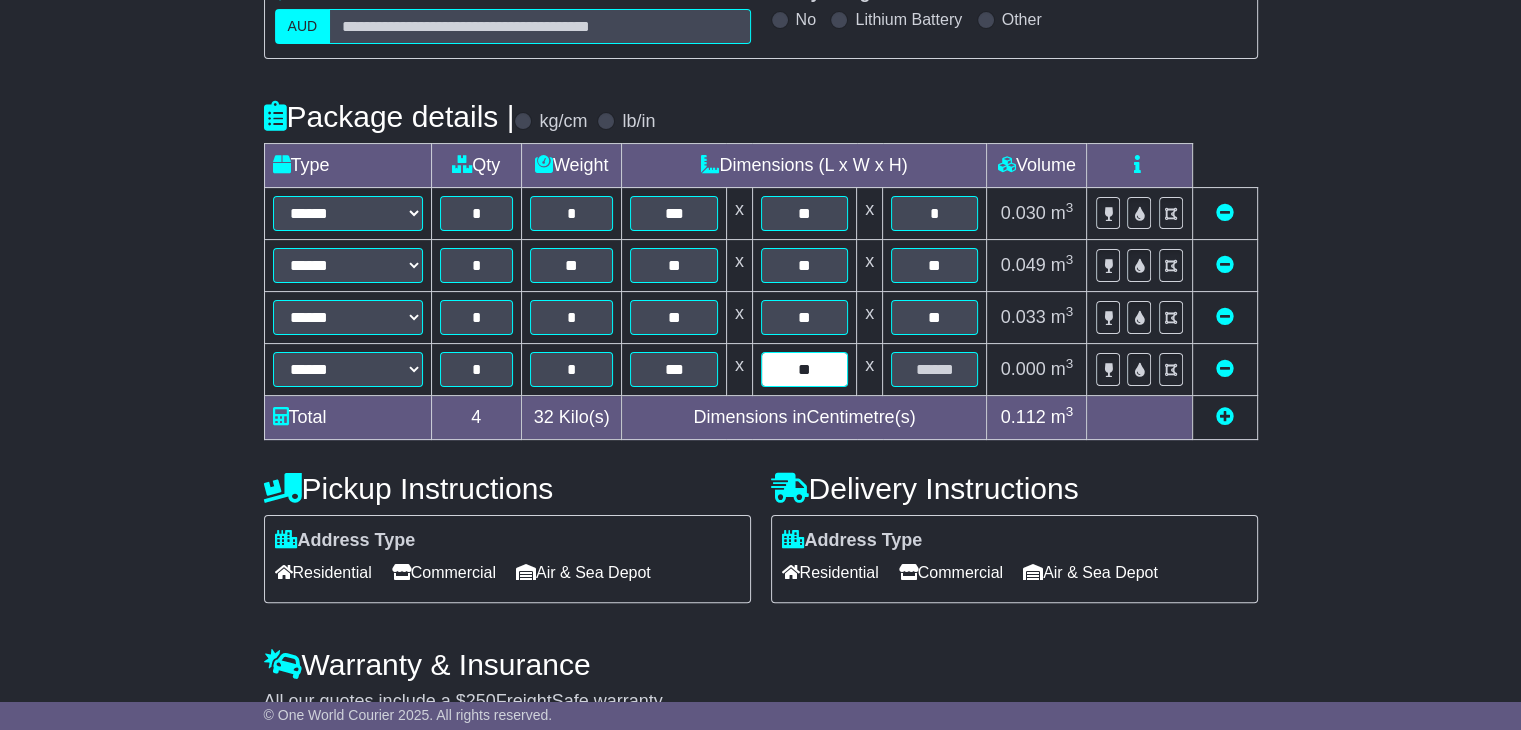 type on "**" 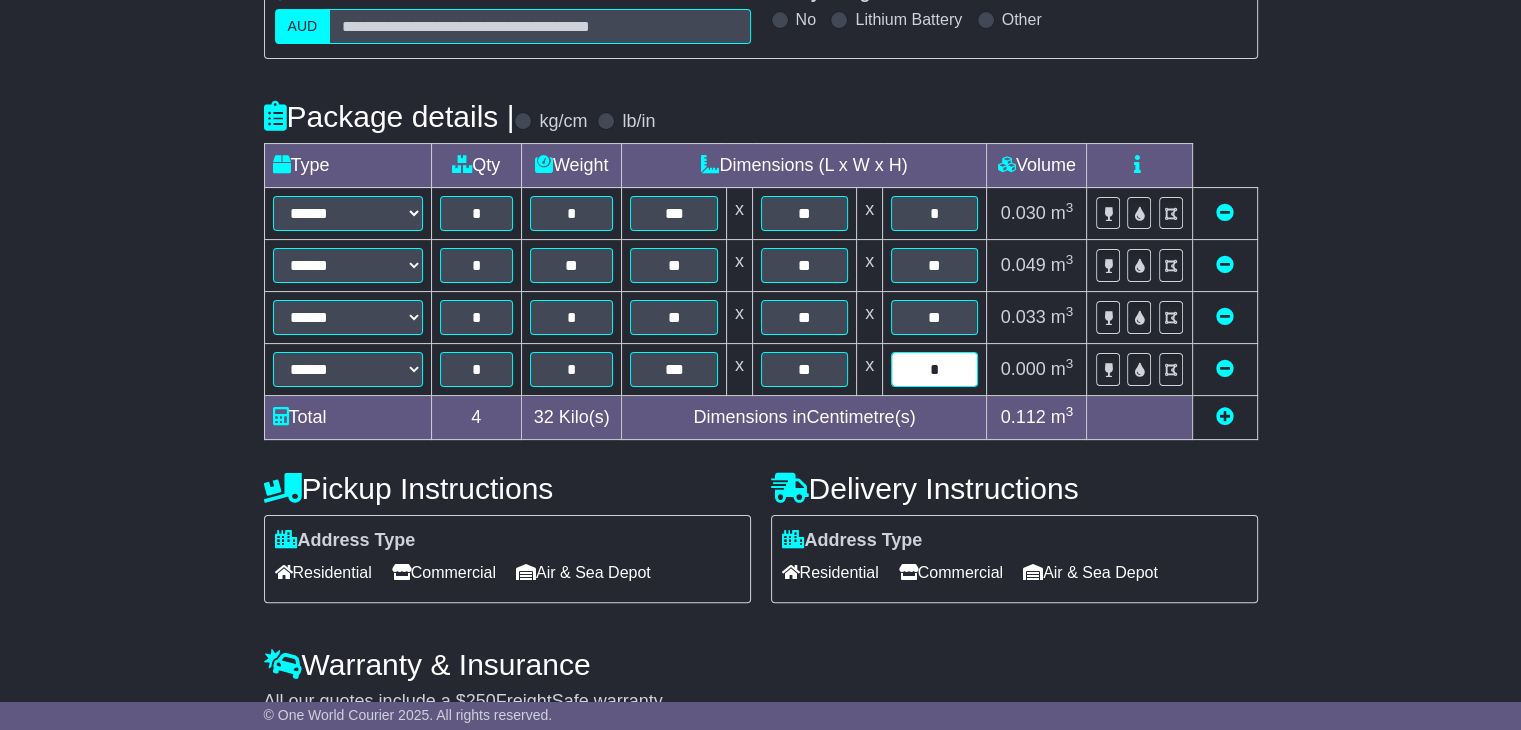 type on "*" 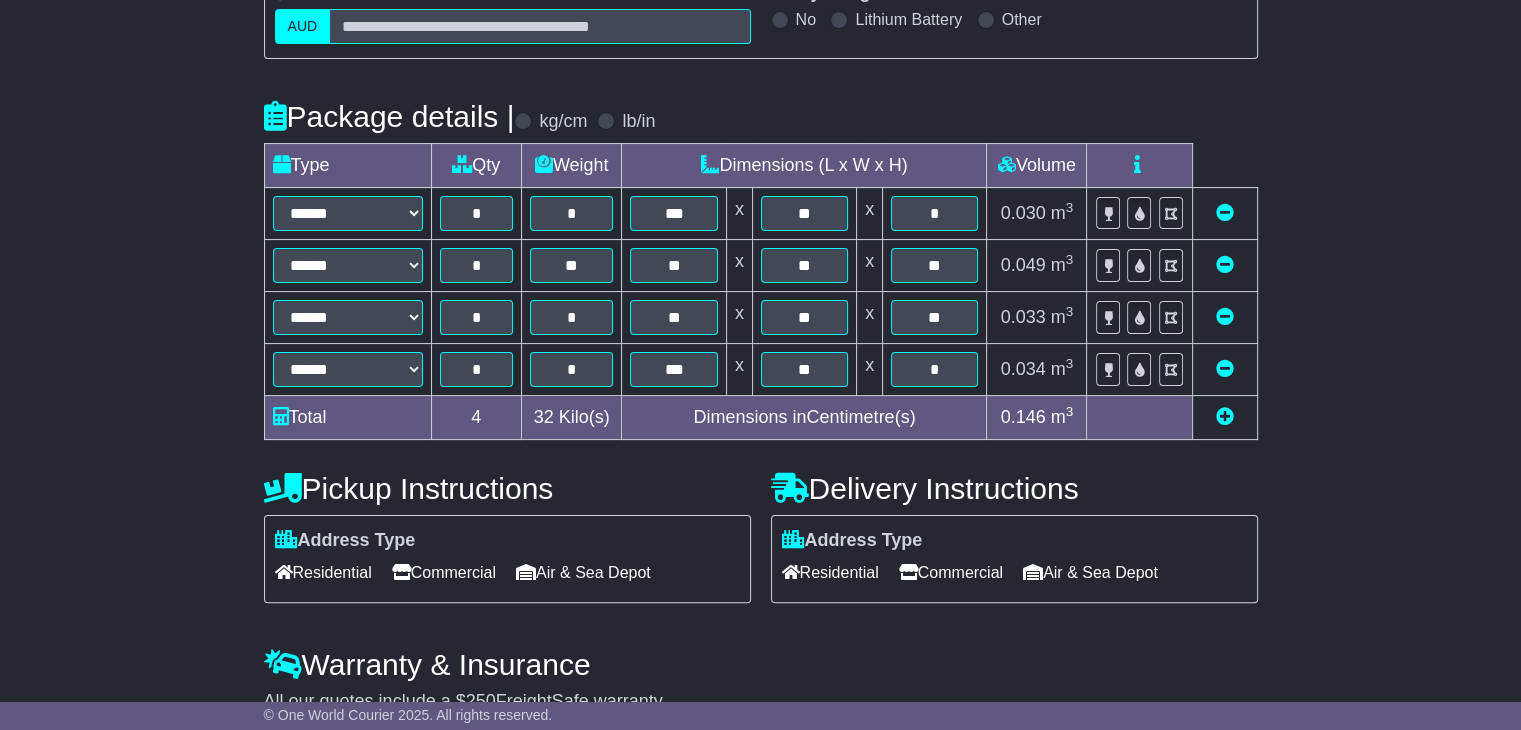 scroll, scrollTop: 480, scrollLeft: 0, axis: vertical 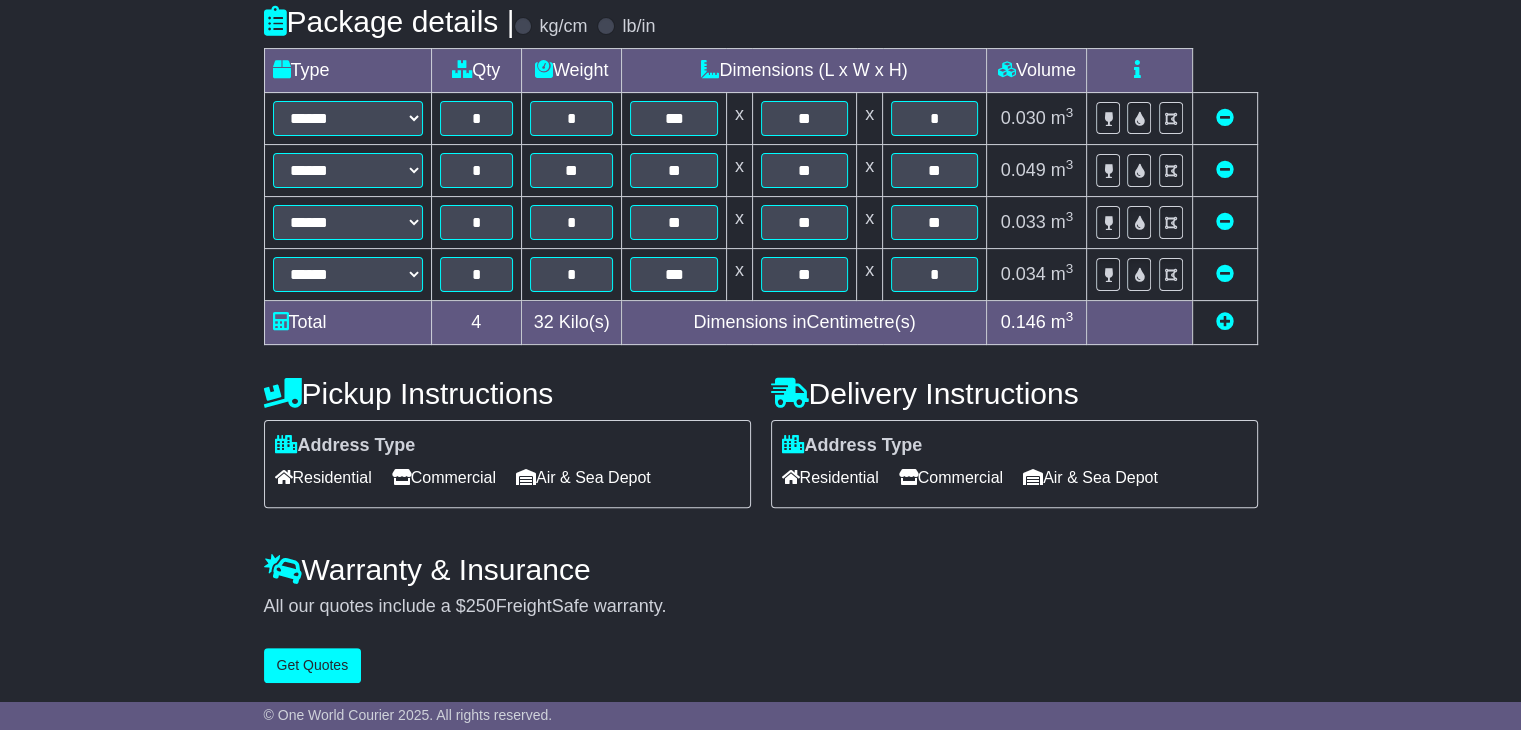 click on "Commercial" at bounding box center (444, 477) 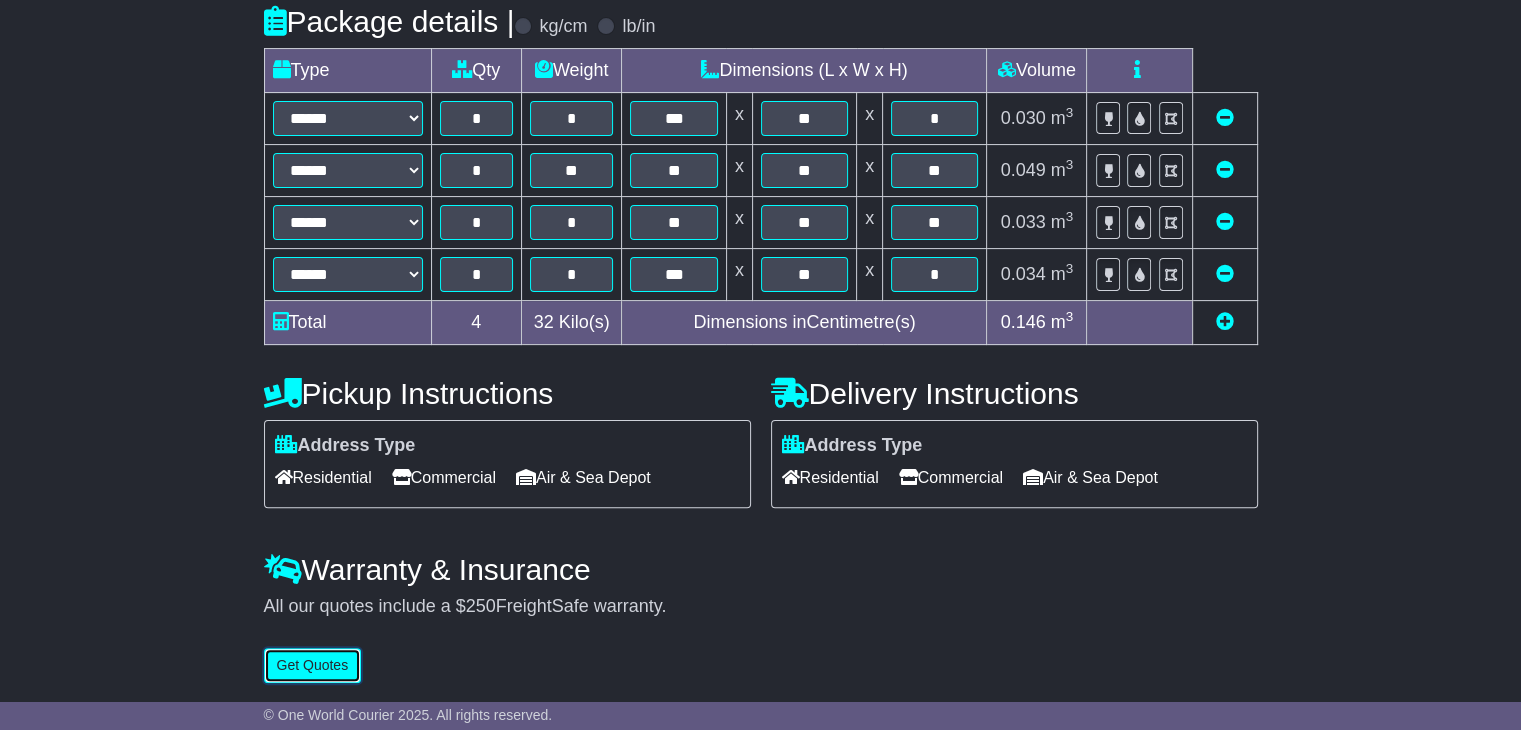 click on "Get Quotes" at bounding box center [313, 665] 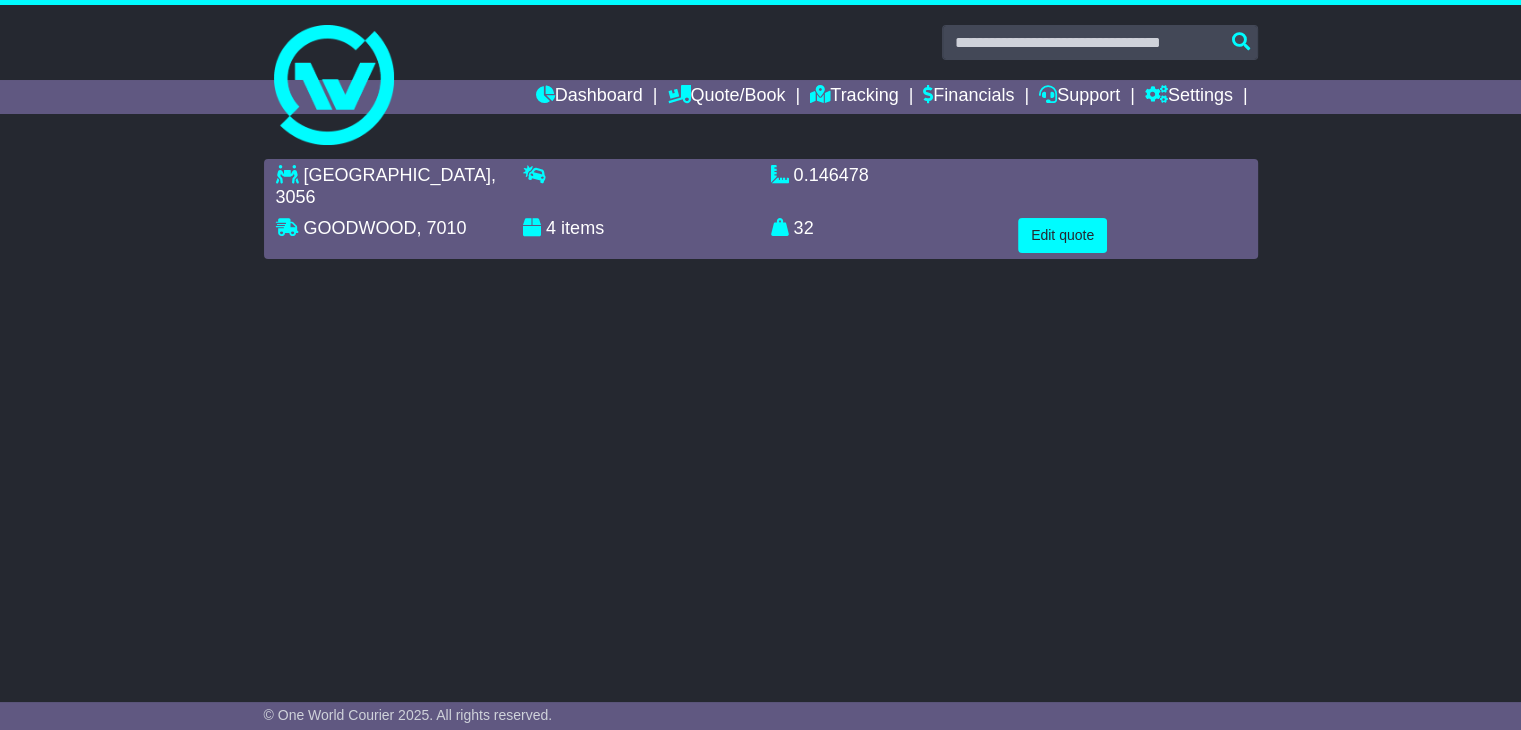 scroll, scrollTop: 0, scrollLeft: 0, axis: both 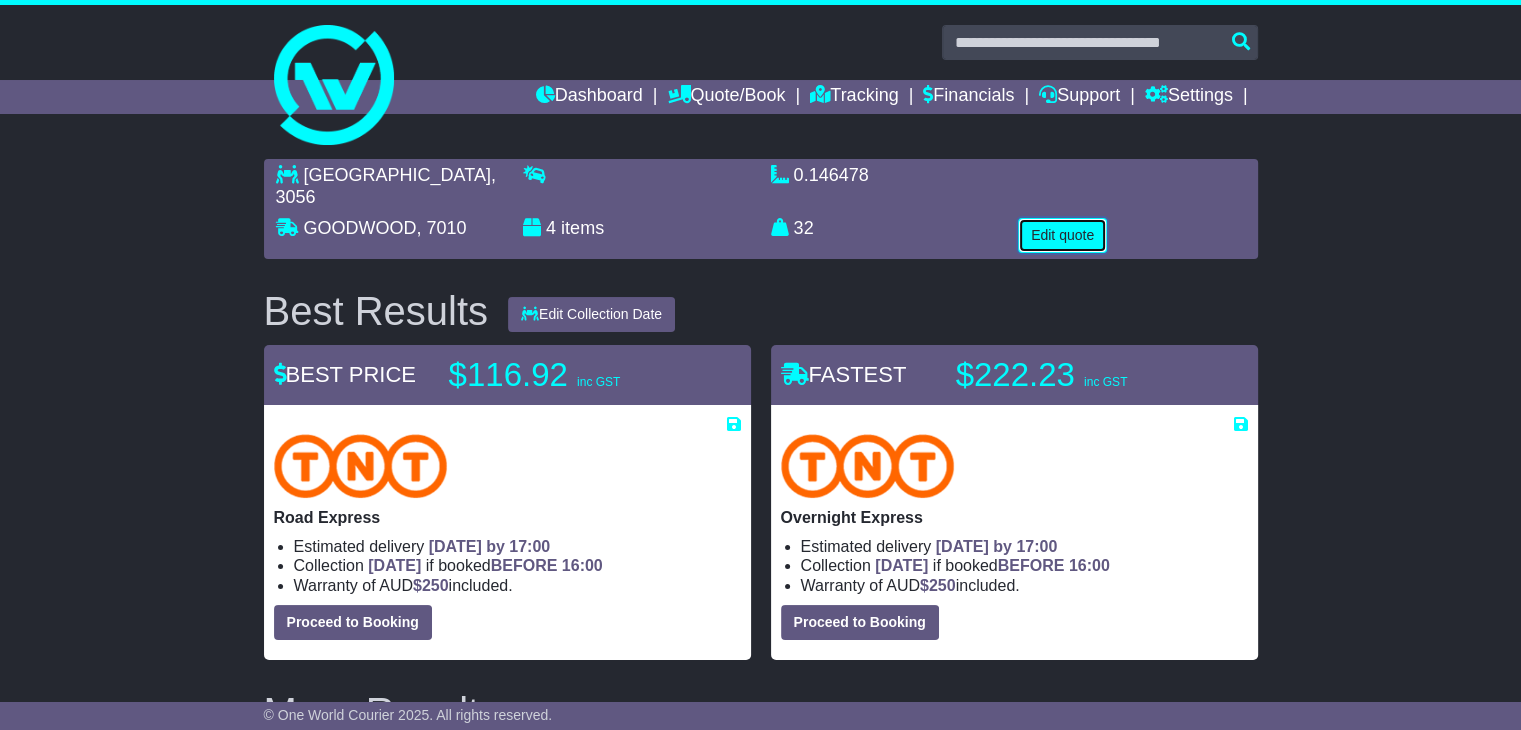 click on "Edit quote" at bounding box center [1062, 235] 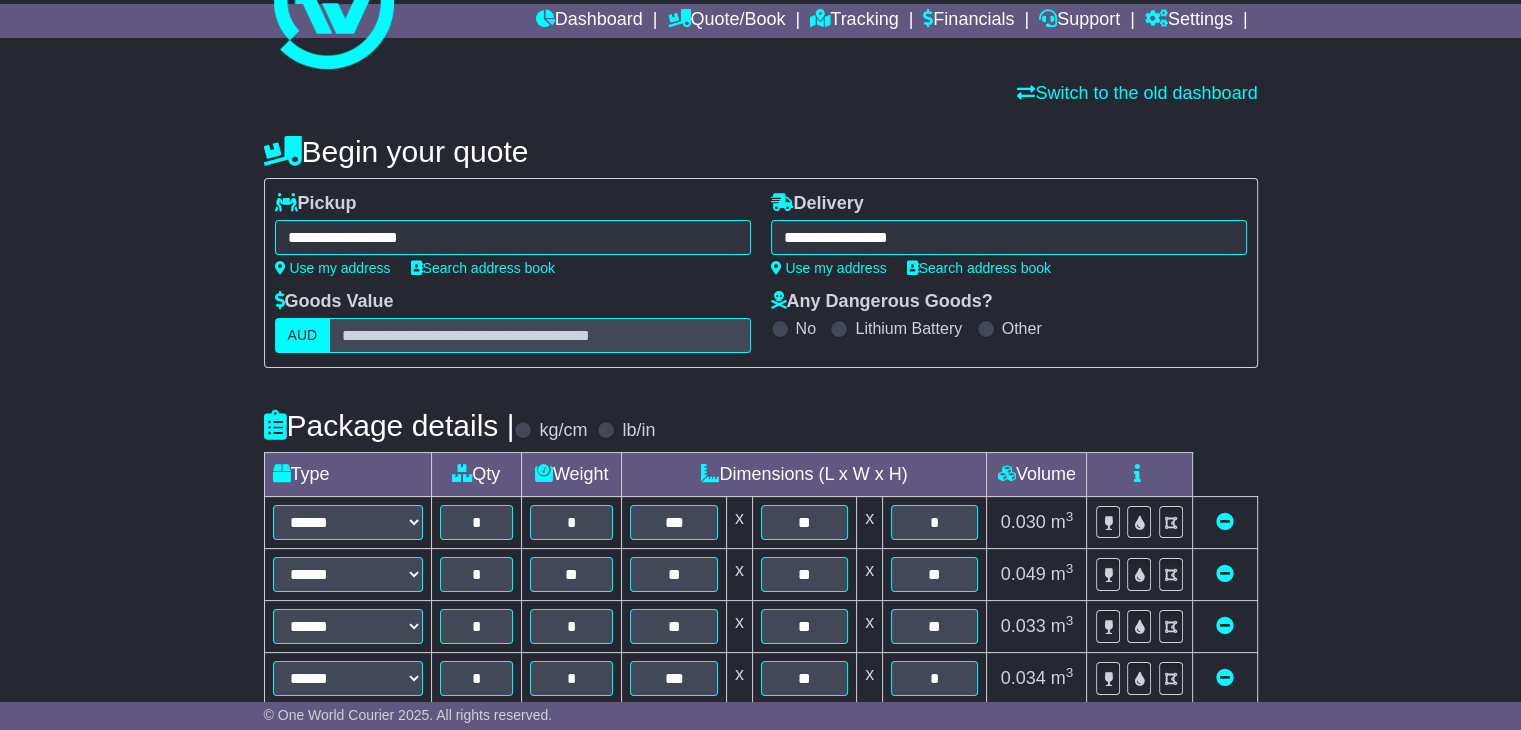 scroll, scrollTop: 79, scrollLeft: 0, axis: vertical 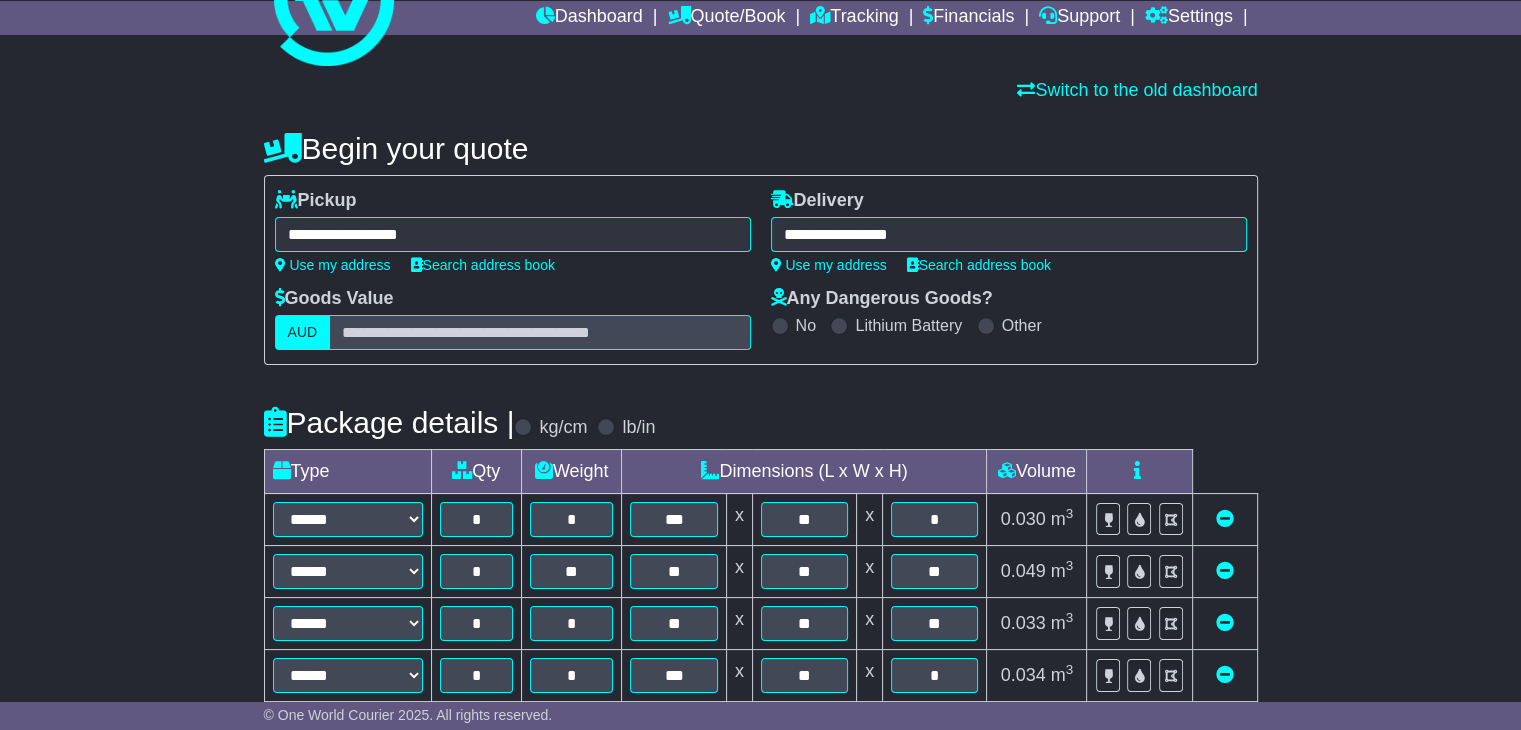 click at bounding box center (1225, 570) 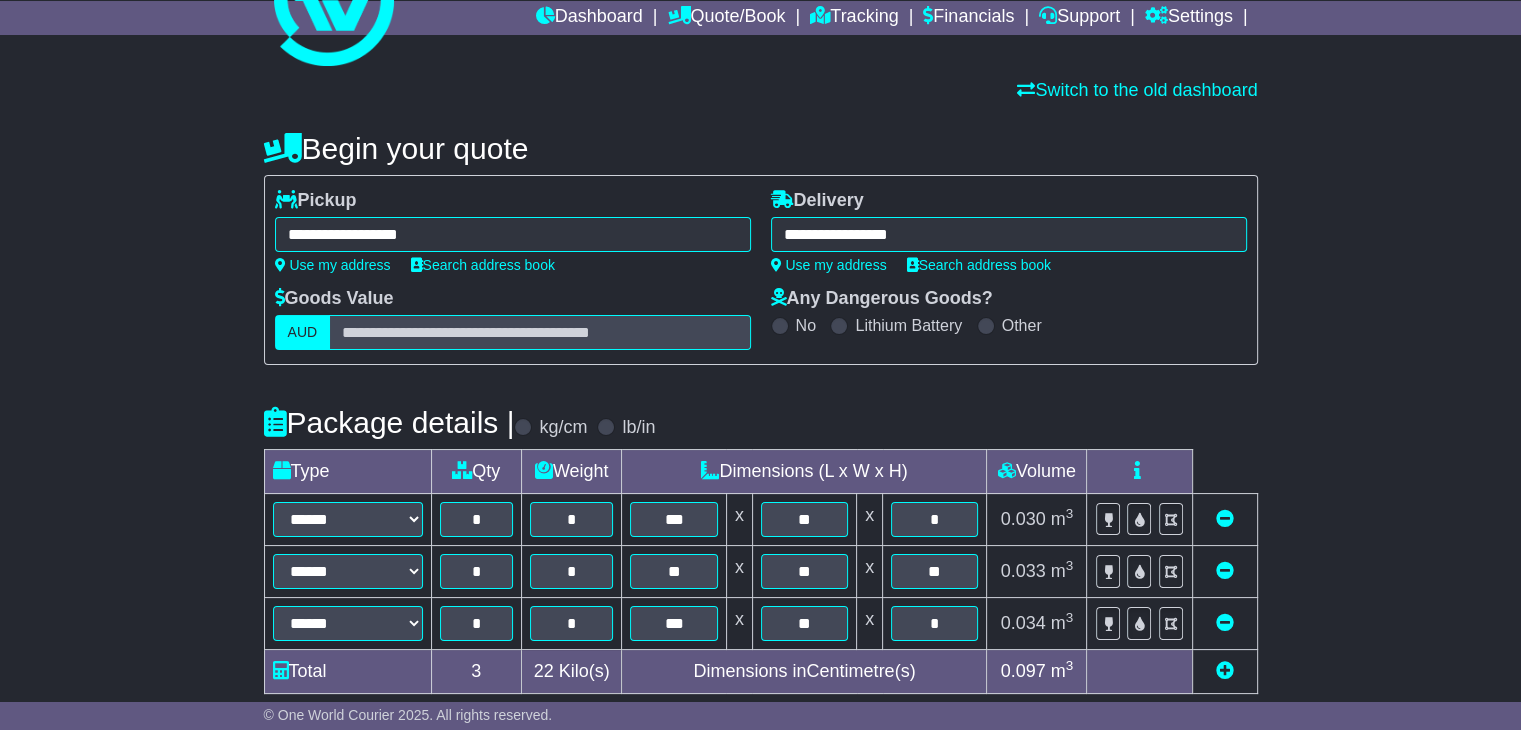 click at bounding box center (1225, 570) 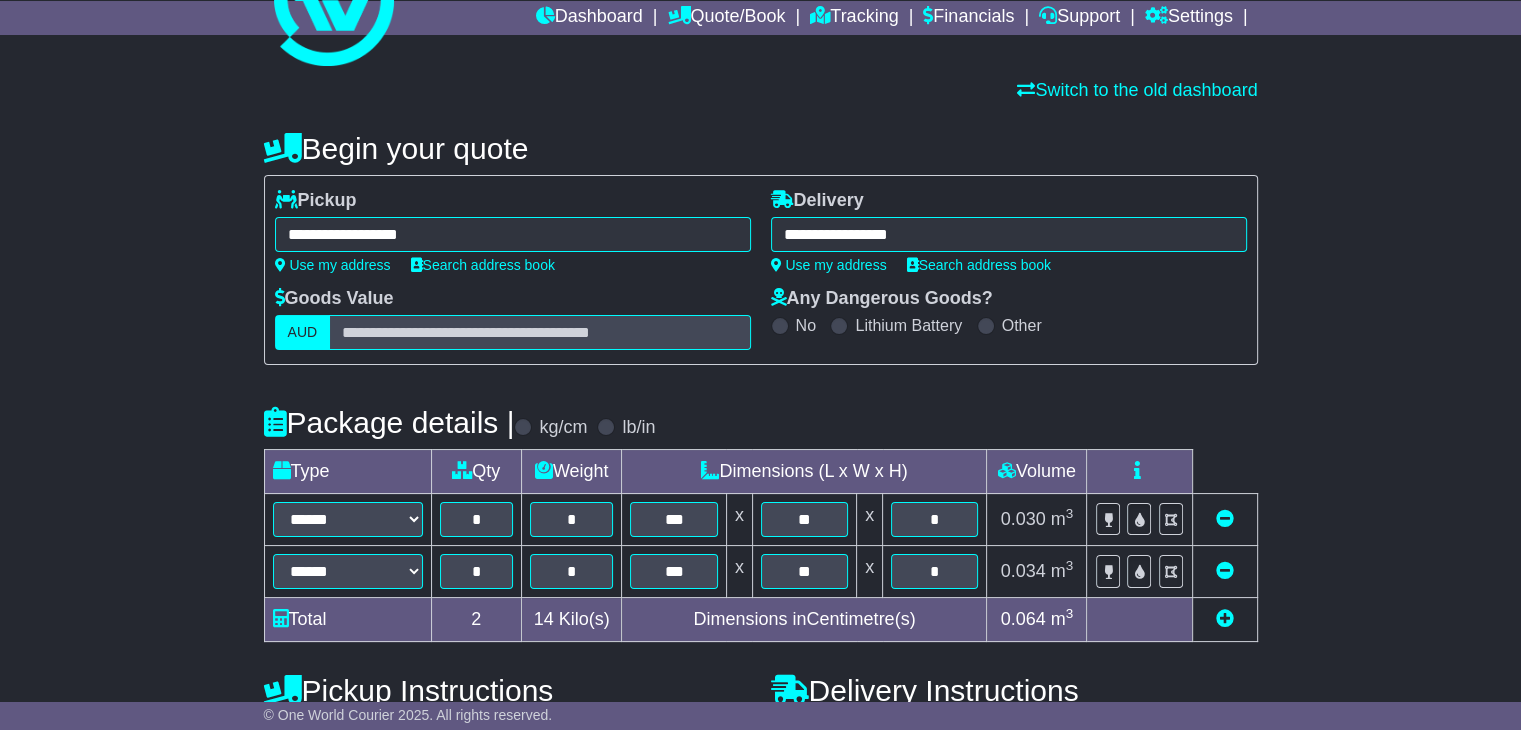click at bounding box center [1225, 570] 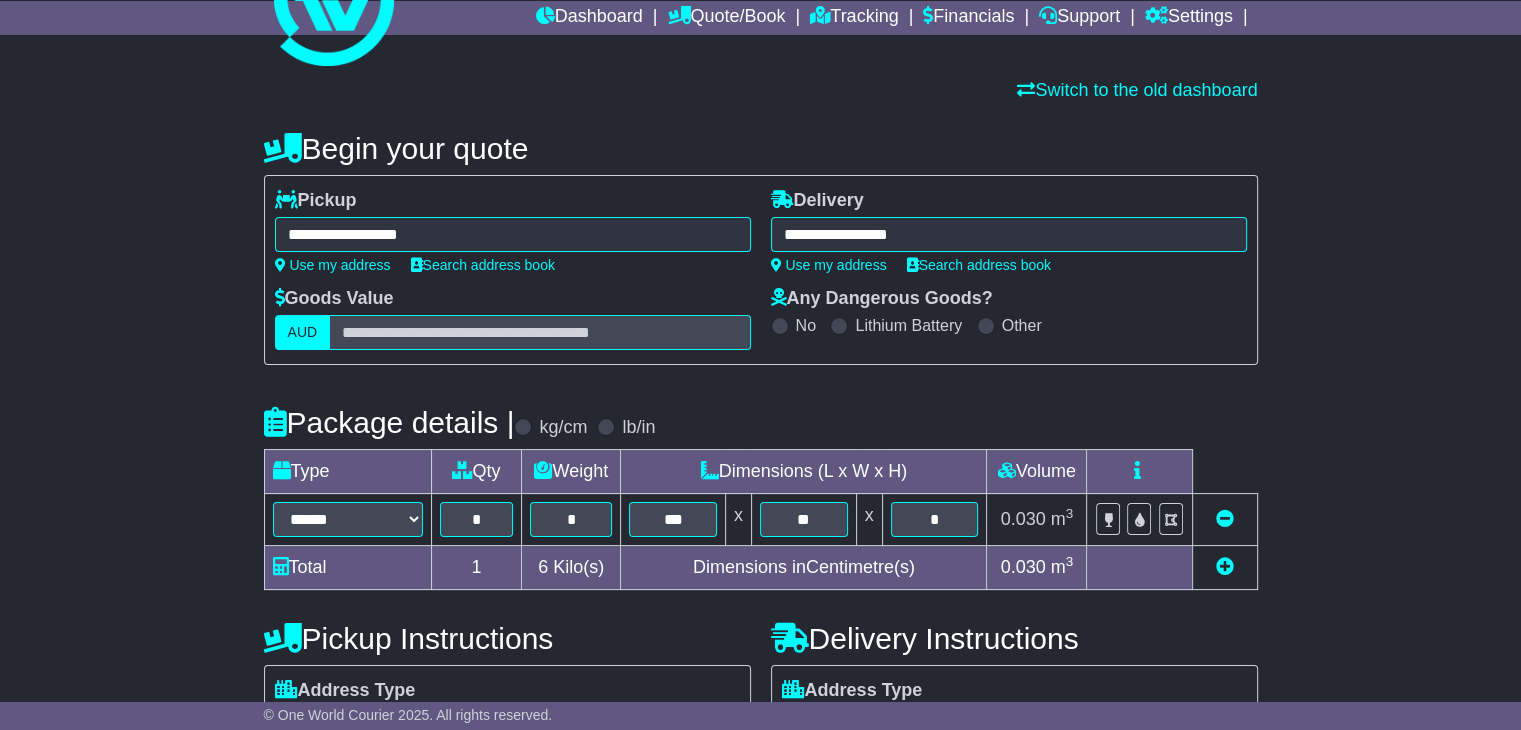 click on "**********" at bounding box center (513, 234) 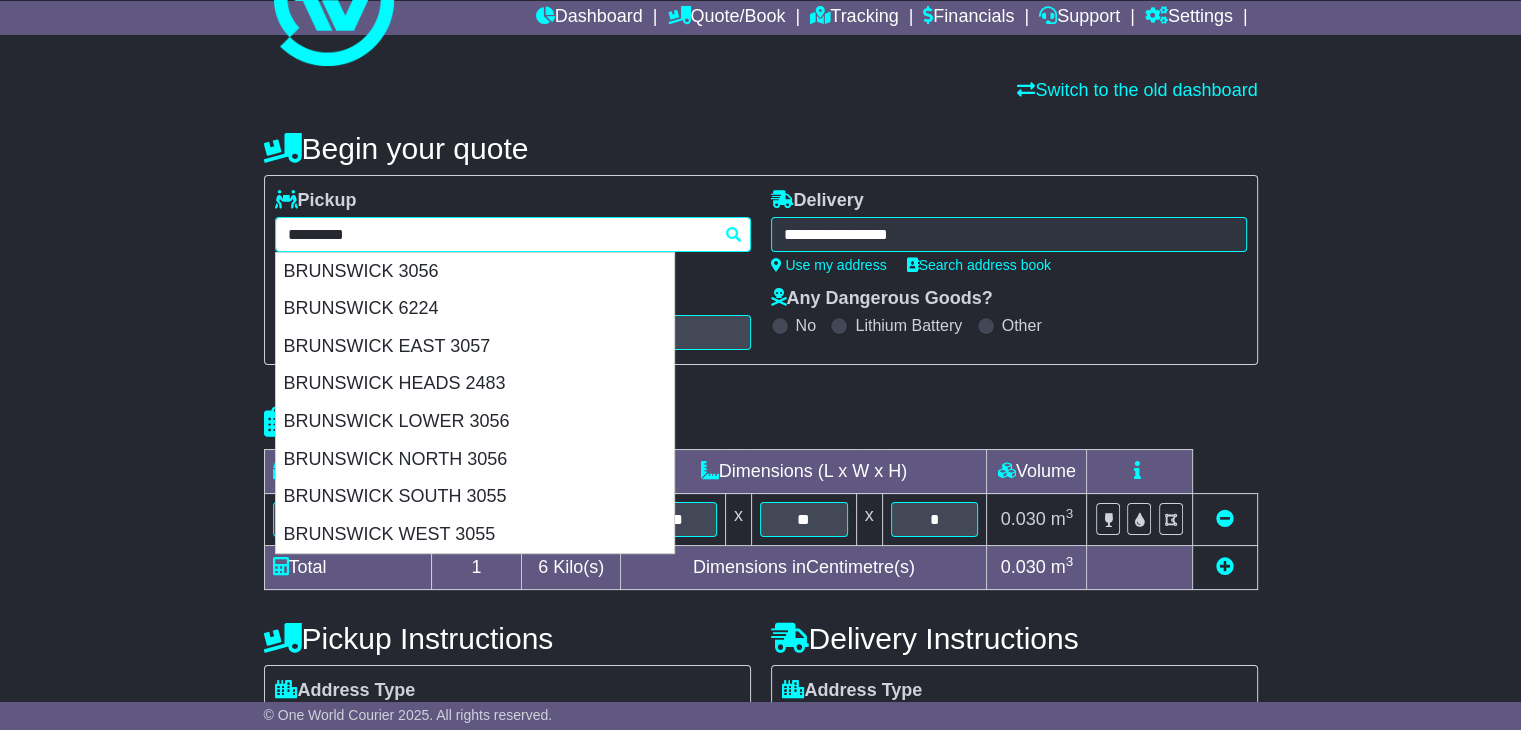 paste on "*" 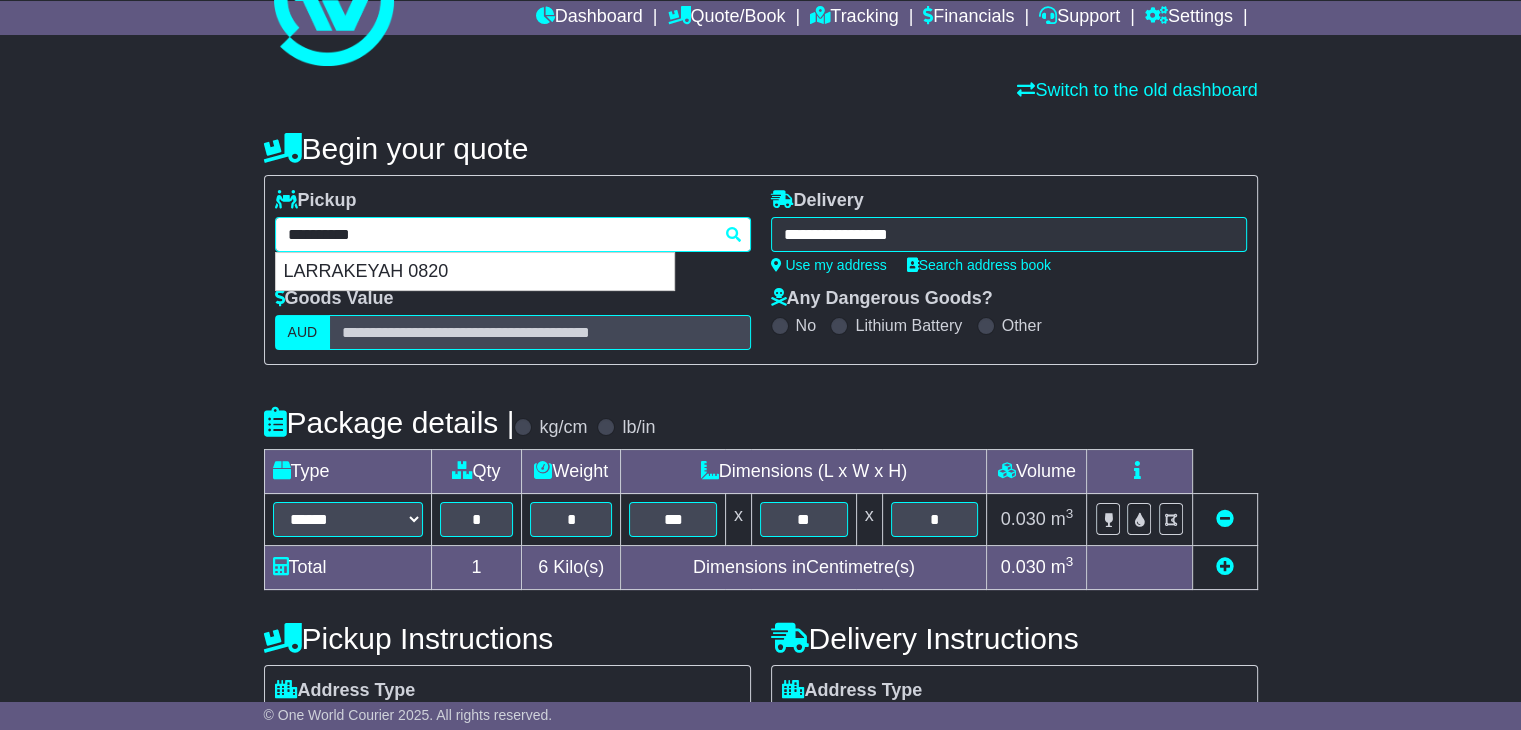 click on "LARRAKEYAH 0820" at bounding box center (475, 272) 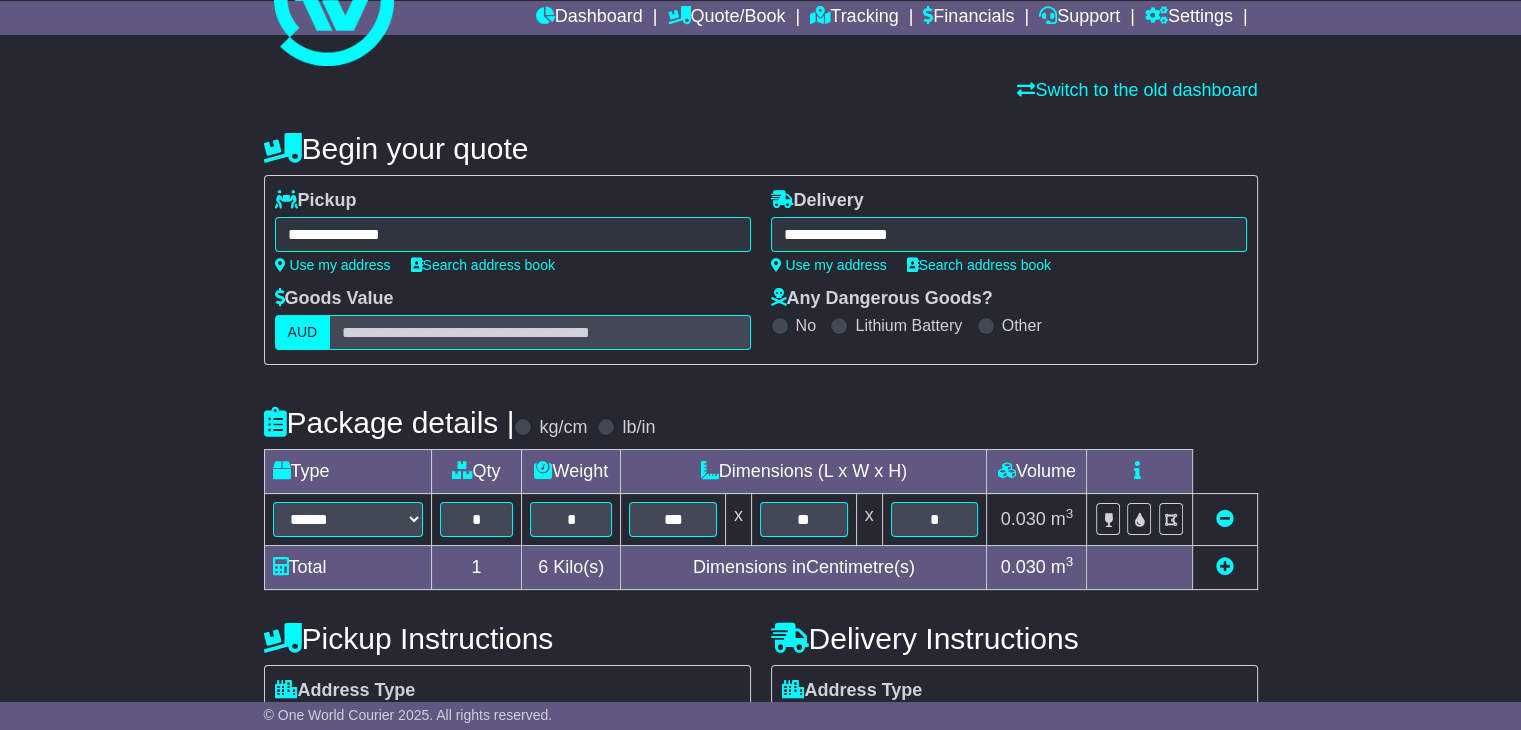 type on "**********" 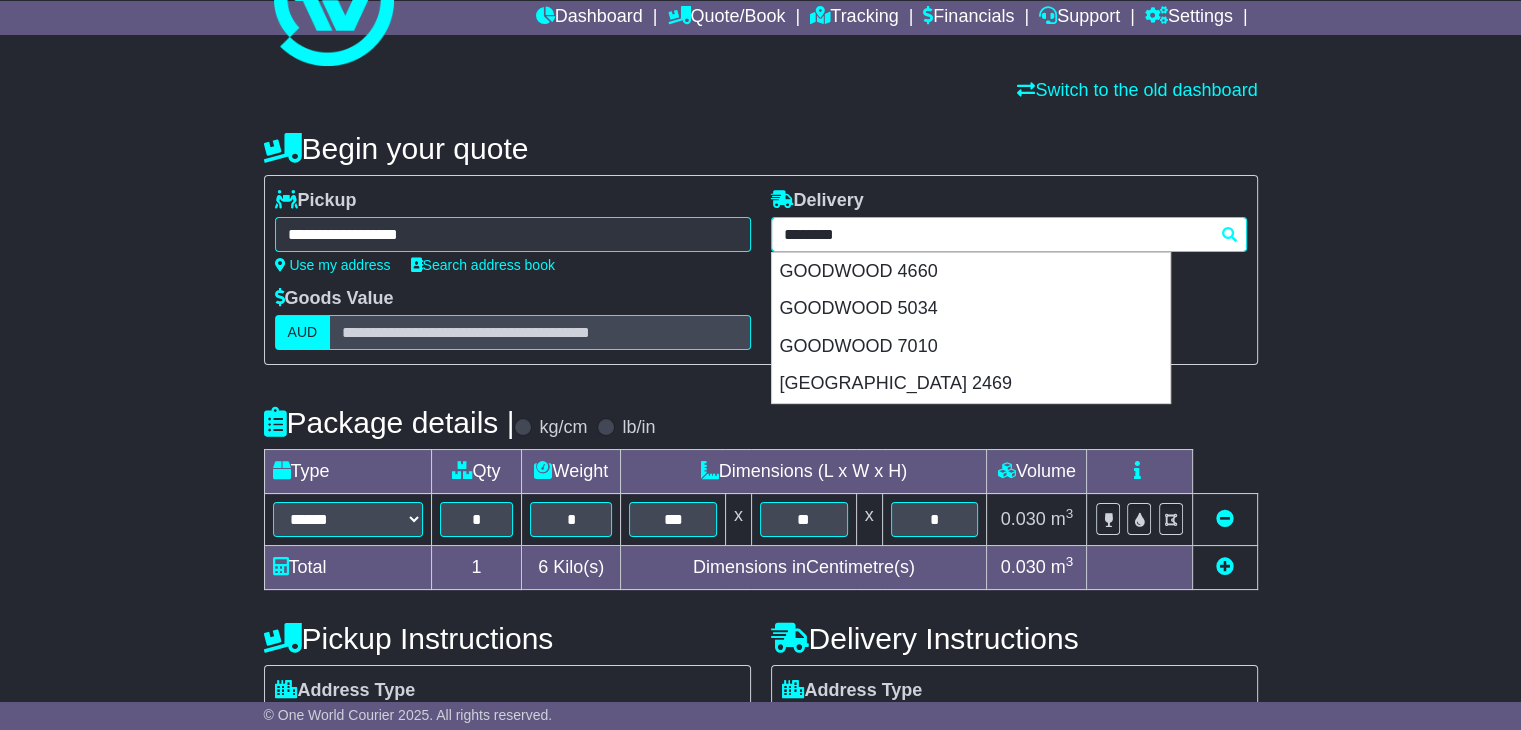 click on "**********" at bounding box center (1009, 234) 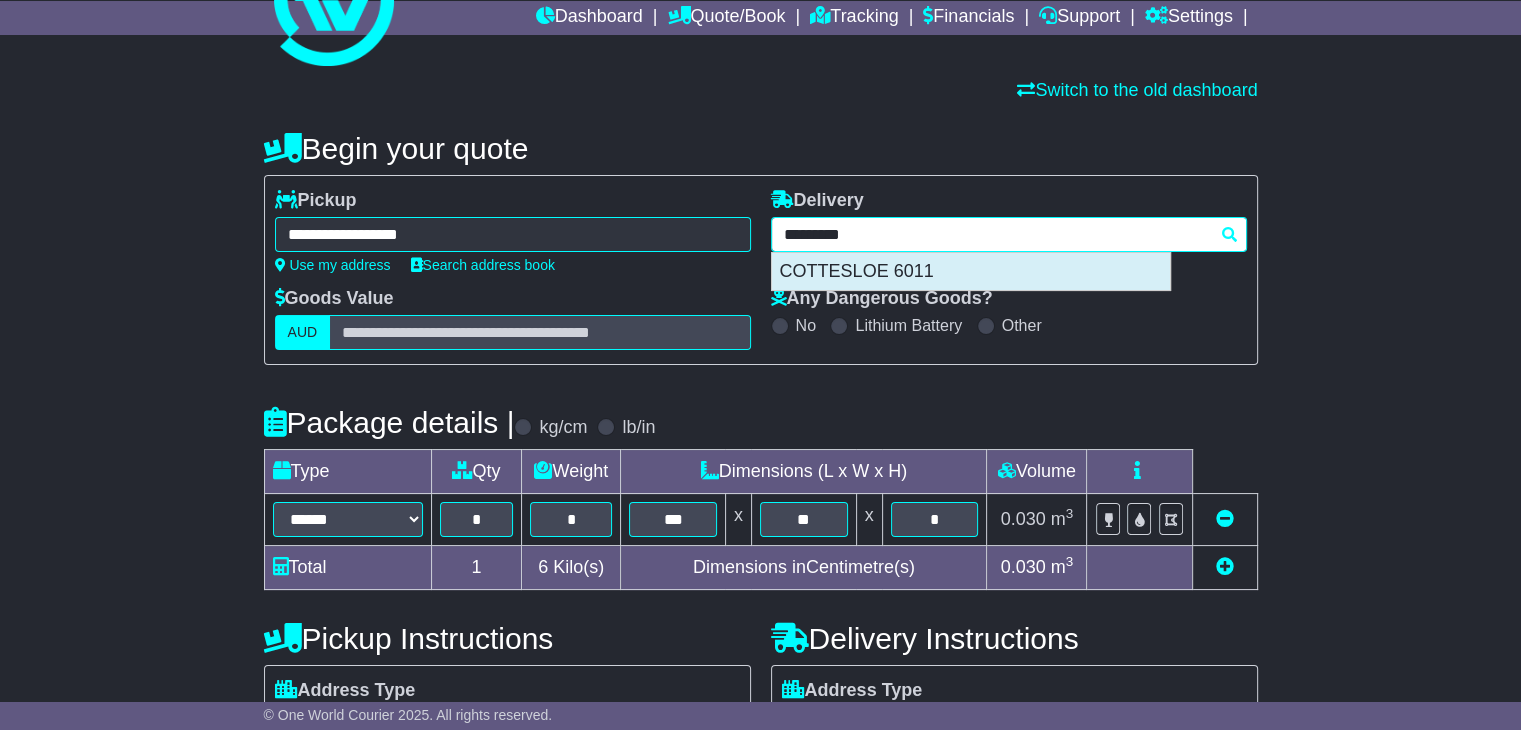 click on "COTTESLOE 6011" at bounding box center [971, 272] 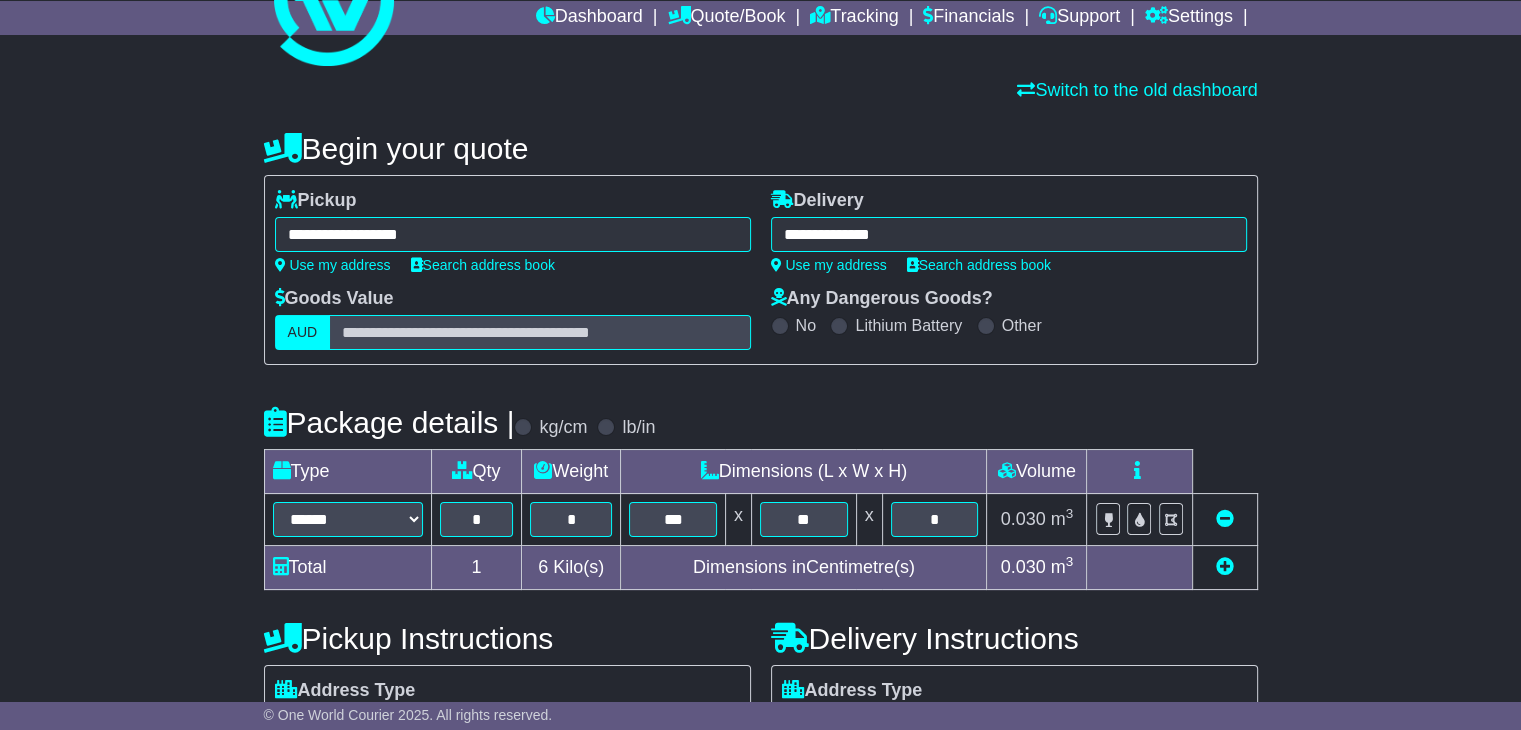 type on "**********" 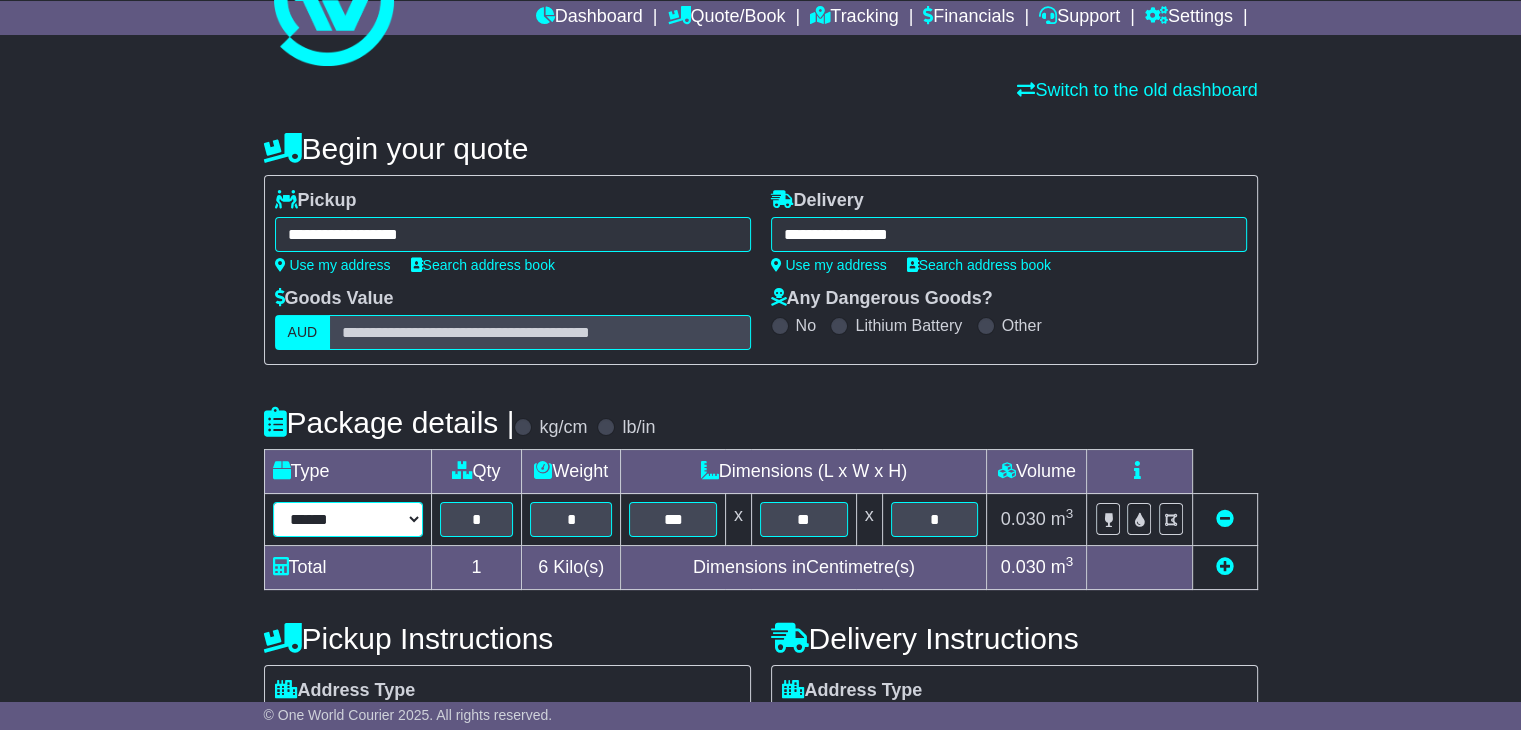 click on "****** ****** *** ******** ***** **** **** ****** *** *******" at bounding box center [348, 519] 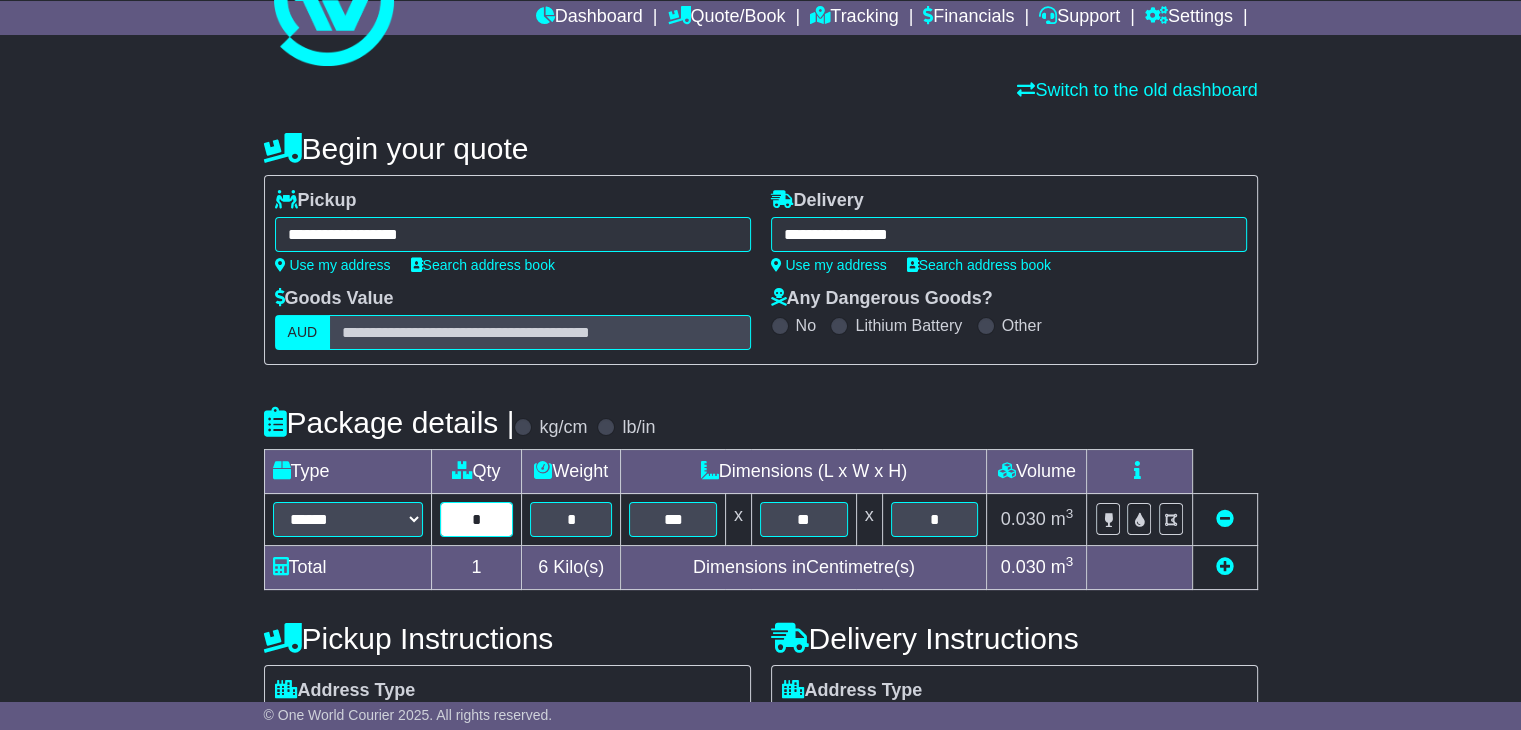 type on "*" 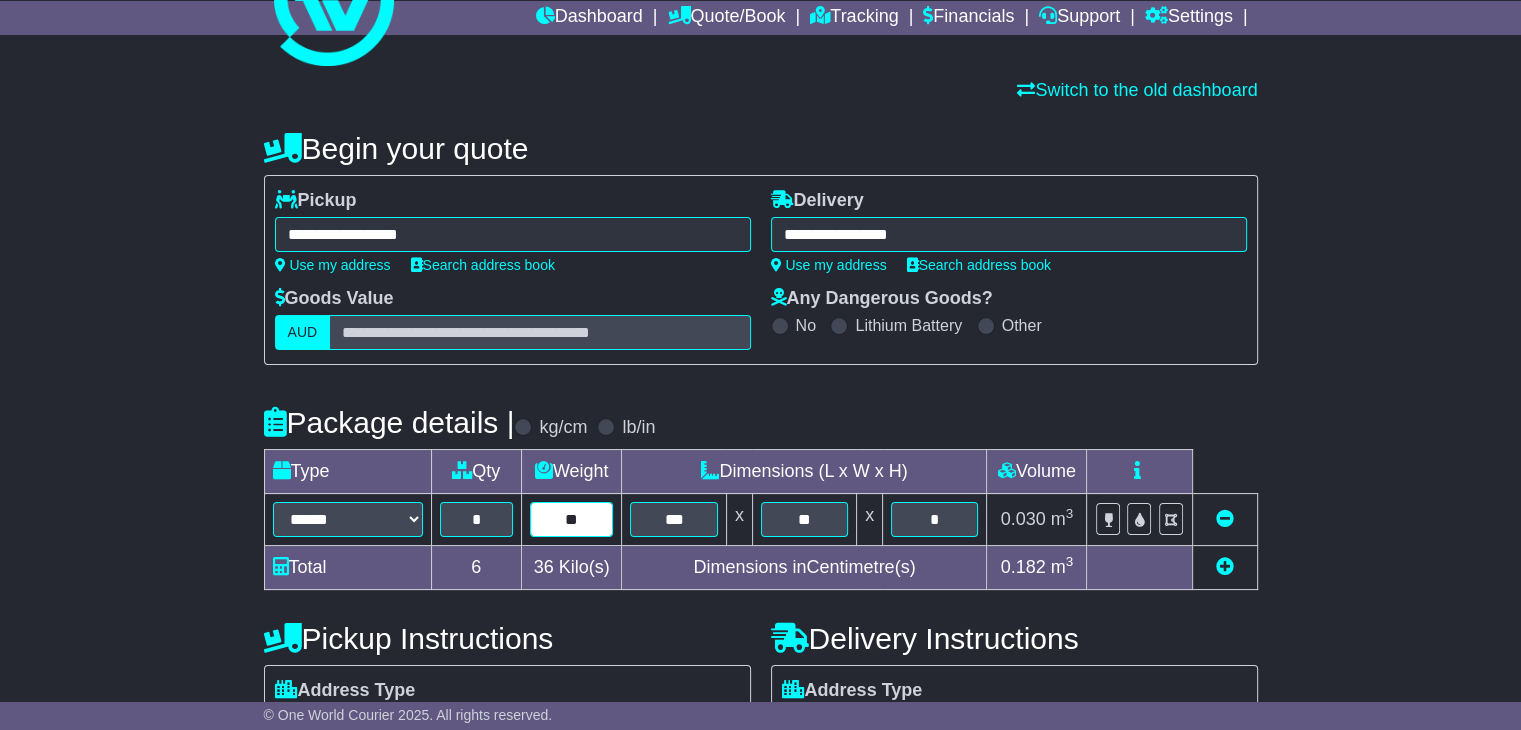 type on "**" 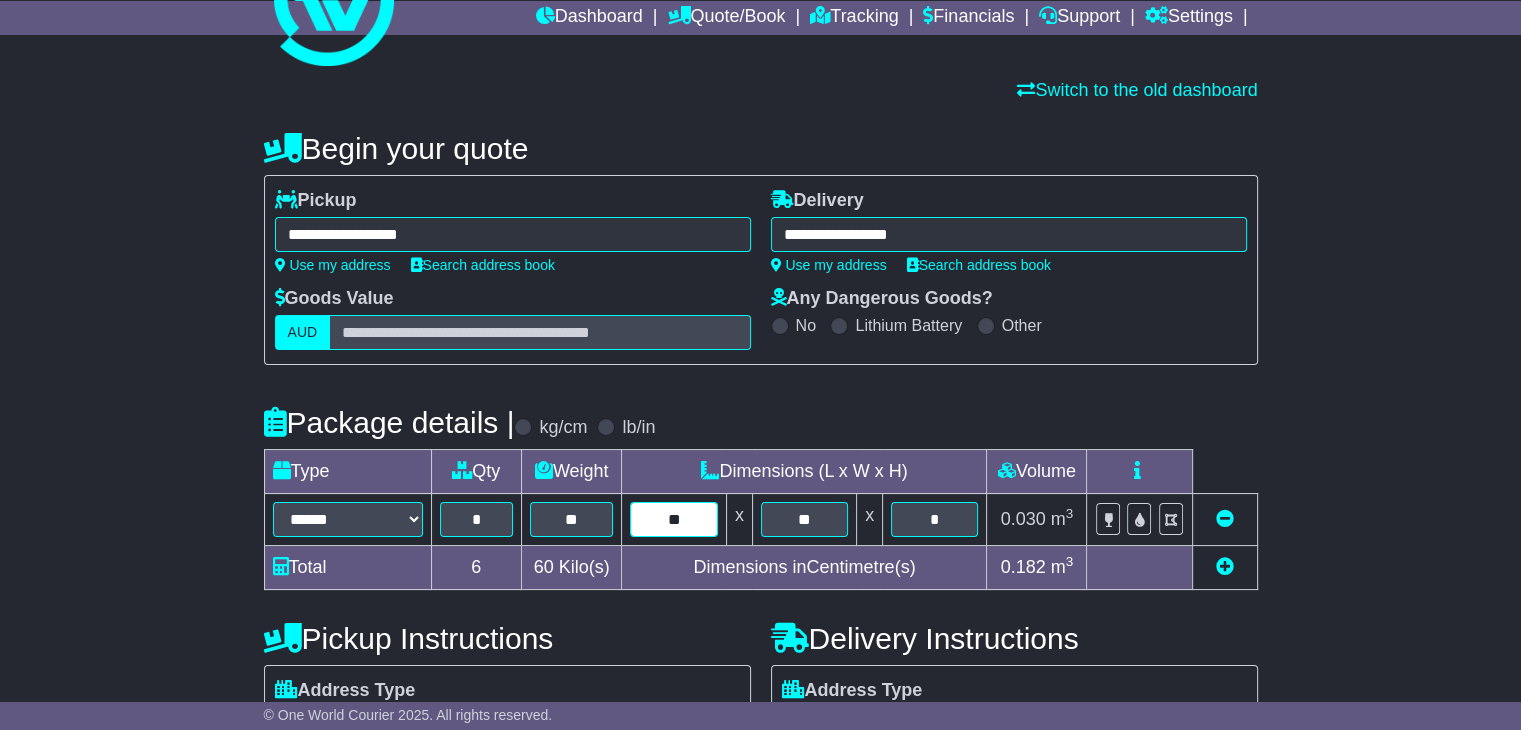 type on "**" 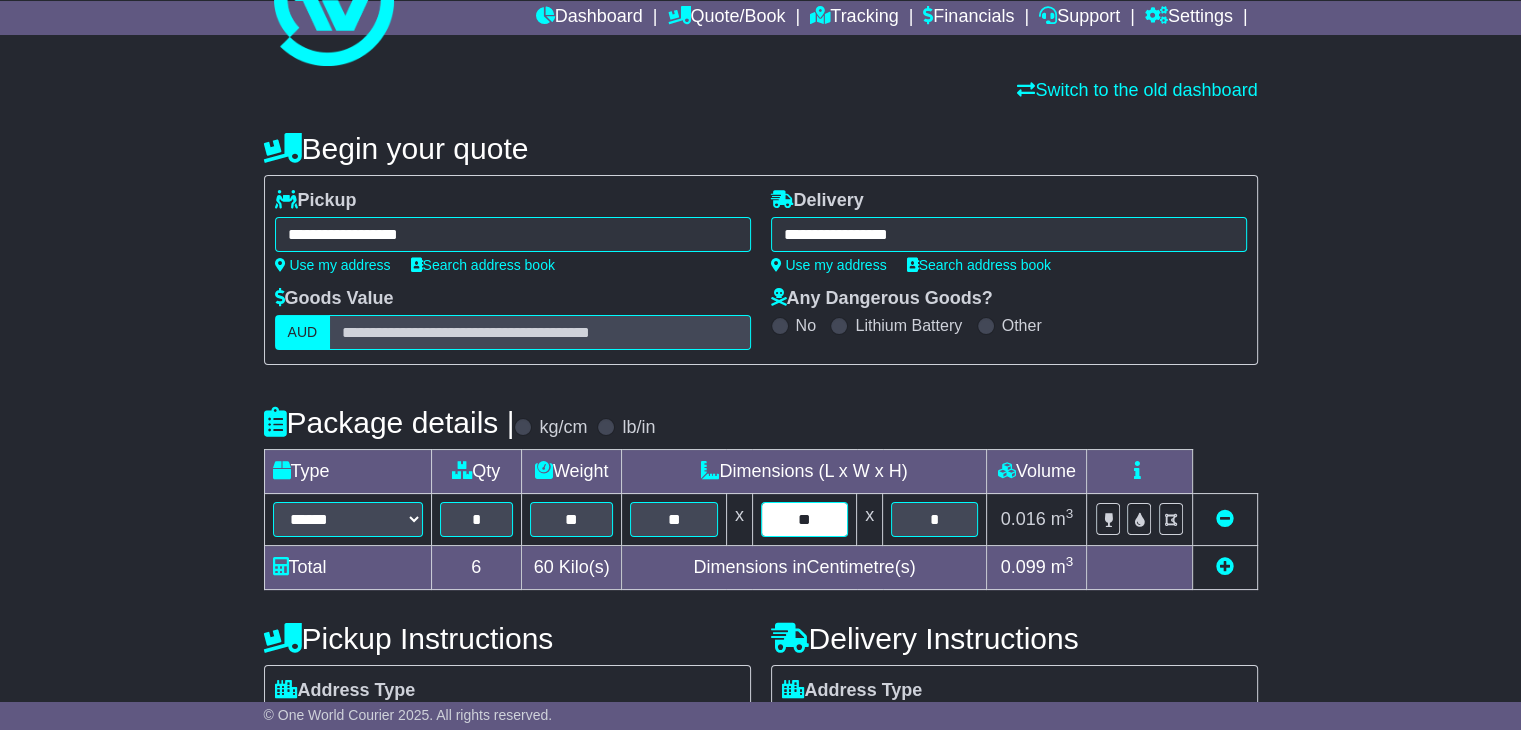 type on "**" 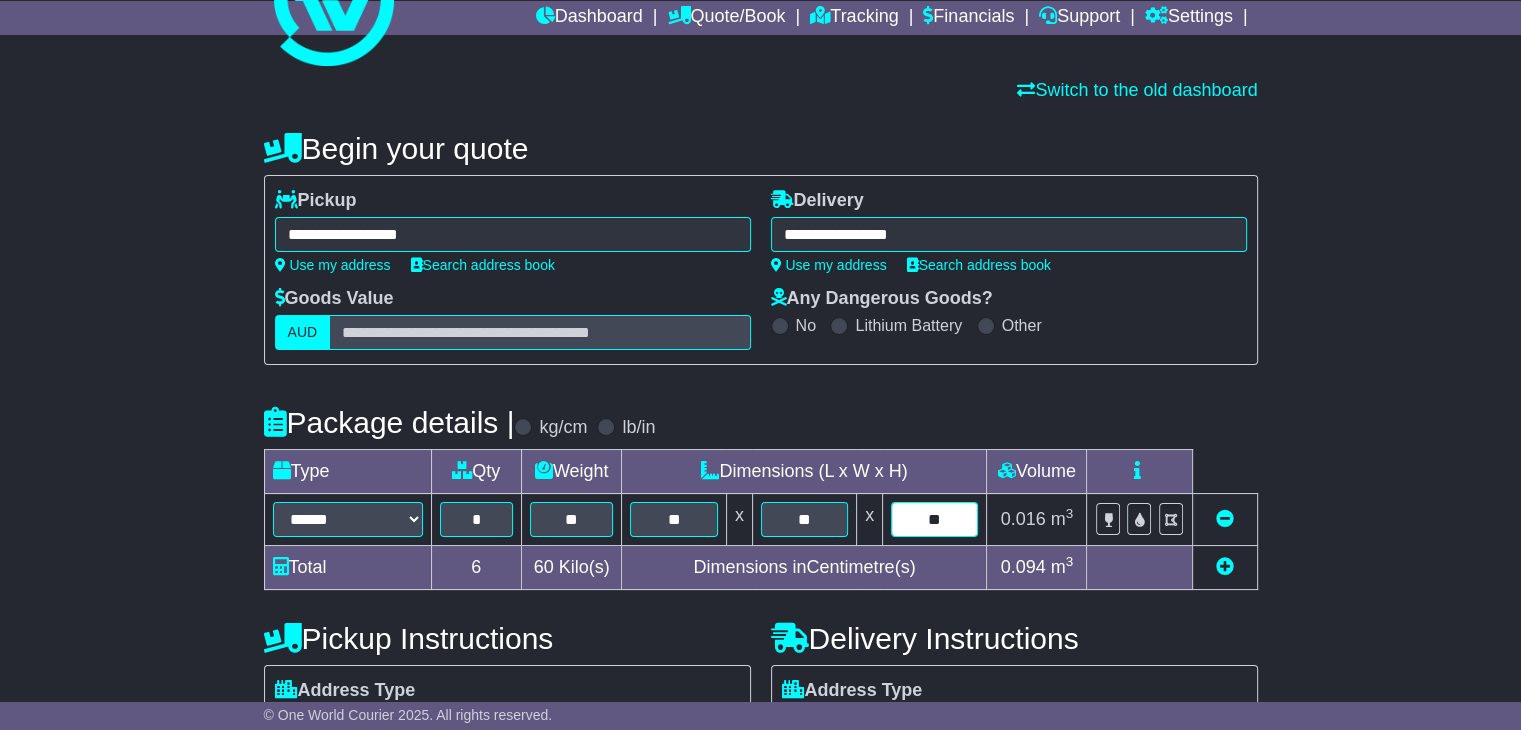 type on "**" 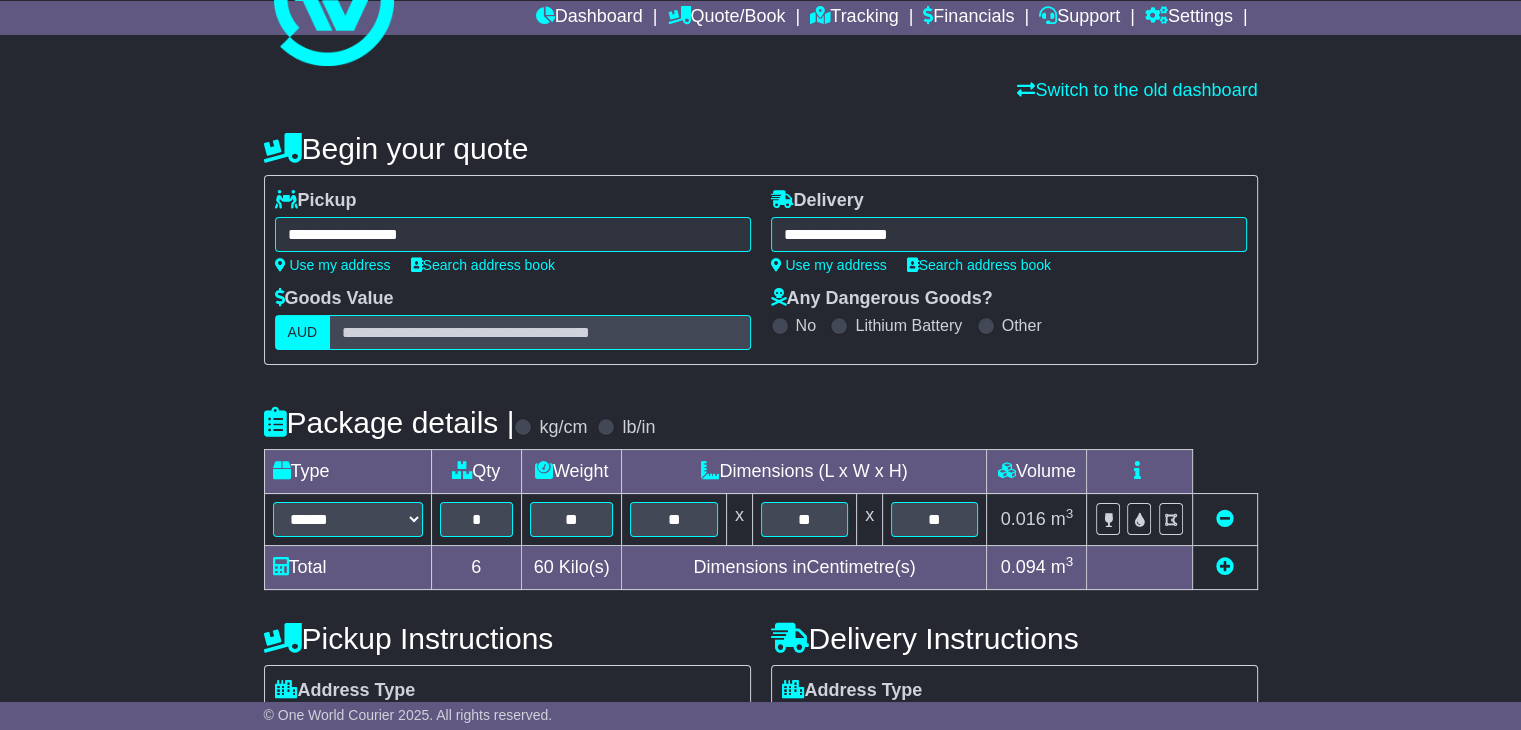scroll, scrollTop: 327, scrollLeft: 0, axis: vertical 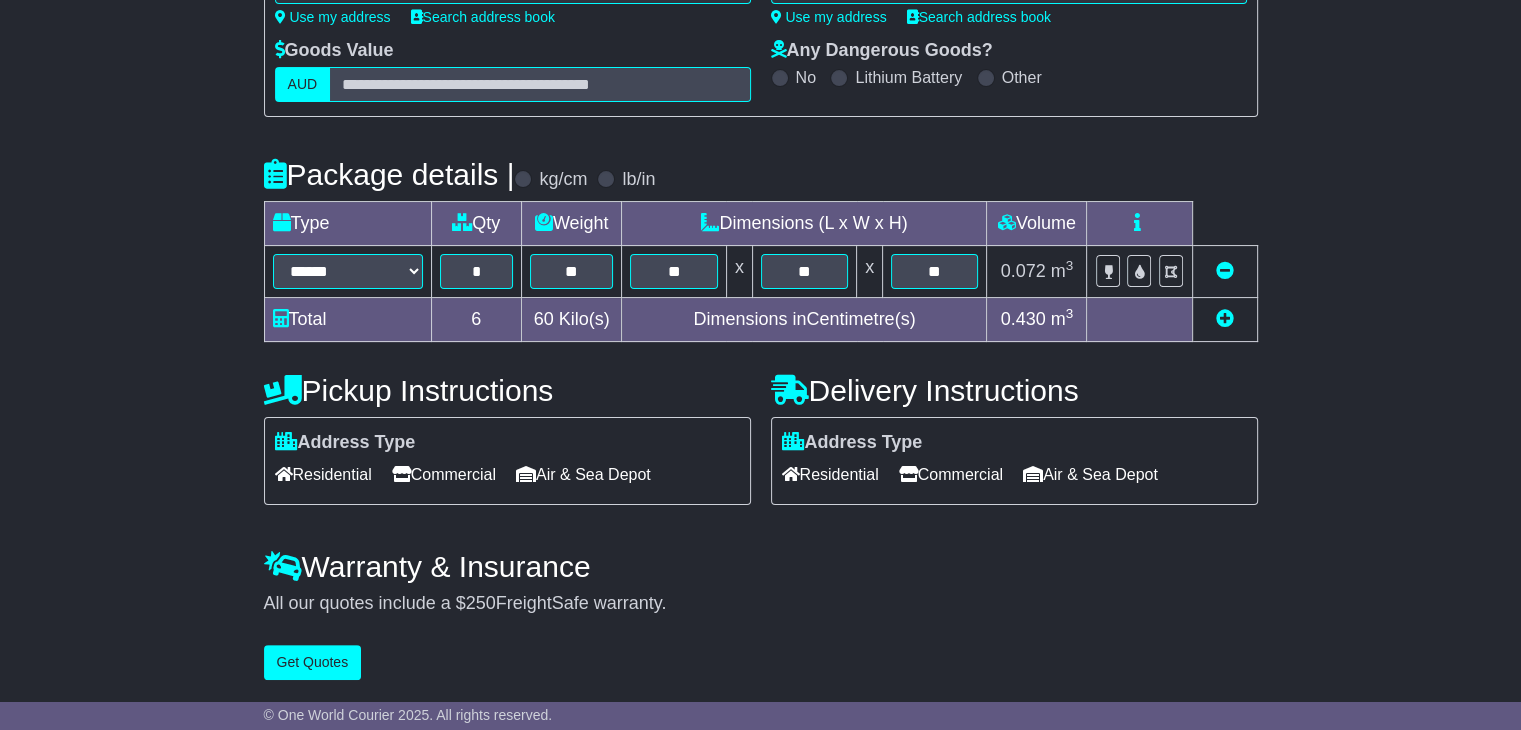 click on "Residential" at bounding box center (323, 474) 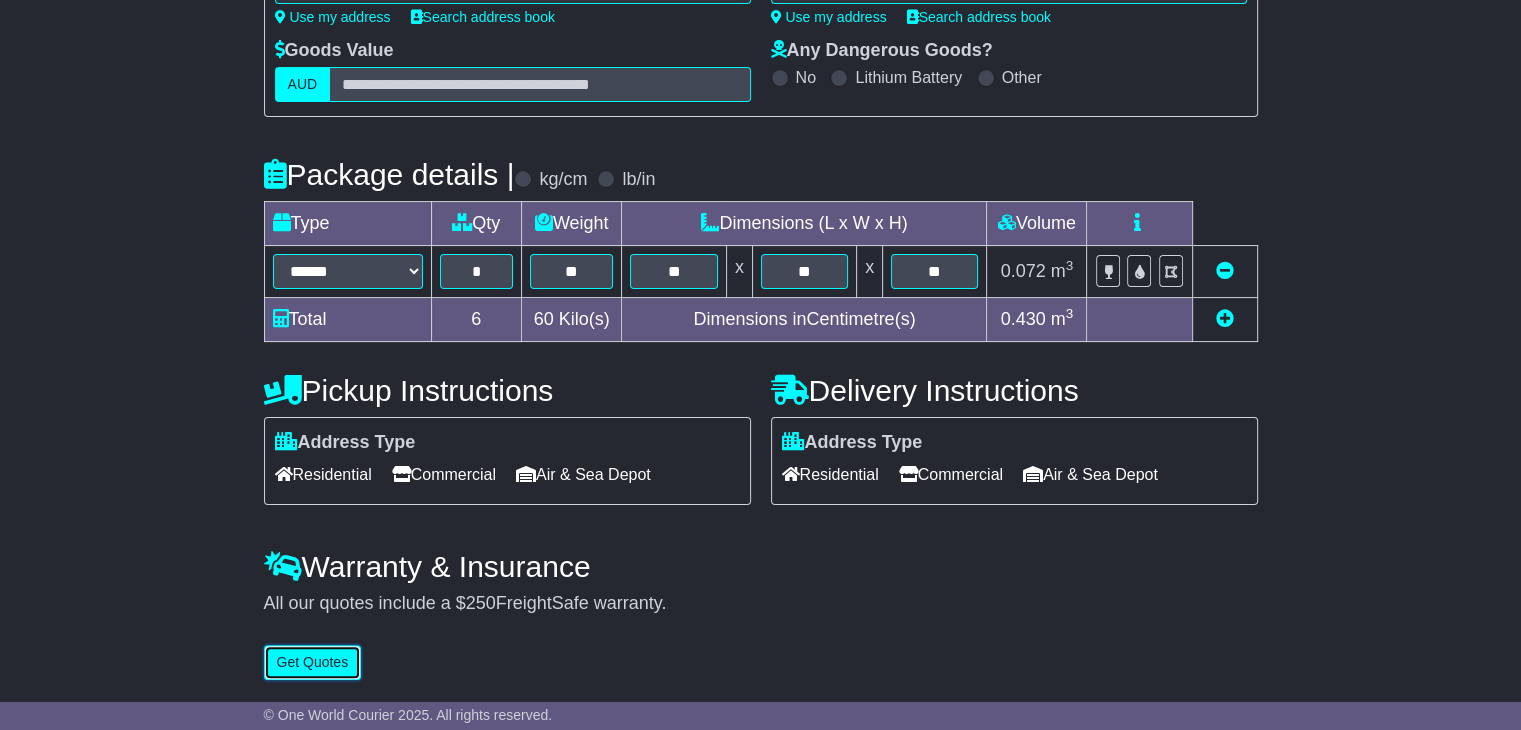 click on "Get Quotes" at bounding box center (313, 662) 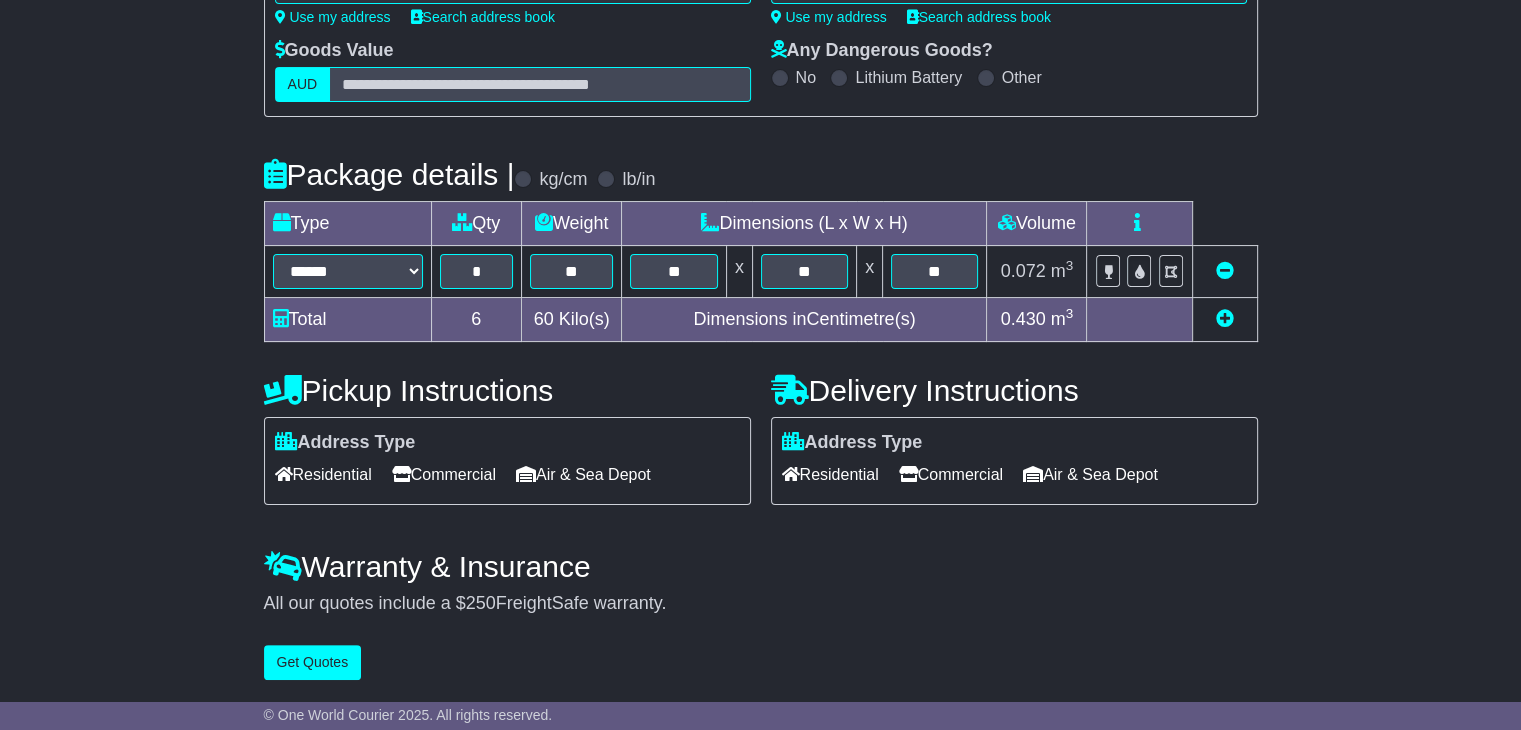 scroll, scrollTop: 0, scrollLeft: 0, axis: both 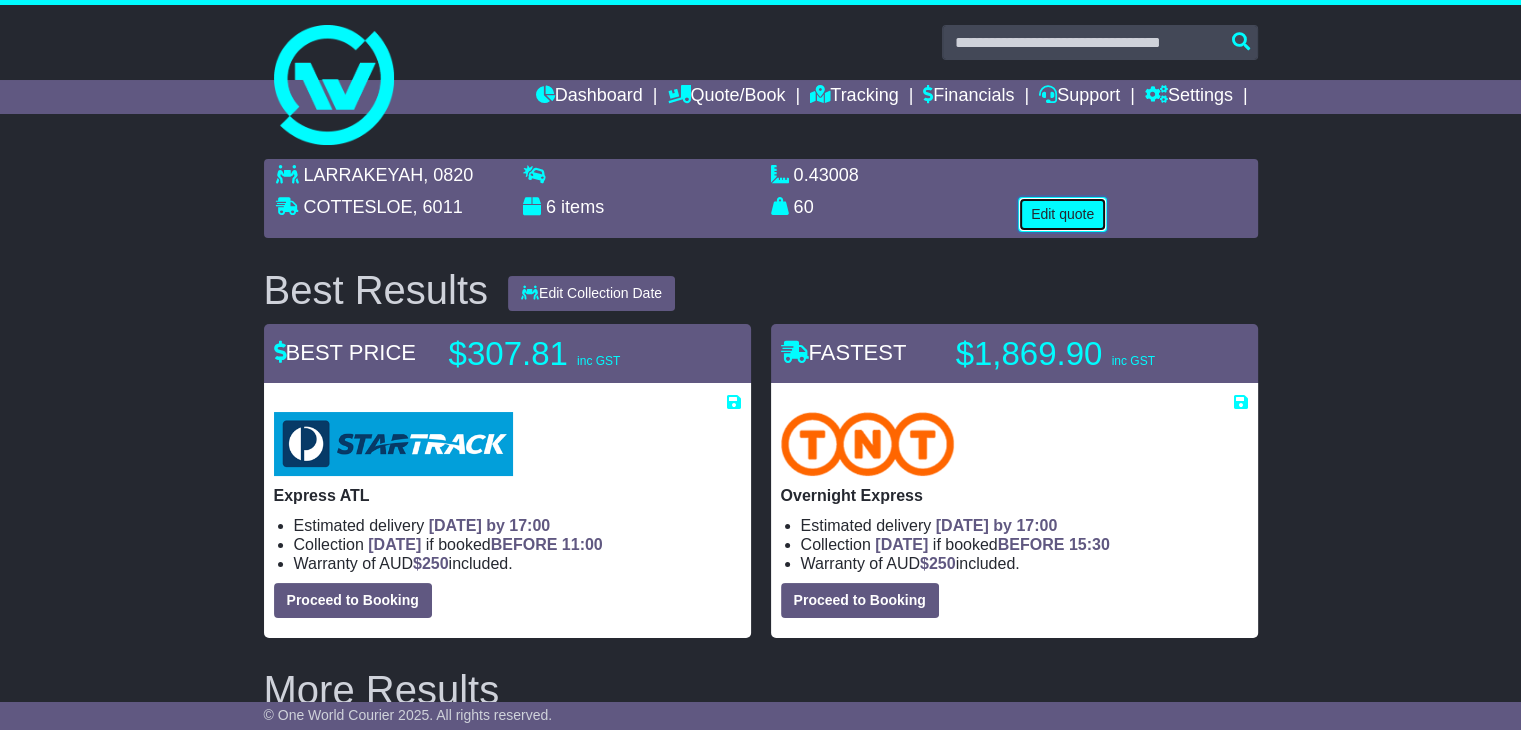 click on "Edit quote" at bounding box center [1062, 214] 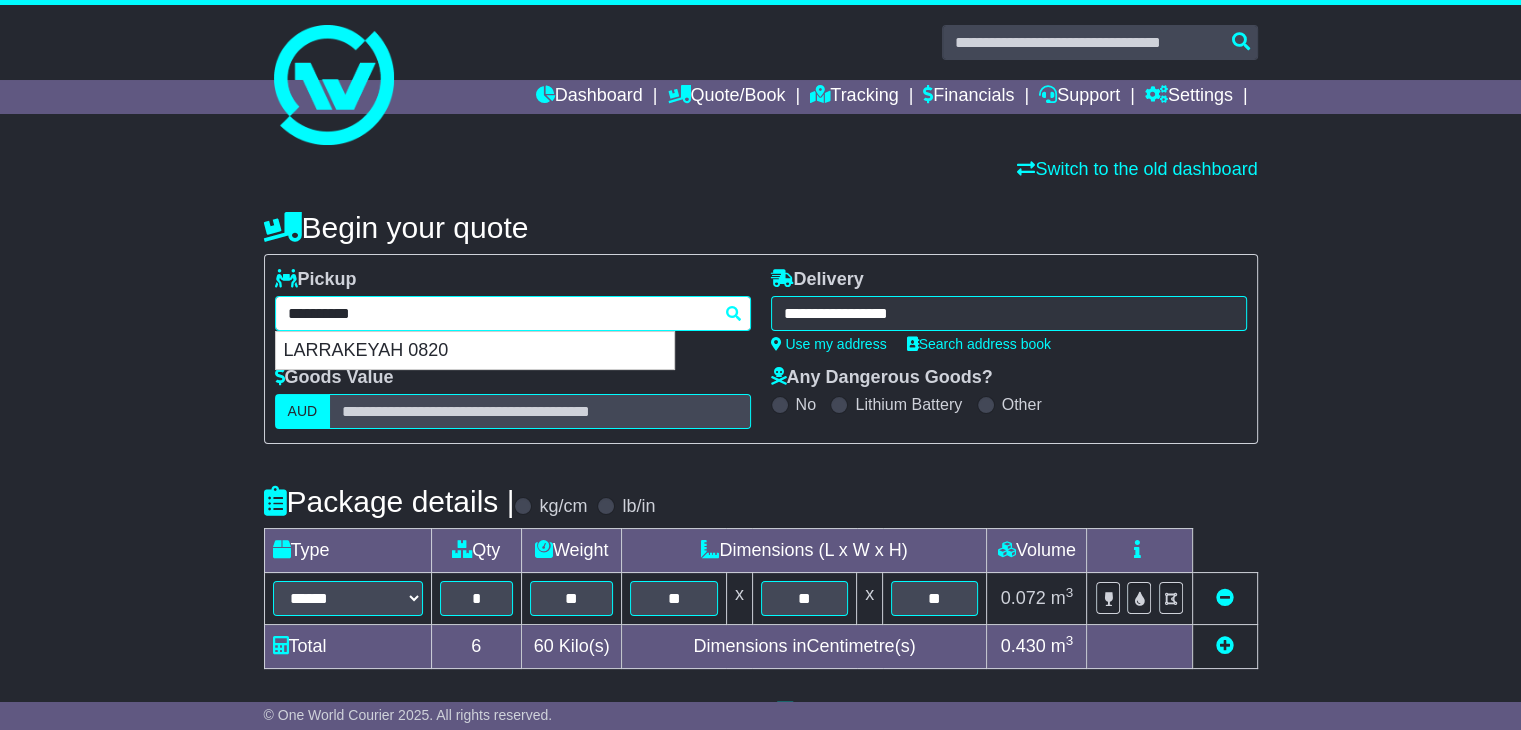 click on "**********" at bounding box center [513, 313] 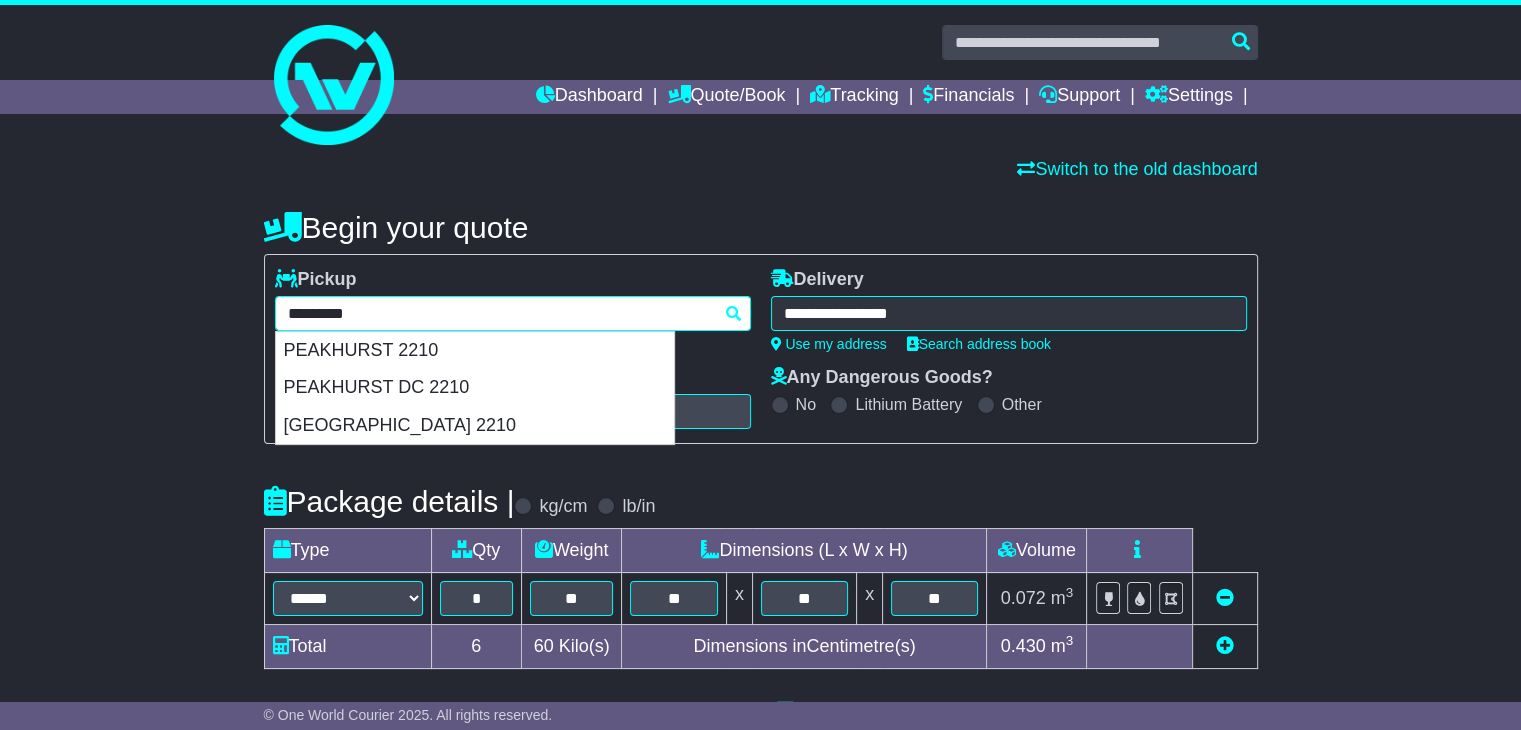 click on "PEAKHURST 2210" at bounding box center (475, 351) 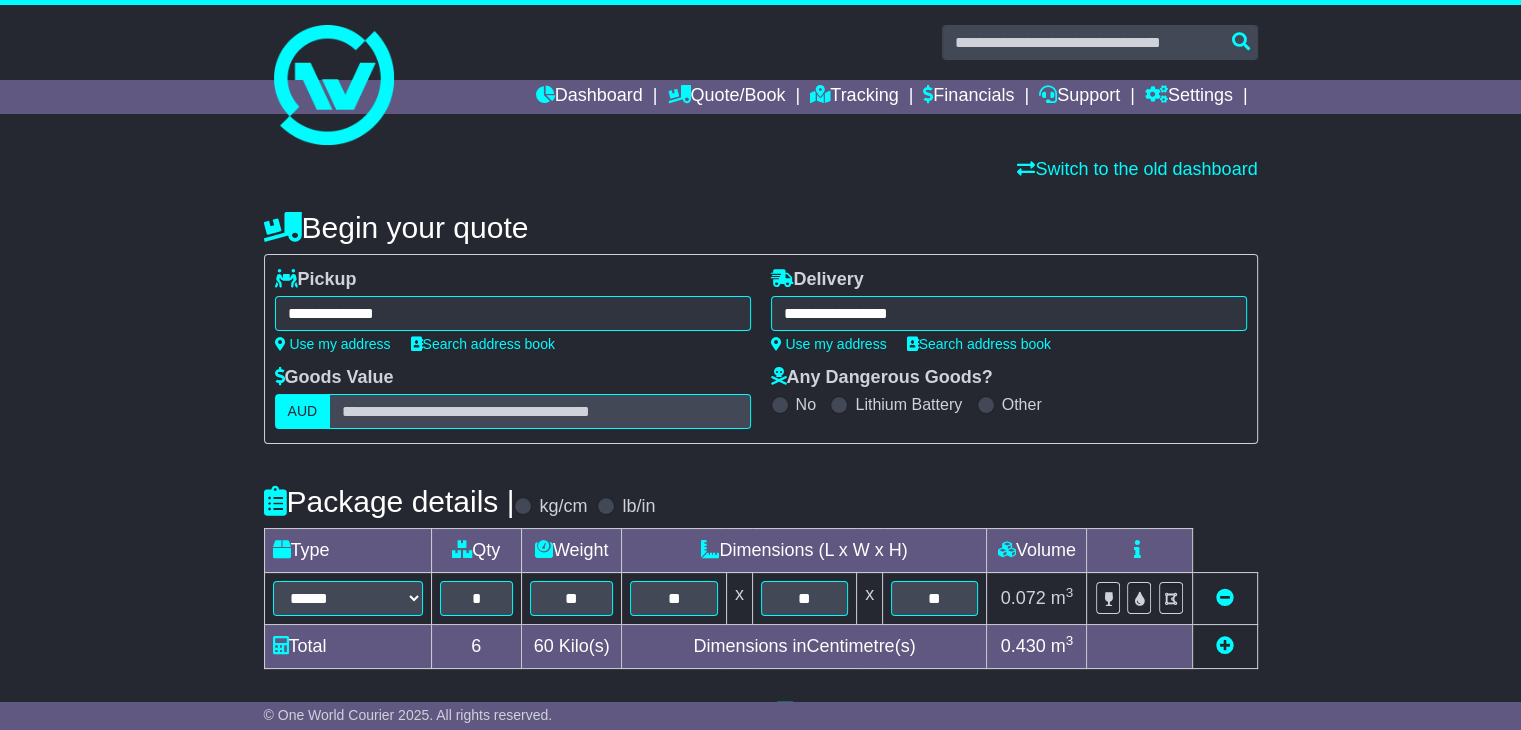 type on "**********" 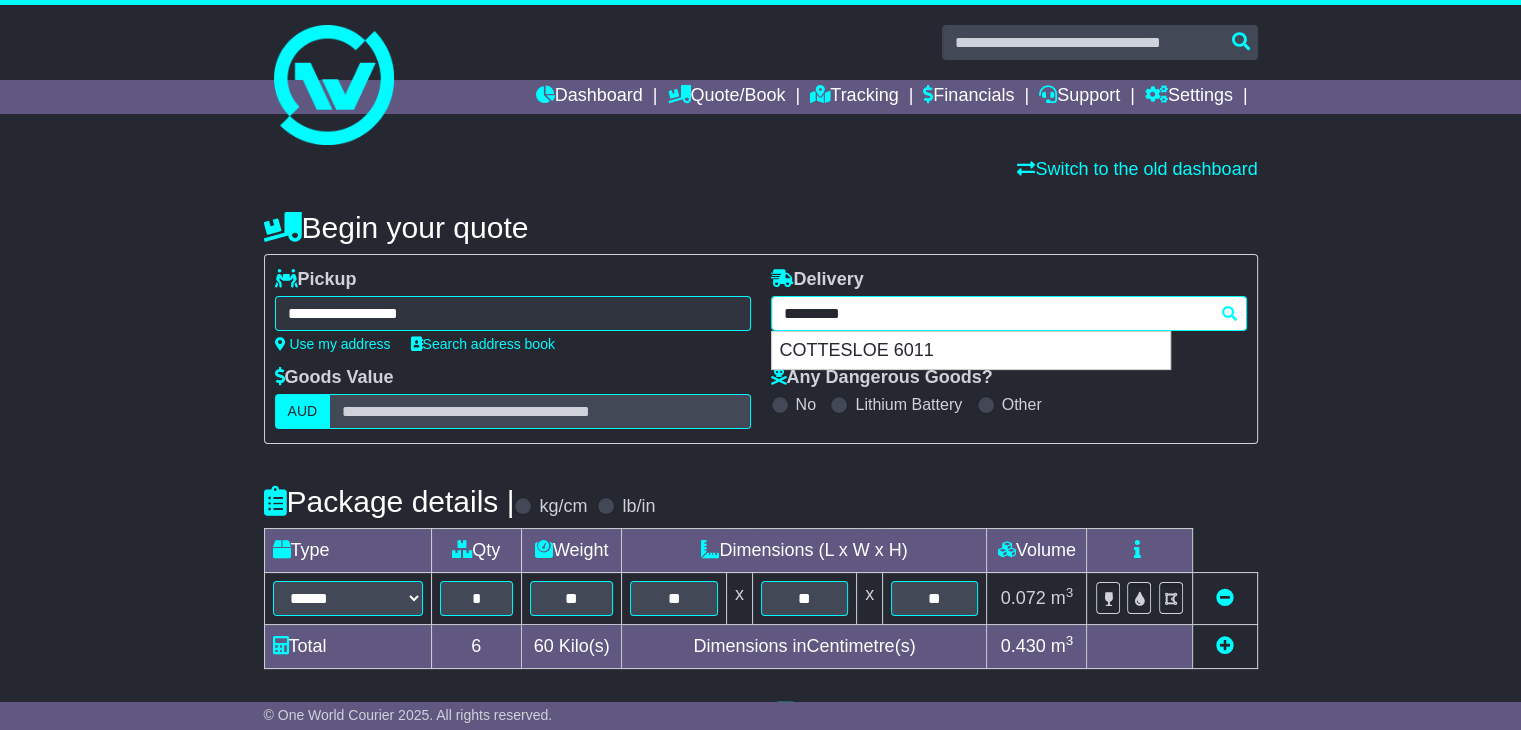 click on "**********" at bounding box center [1009, 313] 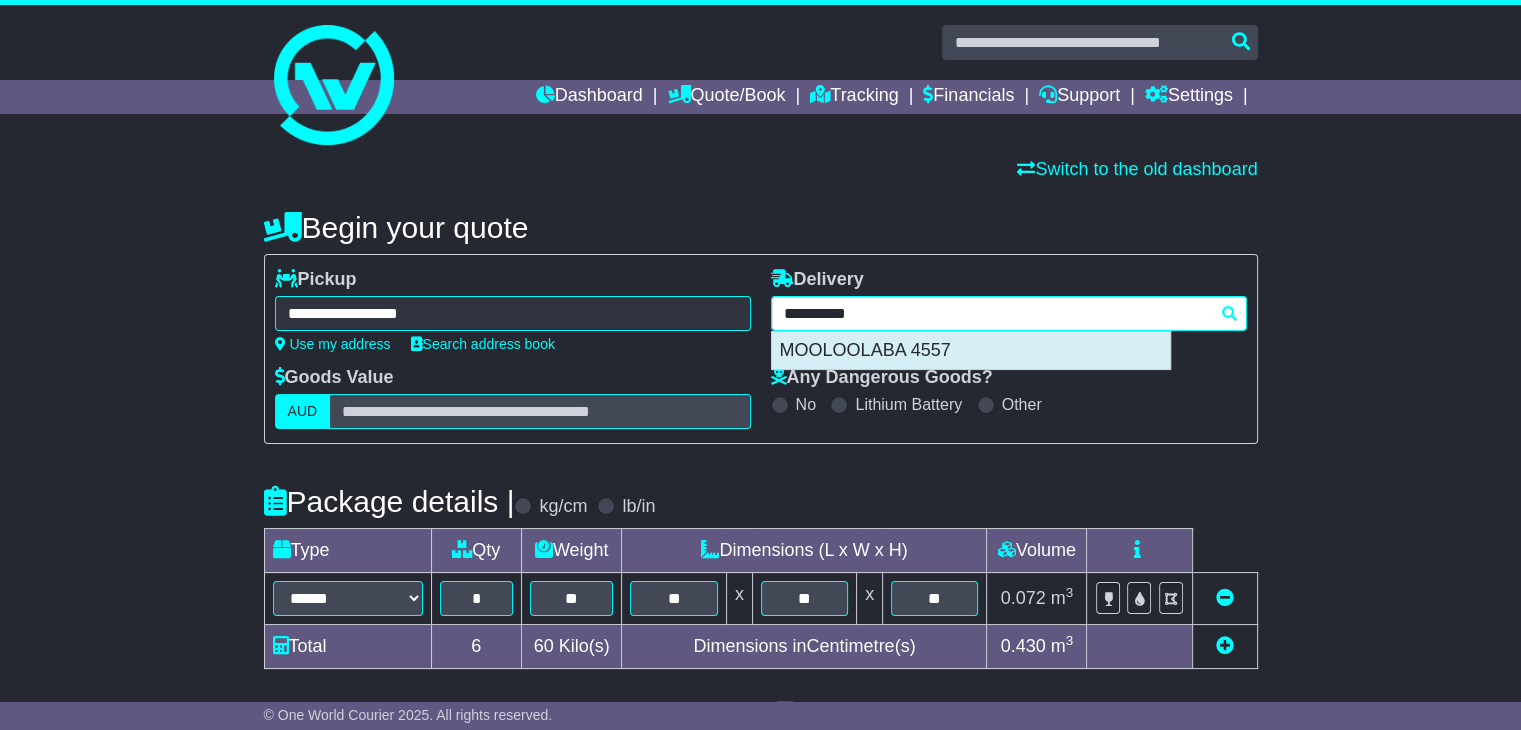 click on "MOOLOOLABA 4557" at bounding box center [971, 351] 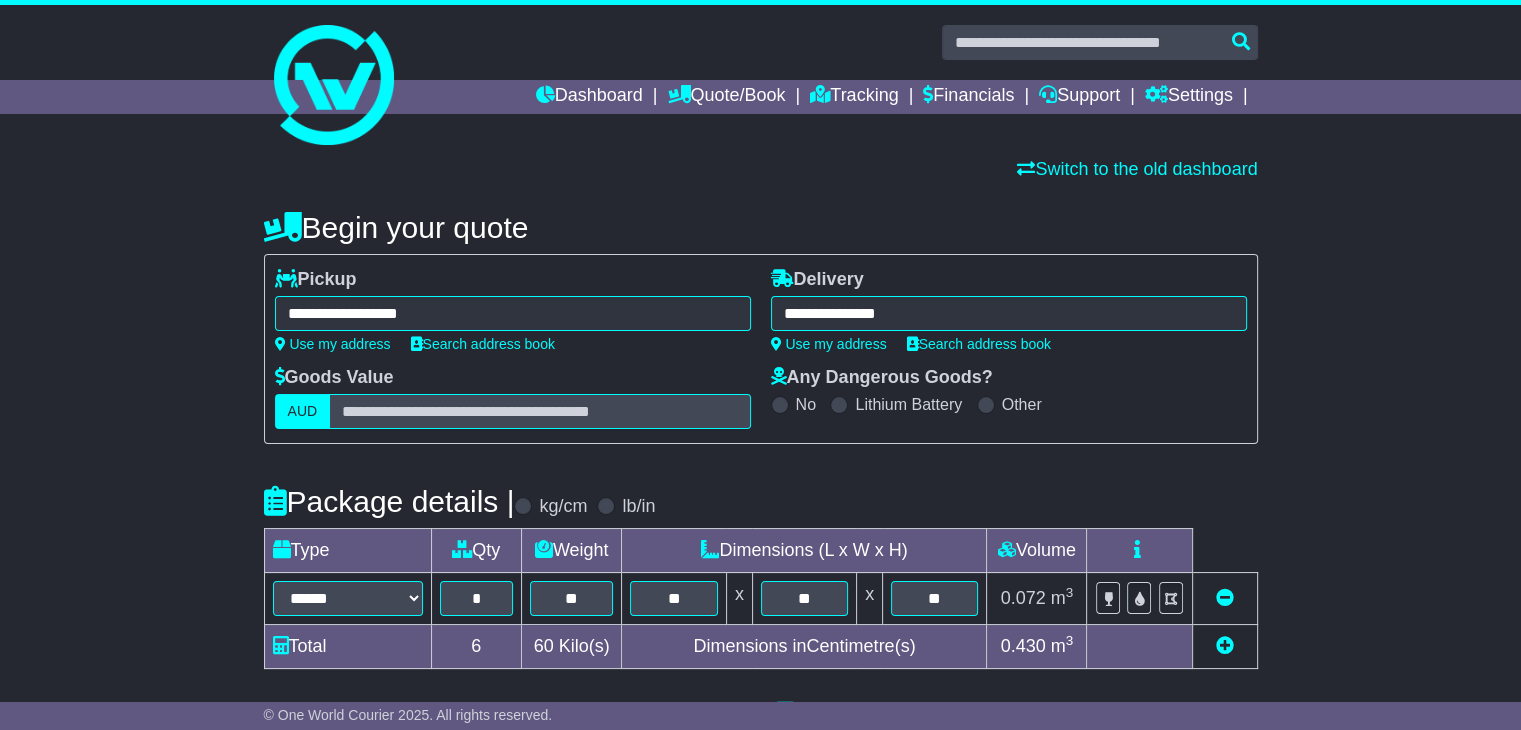 type on "**********" 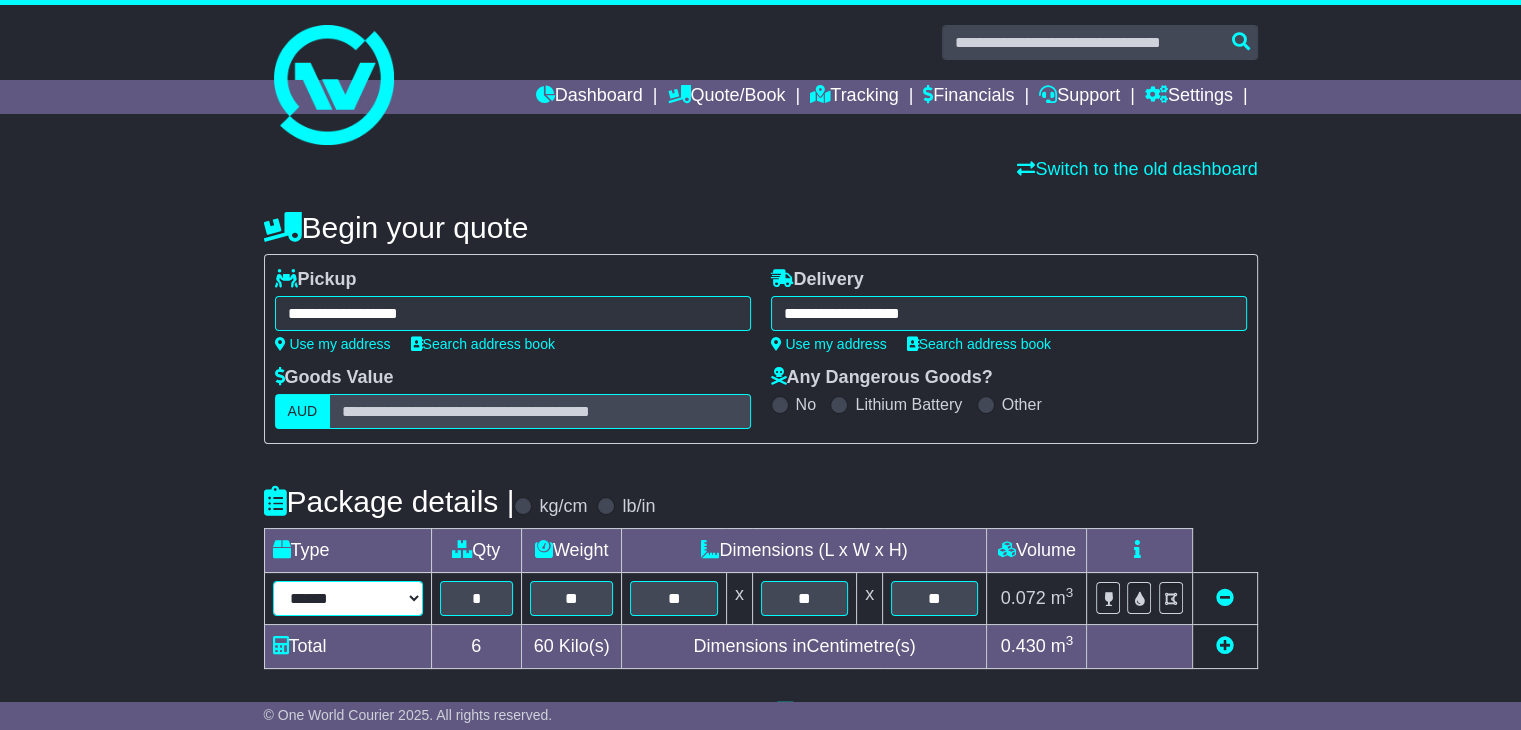 click on "****** ****** *** ******** ***** **** **** ****** *** *******" at bounding box center (348, 598) 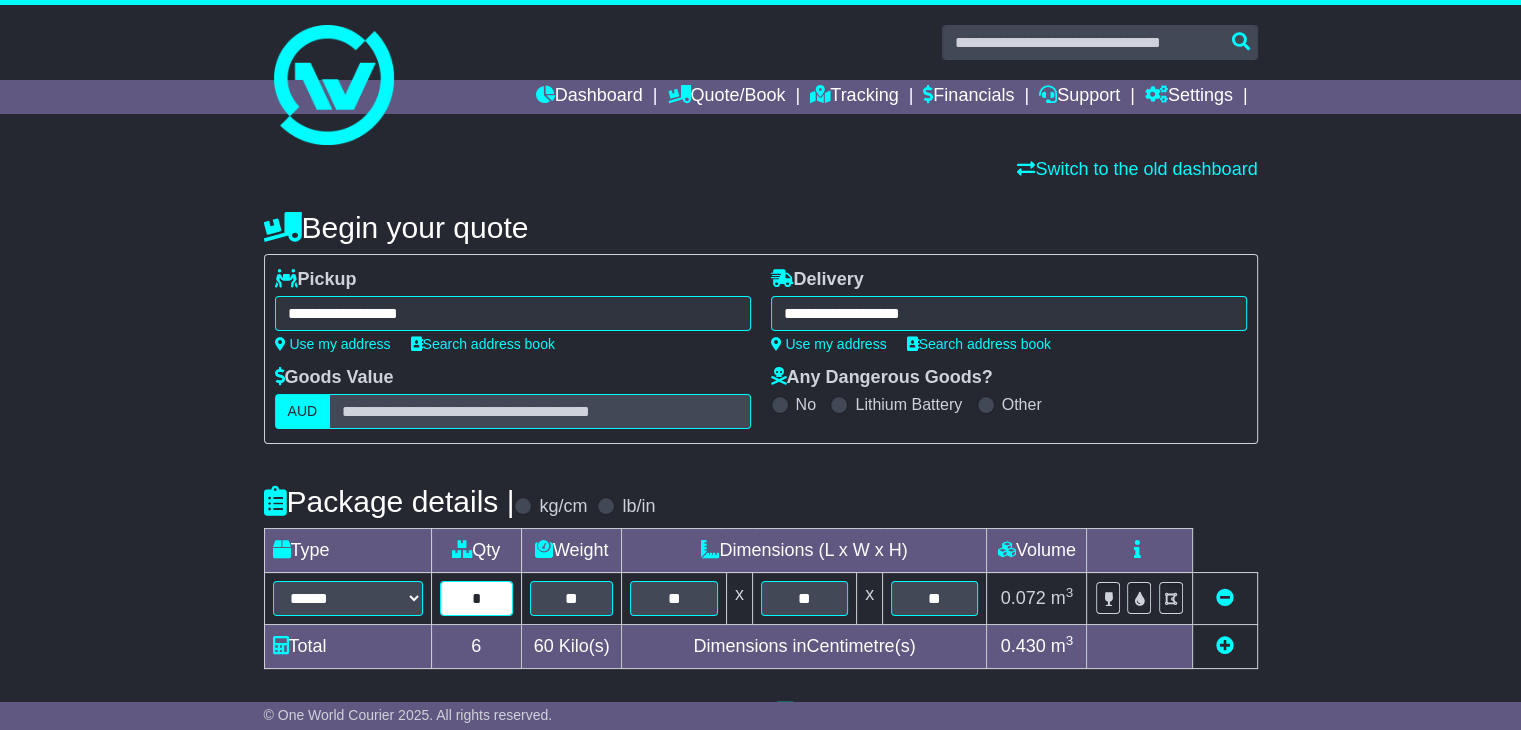 click on "*" at bounding box center (476, 598) 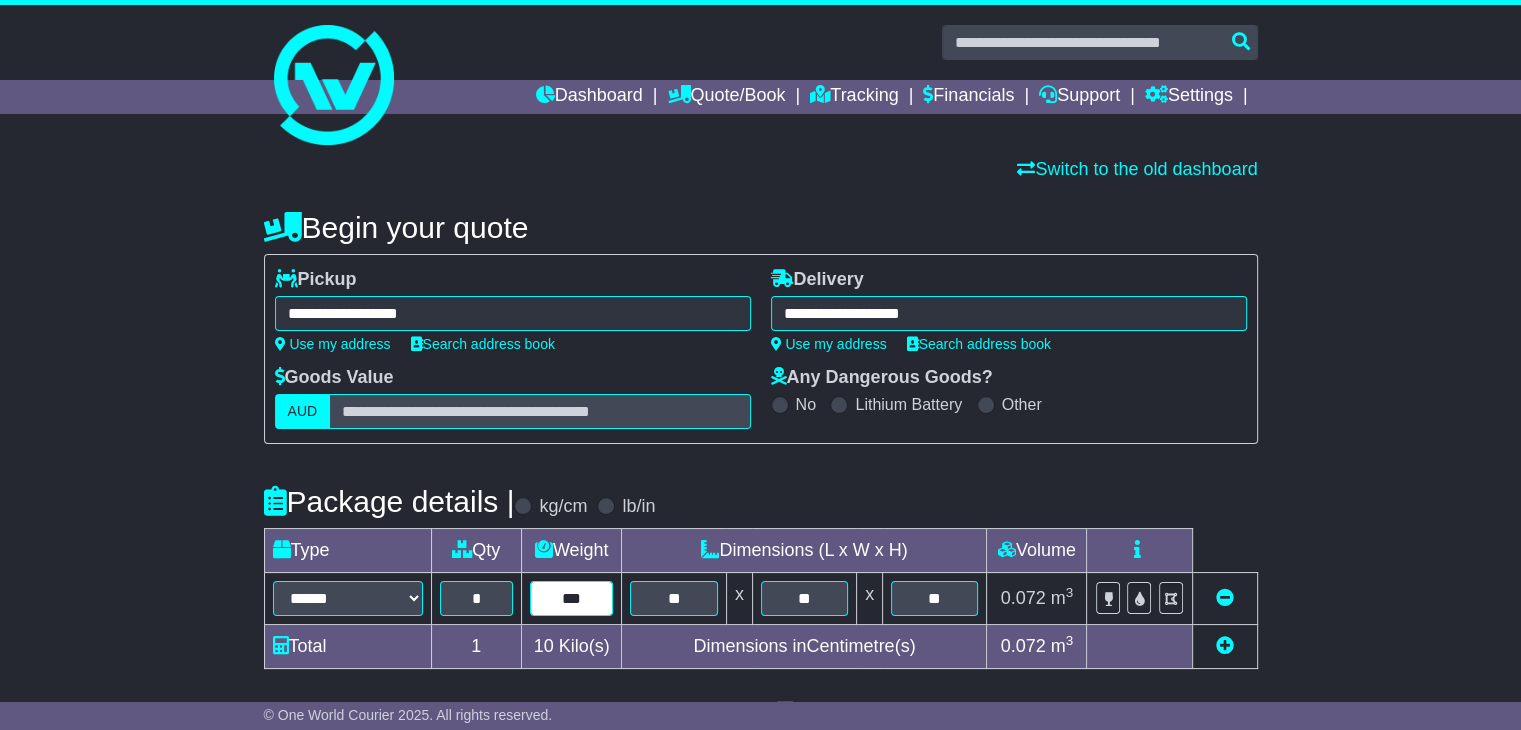 type on "***" 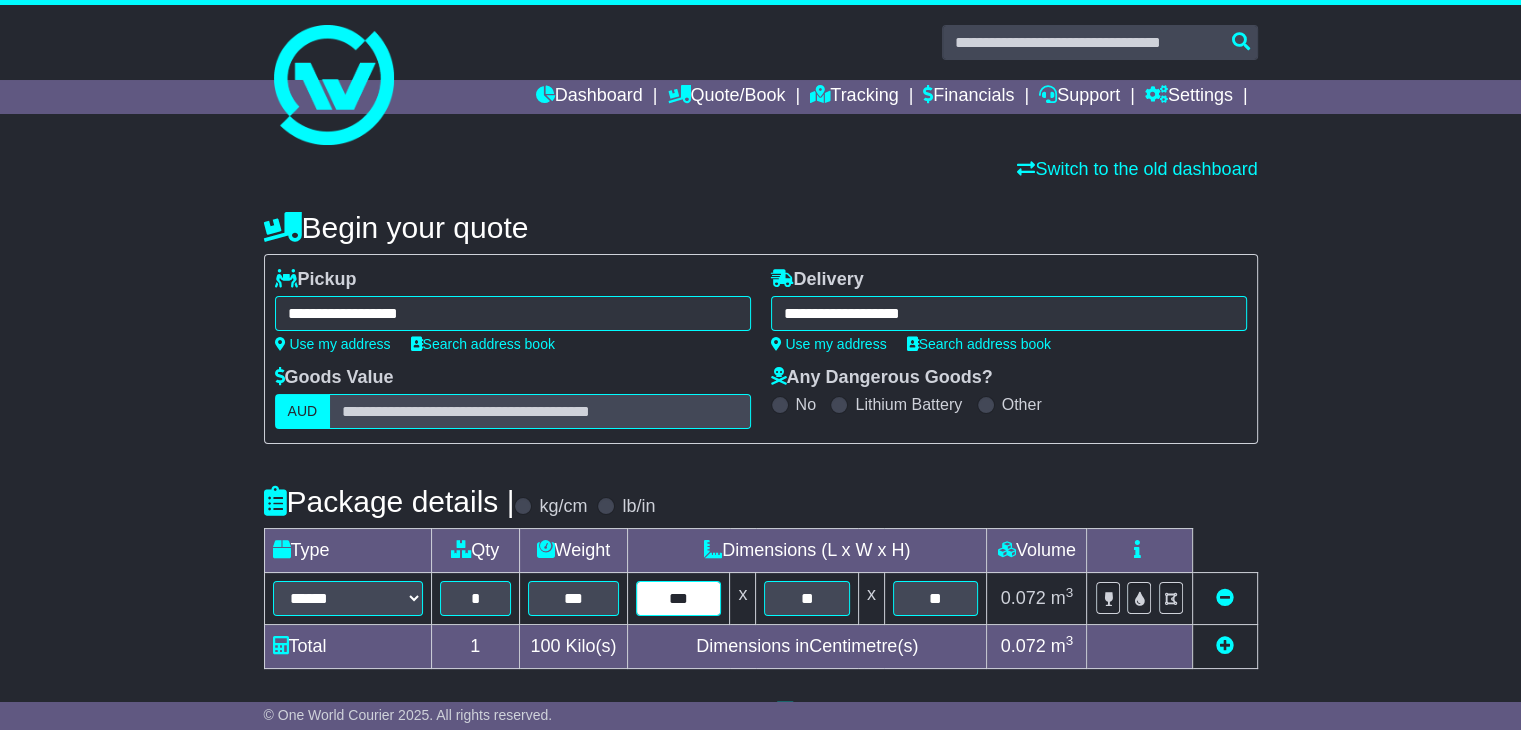type on "***" 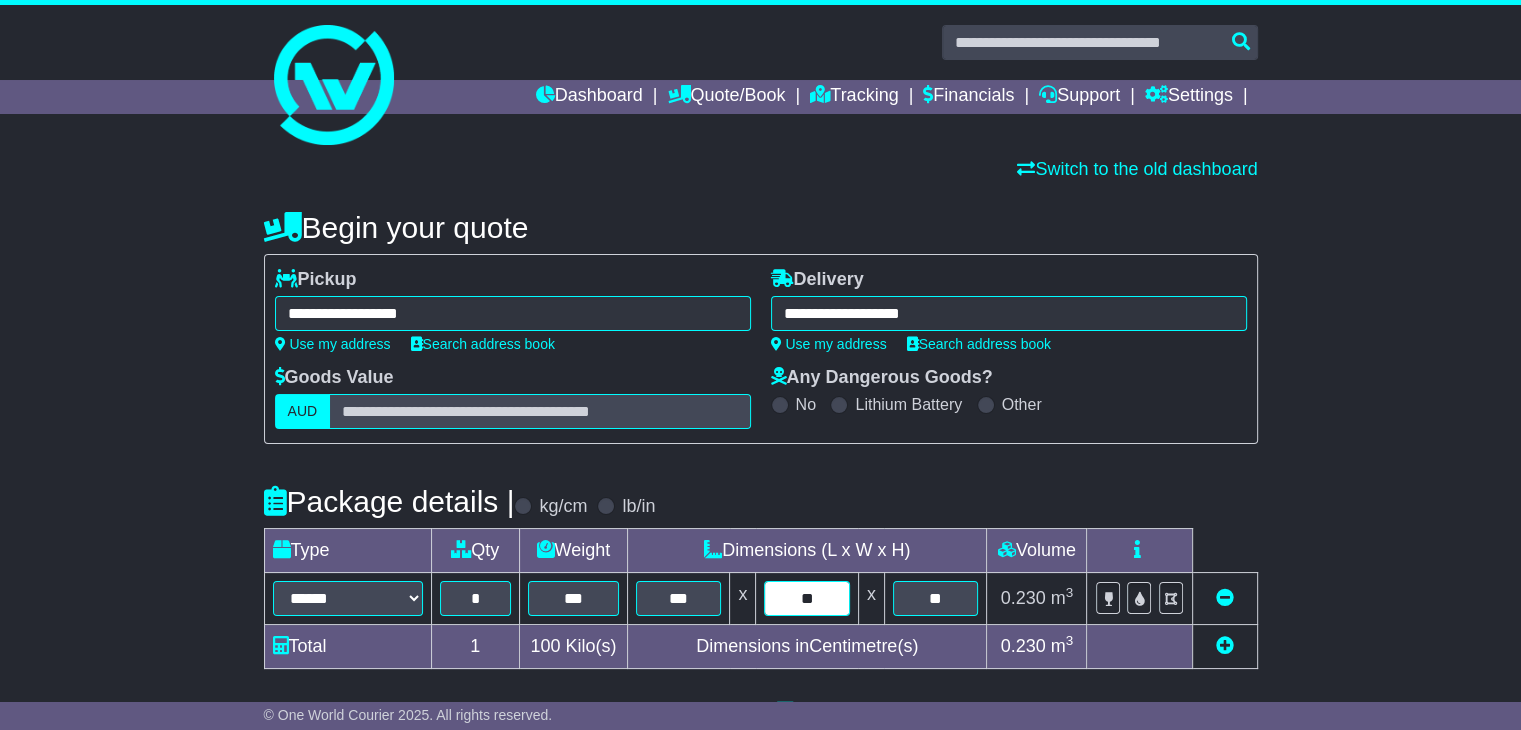 type on "**" 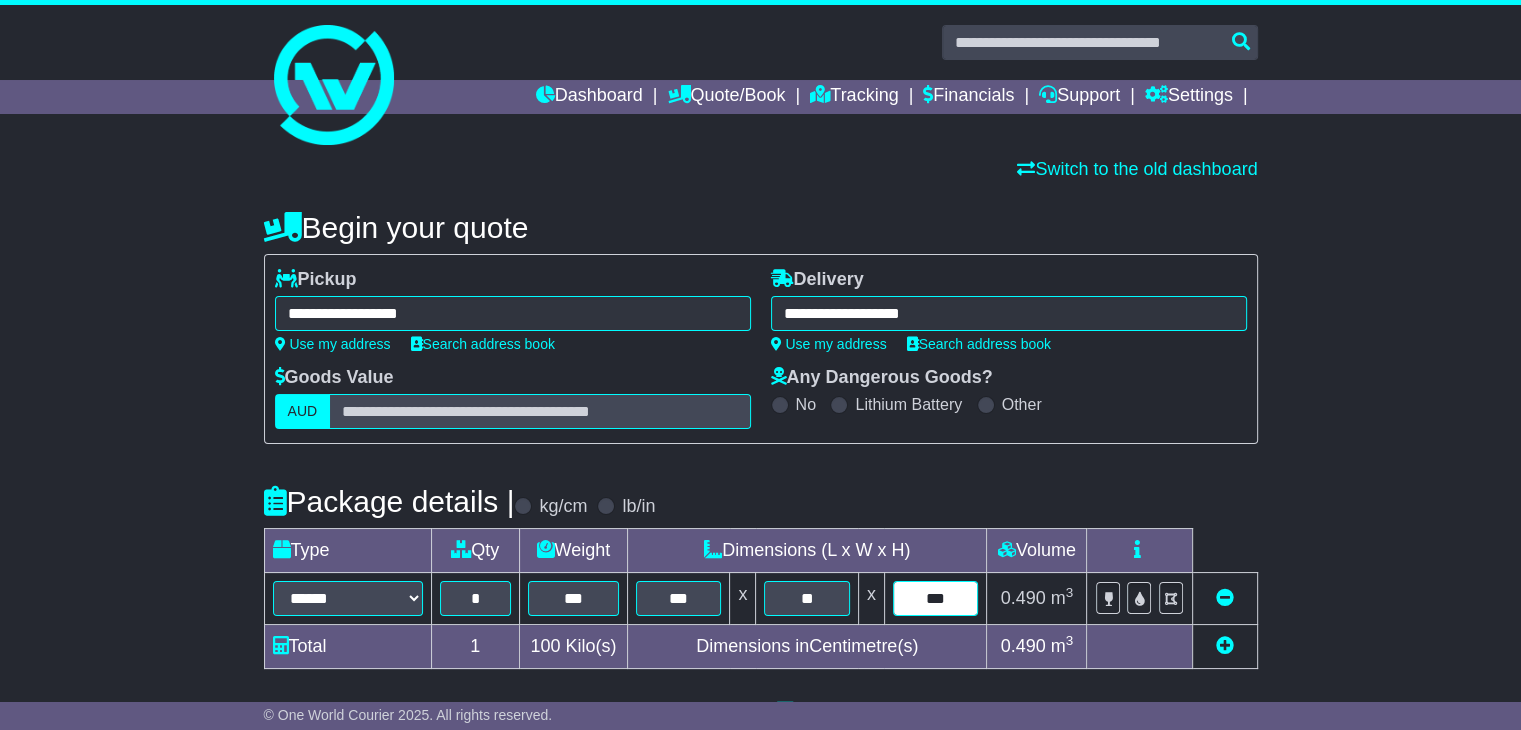 type on "***" 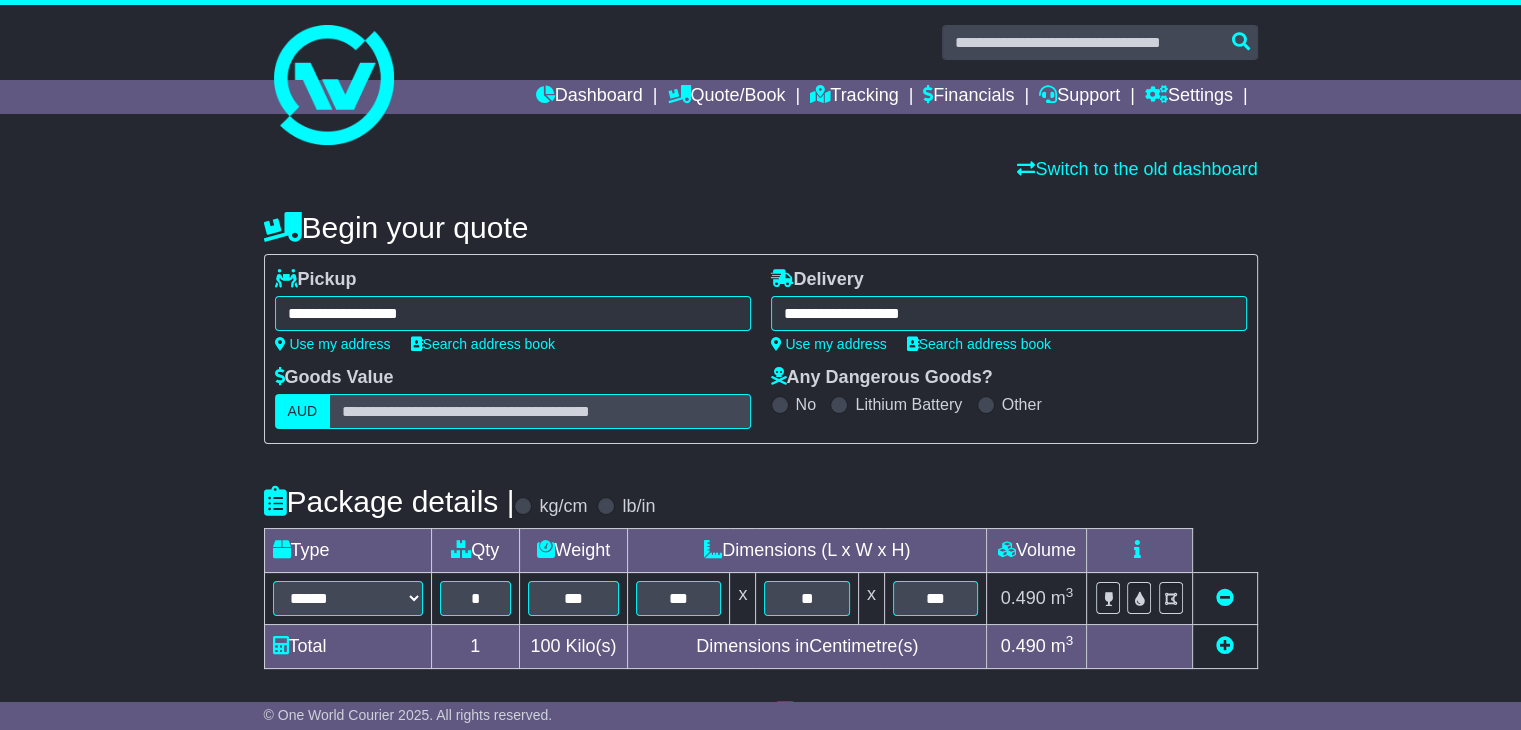 scroll, scrollTop: 531, scrollLeft: 0, axis: vertical 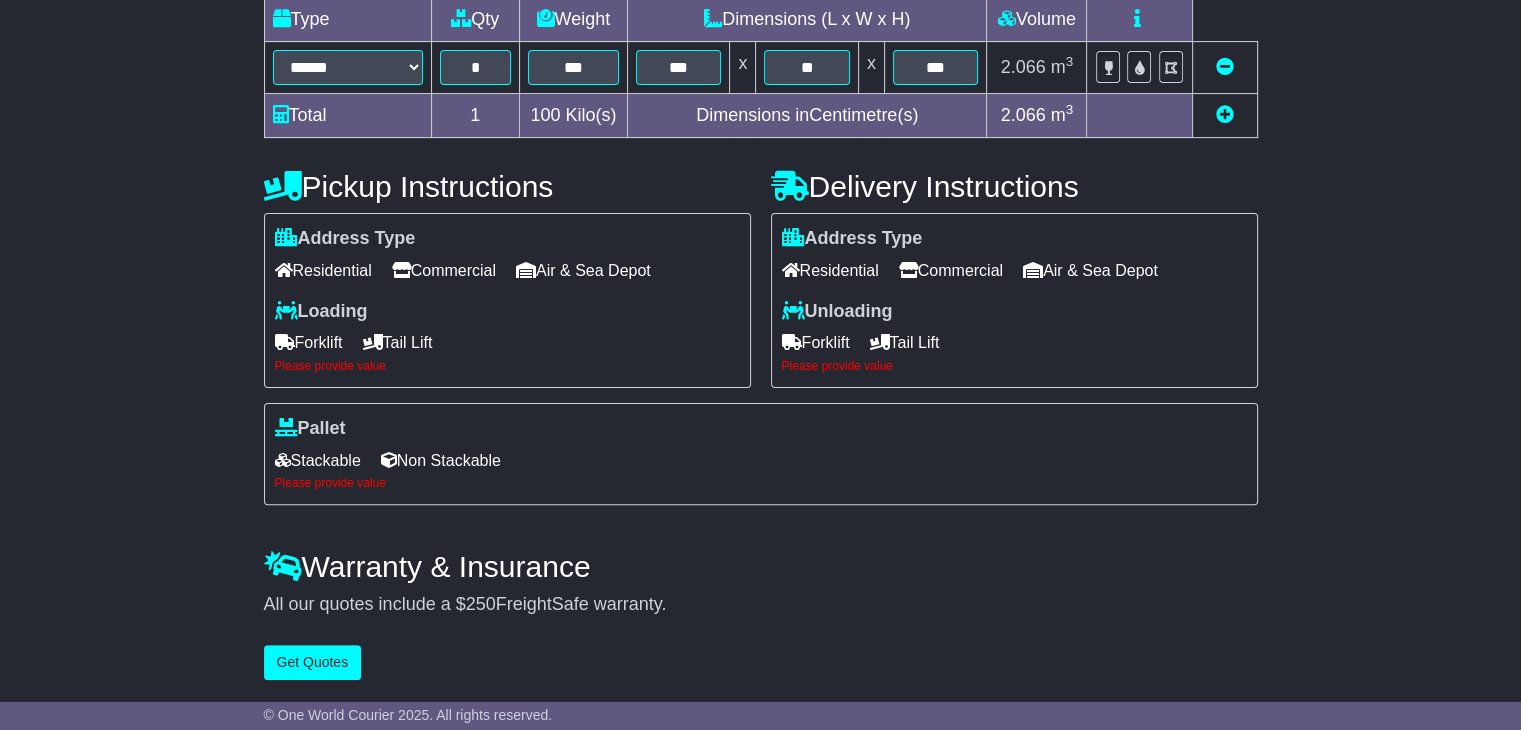 click on "Commercial" at bounding box center (444, 270) 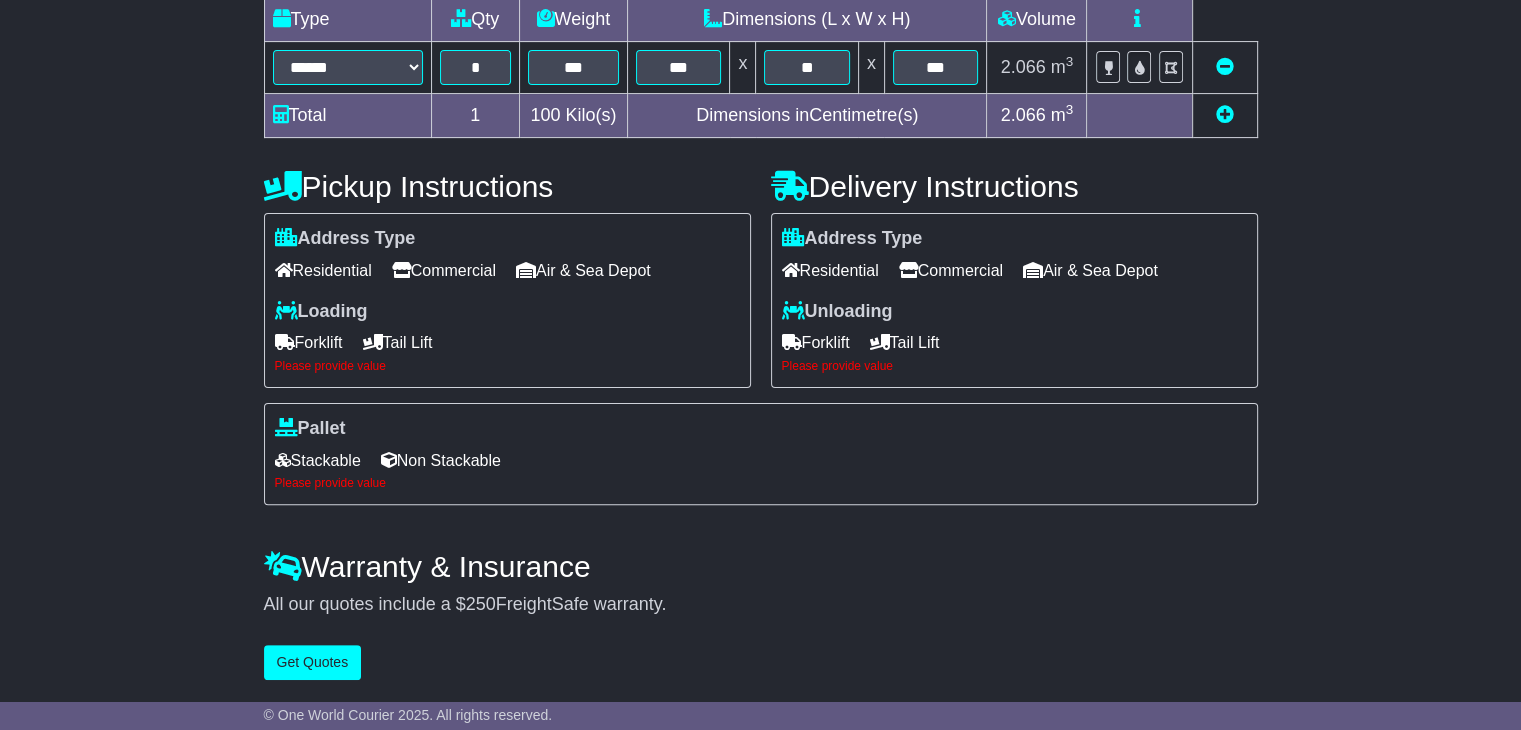 click on "Forklift" at bounding box center [309, 342] 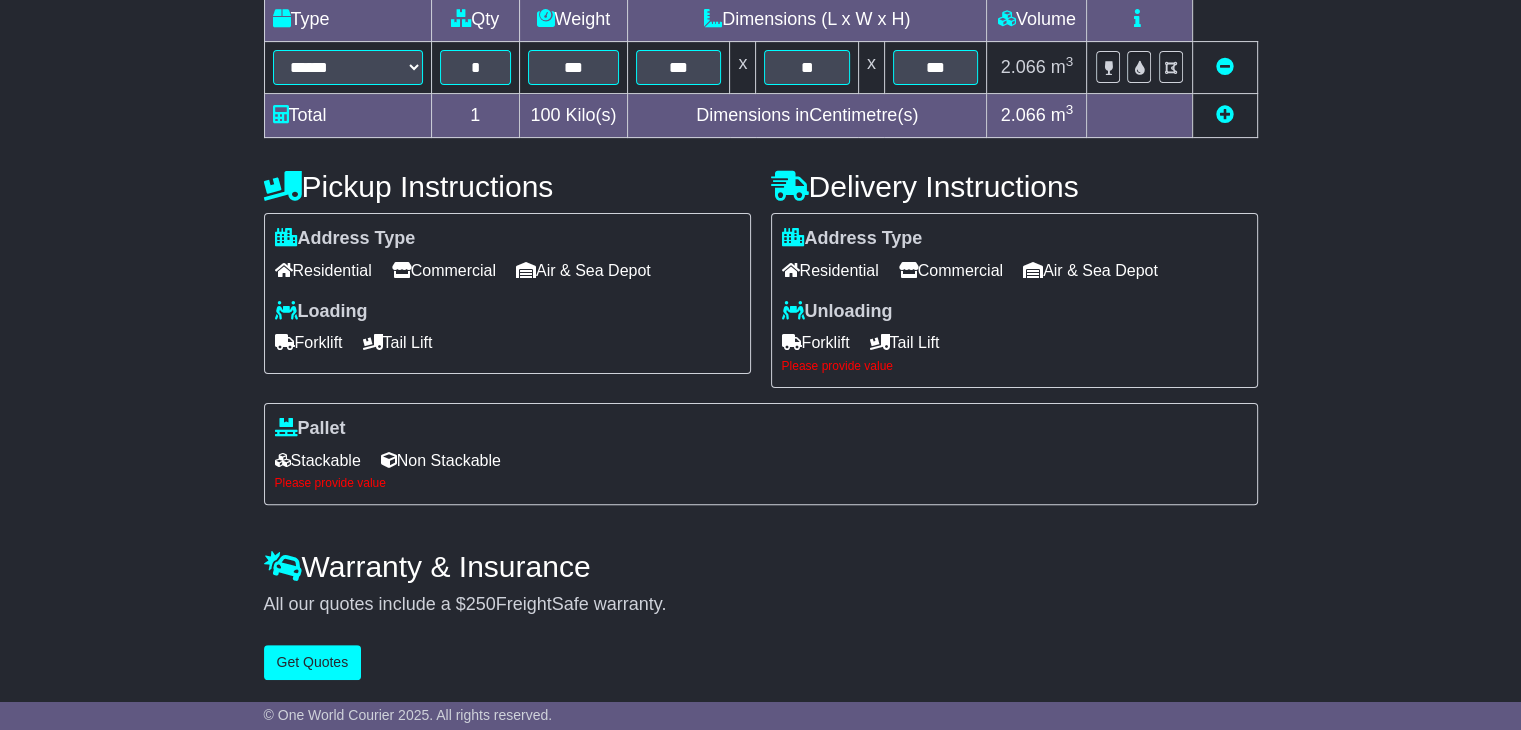 click on "Commercial" at bounding box center [951, 270] 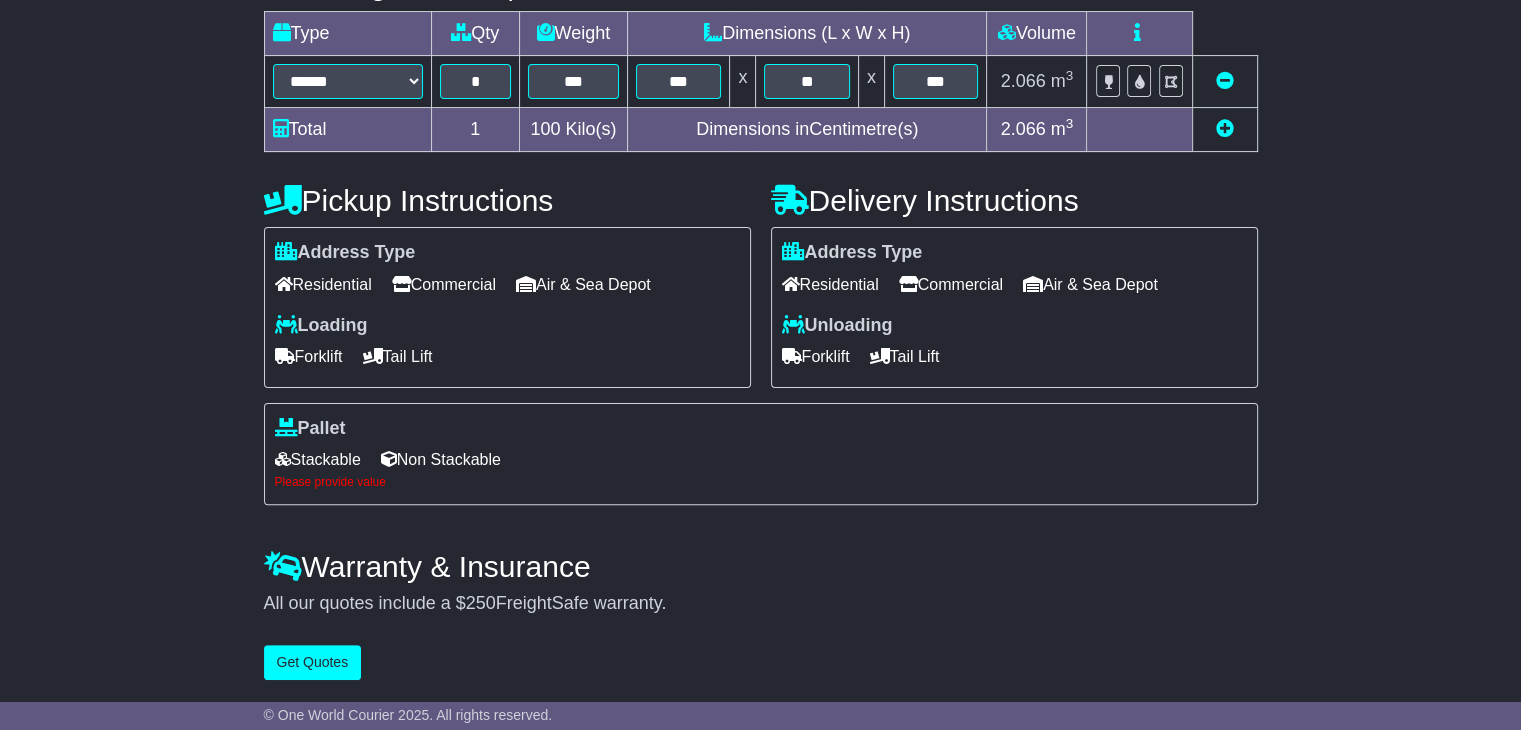 scroll, scrollTop: 518, scrollLeft: 0, axis: vertical 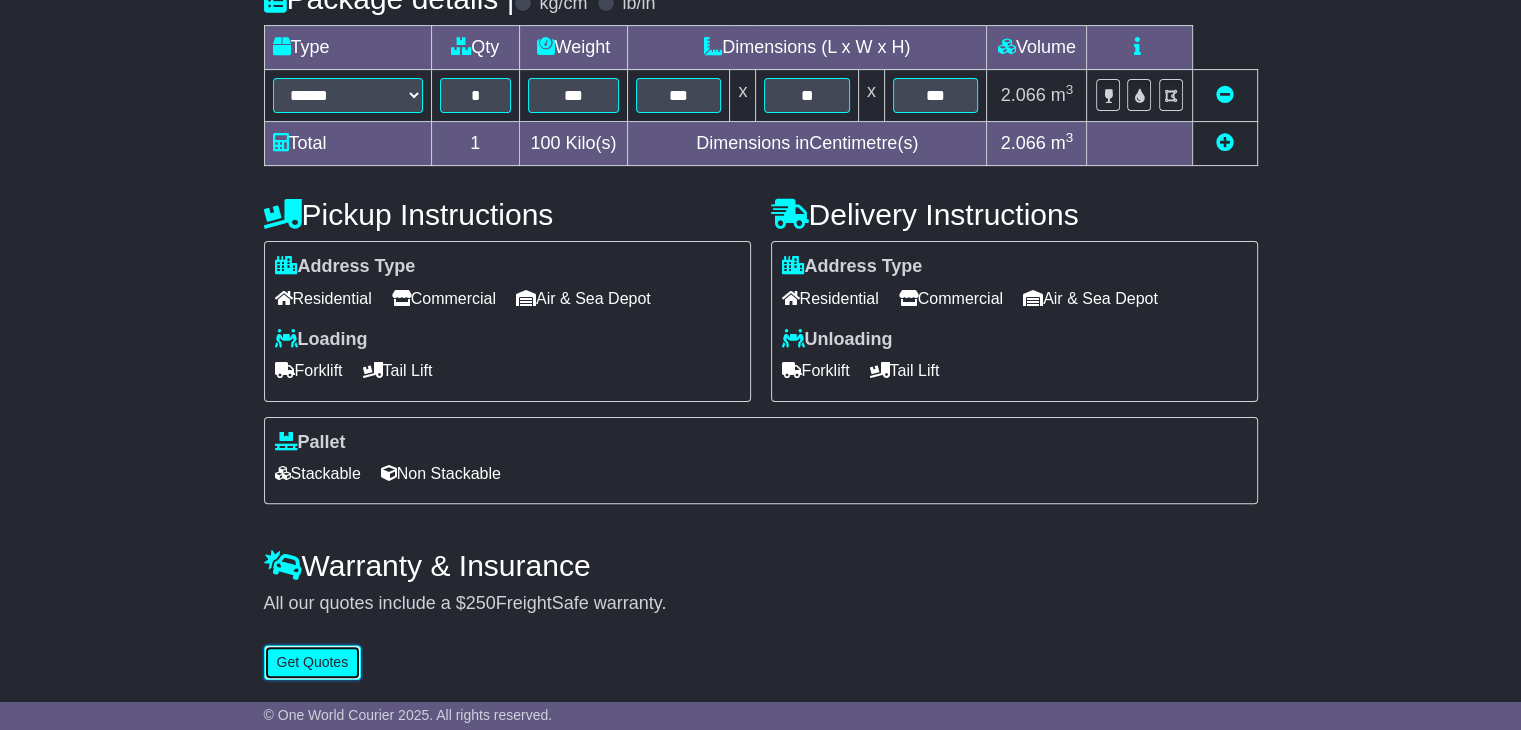 click on "Get Quotes" at bounding box center [313, 662] 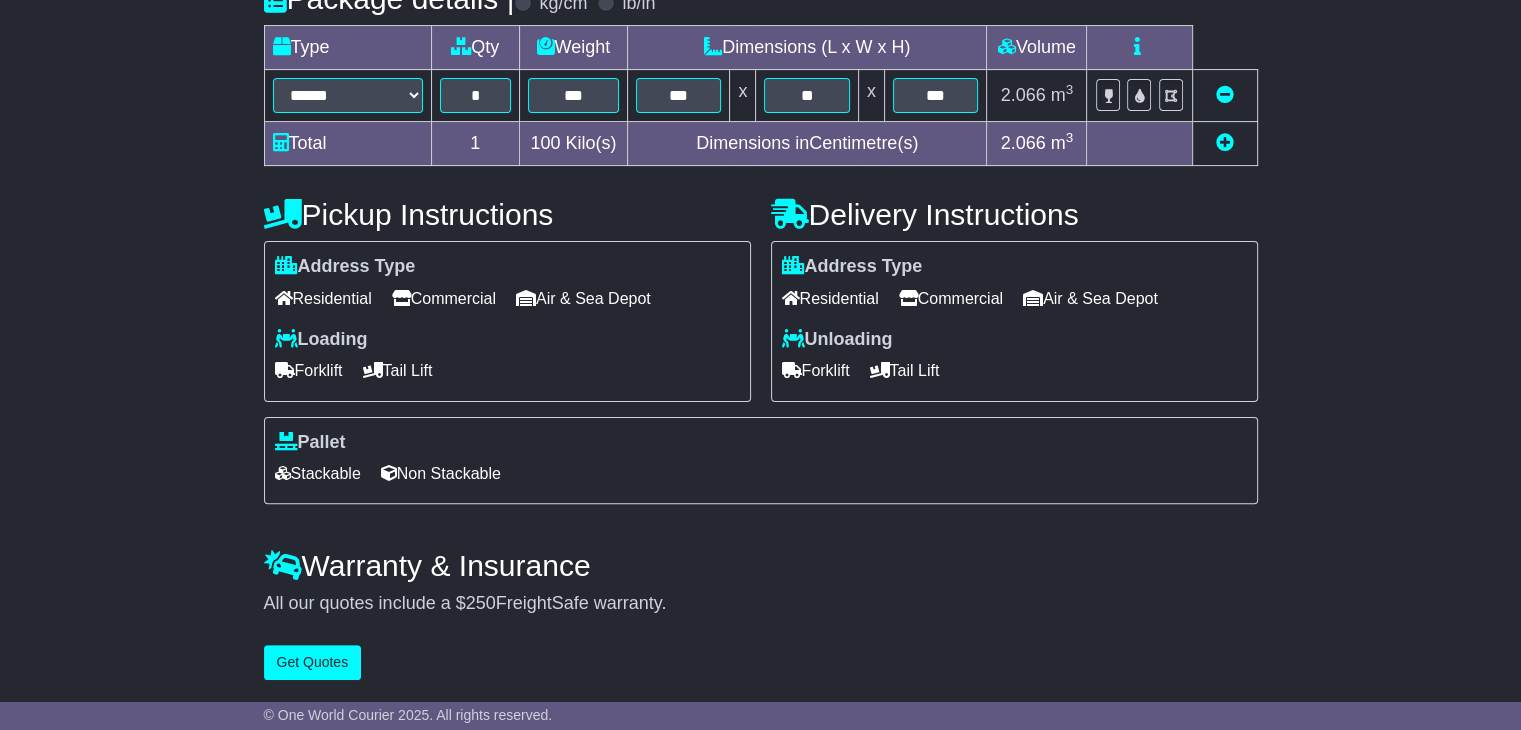 scroll, scrollTop: 0, scrollLeft: 0, axis: both 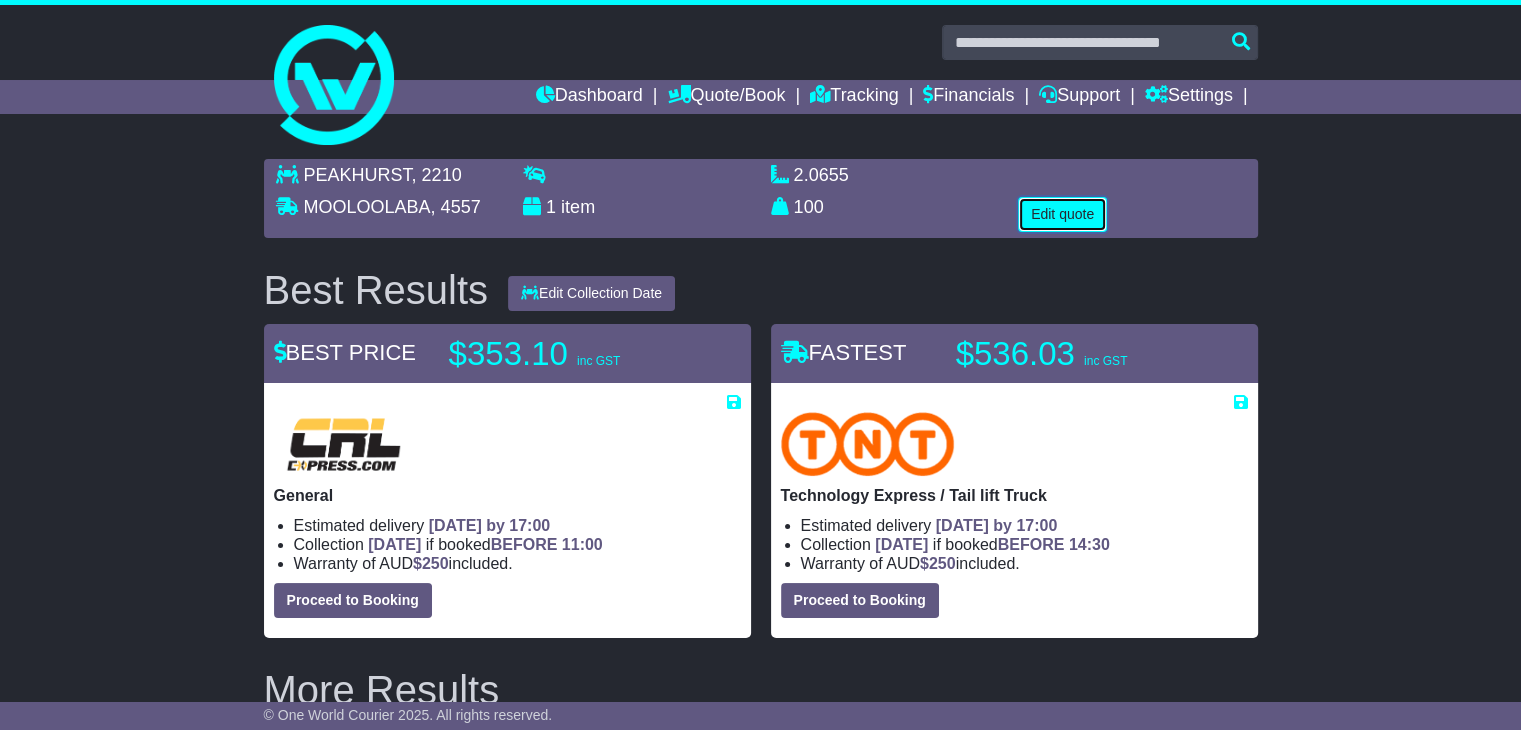 click on "Edit quote" at bounding box center [1062, 214] 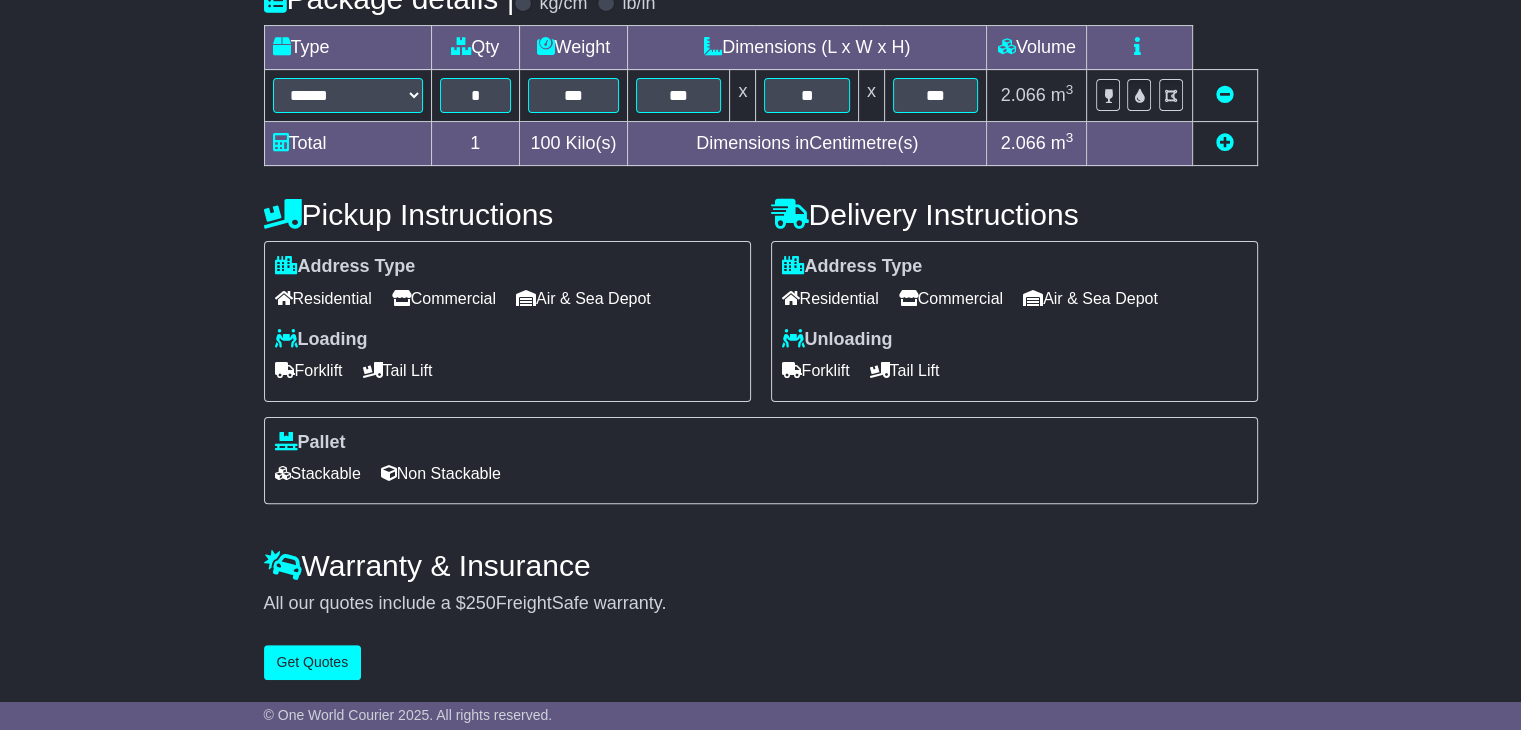 scroll, scrollTop: 505, scrollLeft: 0, axis: vertical 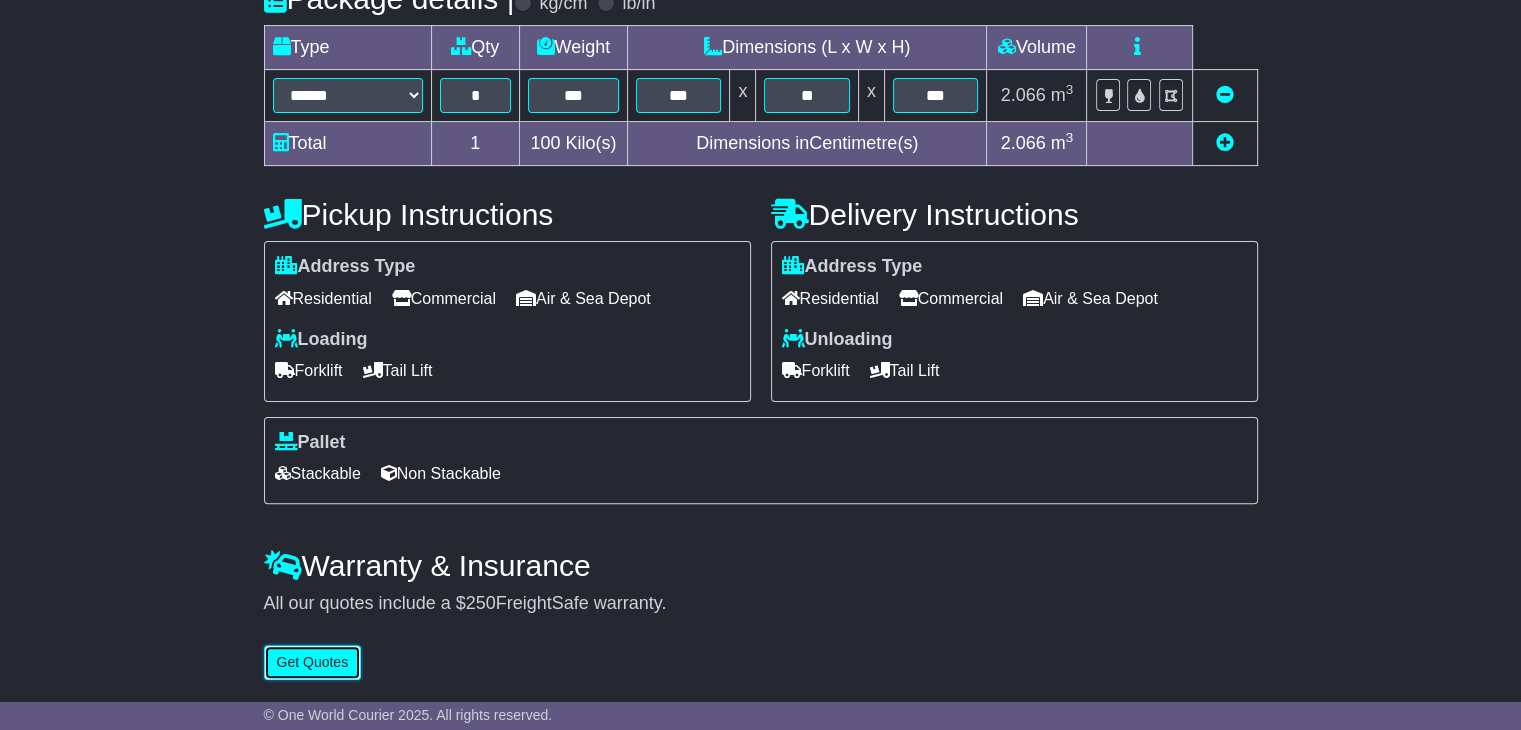 click on "Get Quotes" at bounding box center (313, 662) 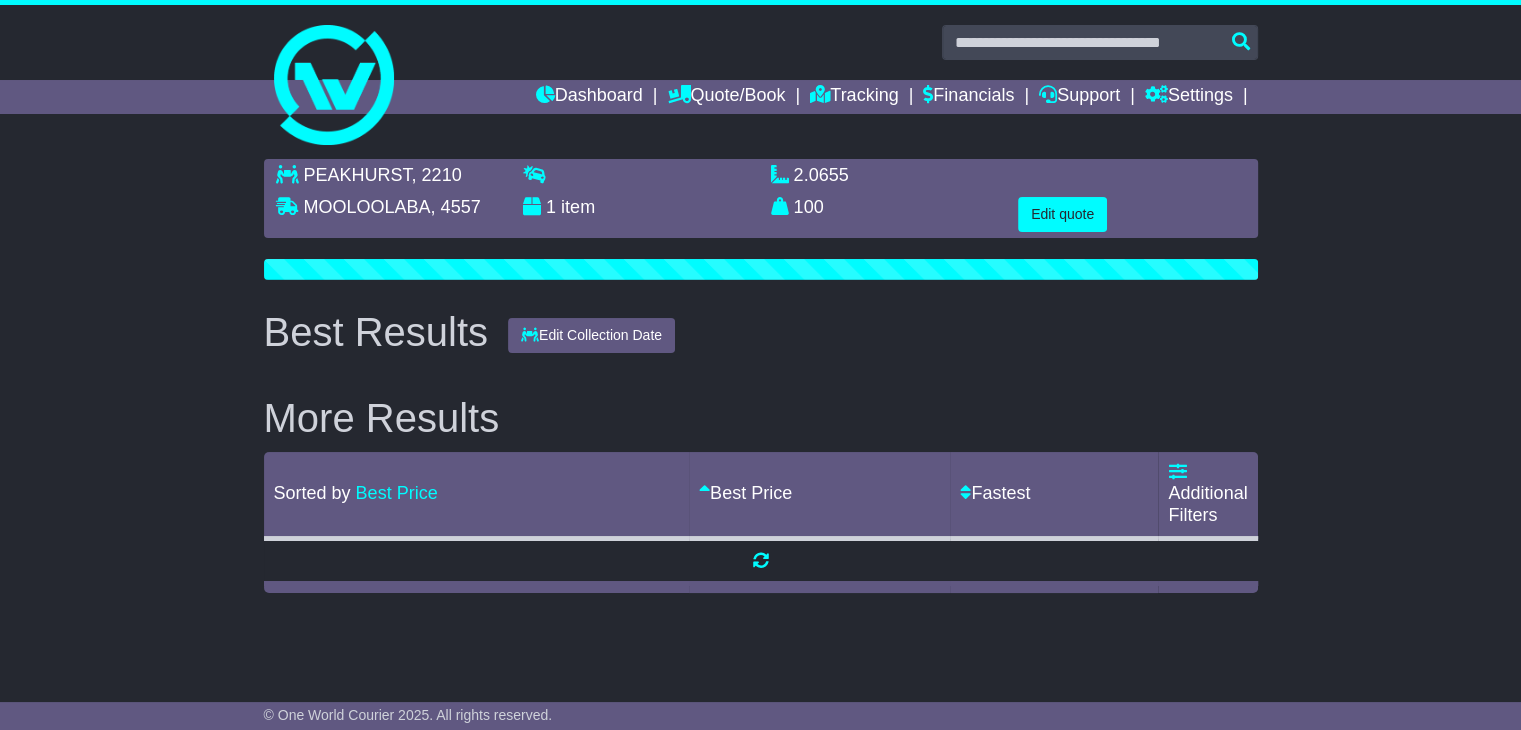scroll, scrollTop: 0, scrollLeft: 0, axis: both 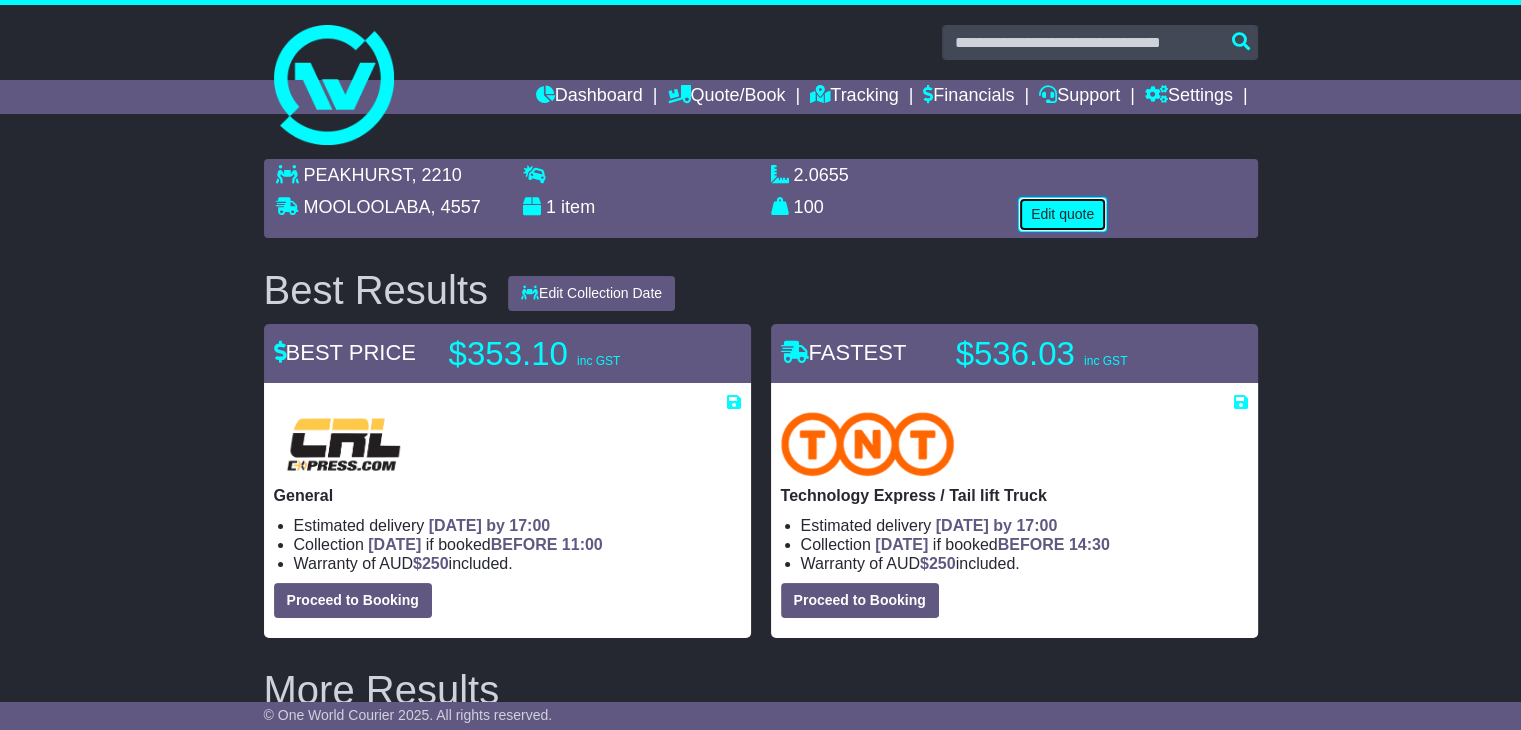 click on "Edit quote" at bounding box center [1062, 214] 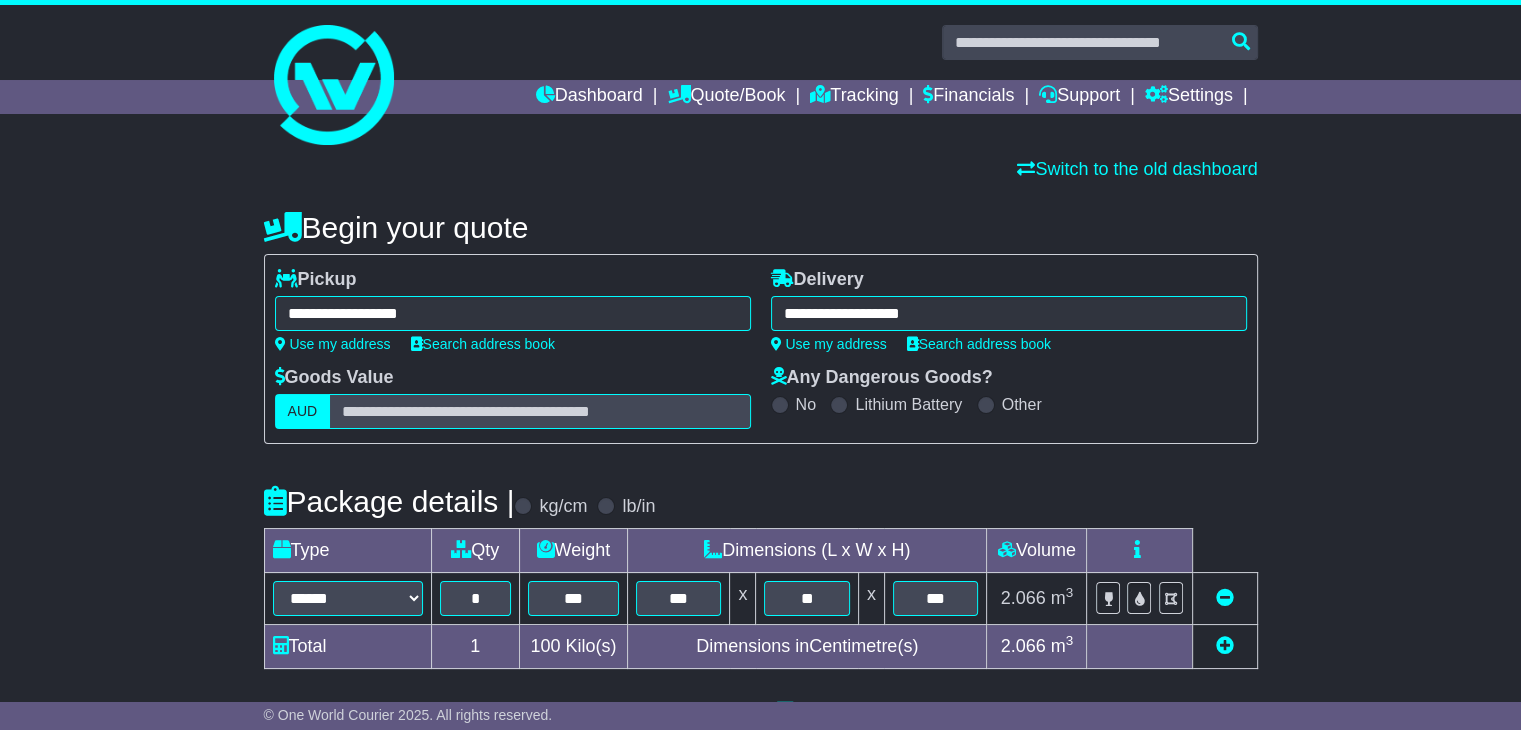 click on "**********" at bounding box center [513, 313] 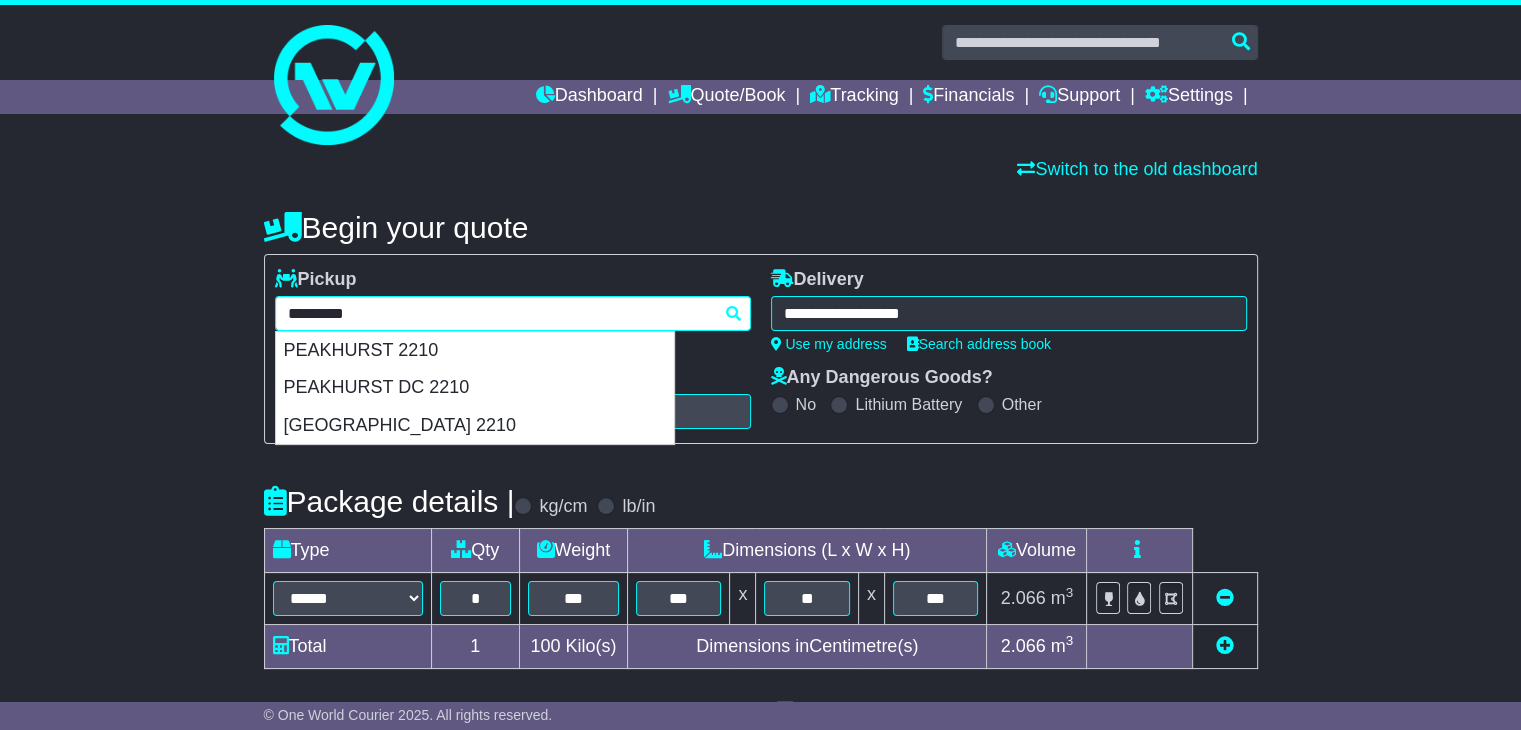 paste 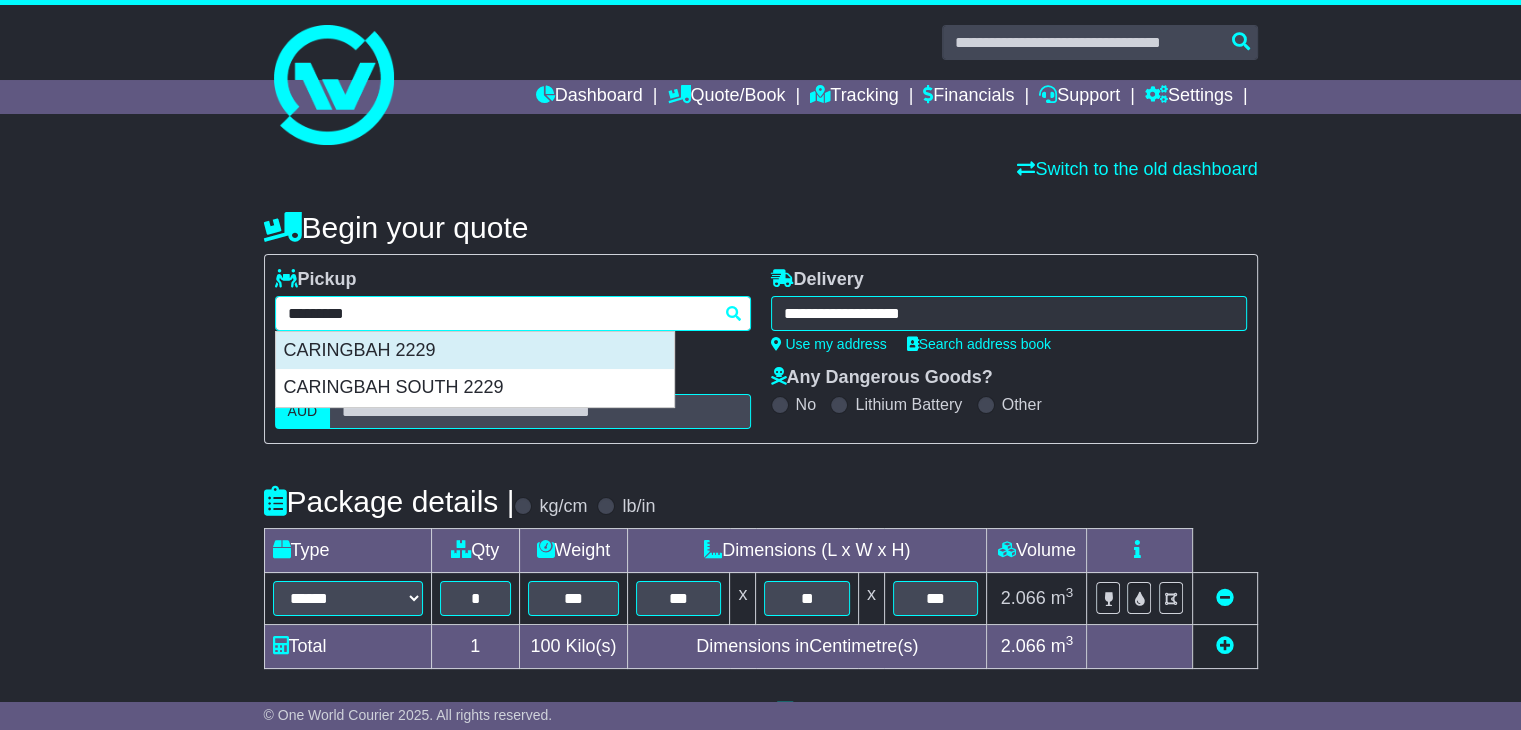 click on "CARINGBAH 2229" at bounding box center (475, 351) 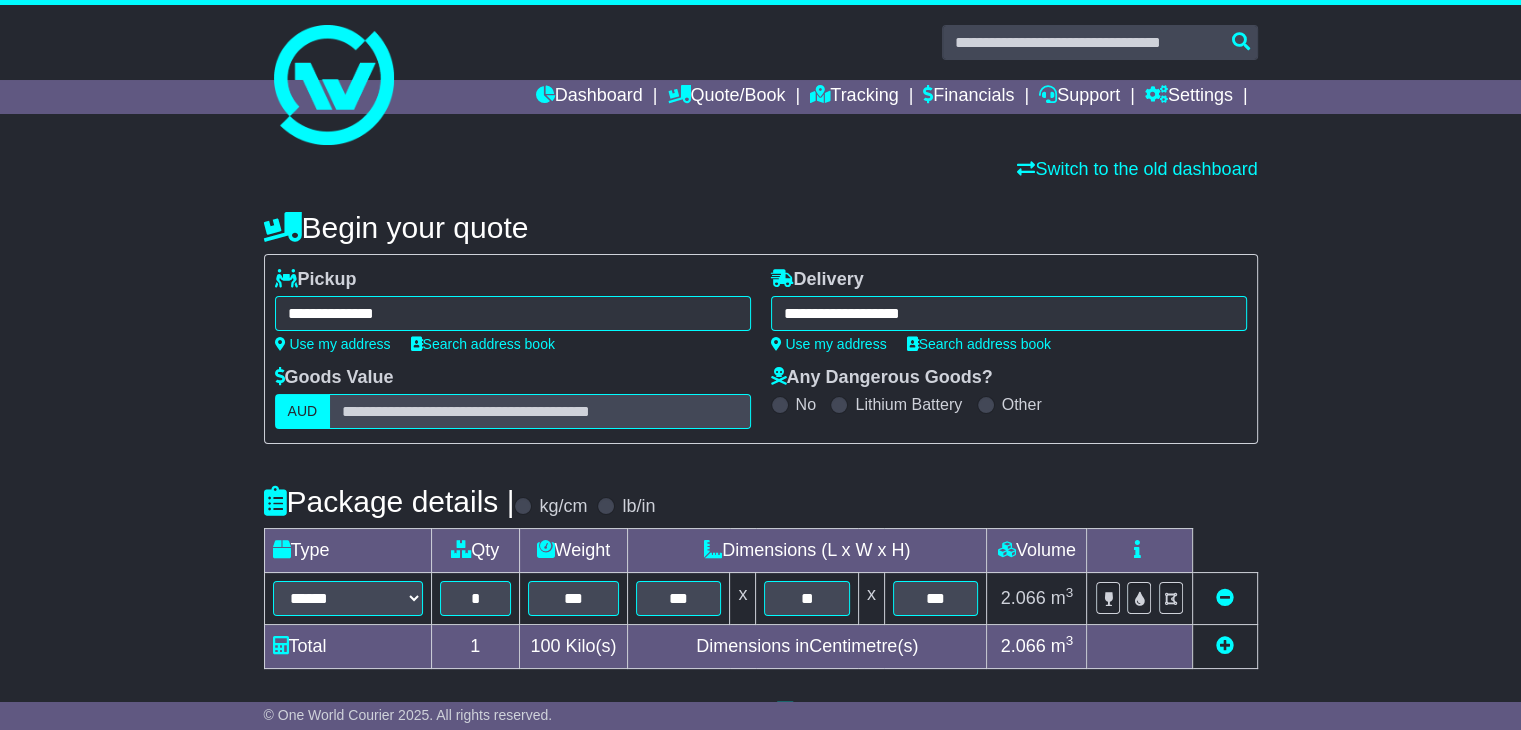type on "**********" 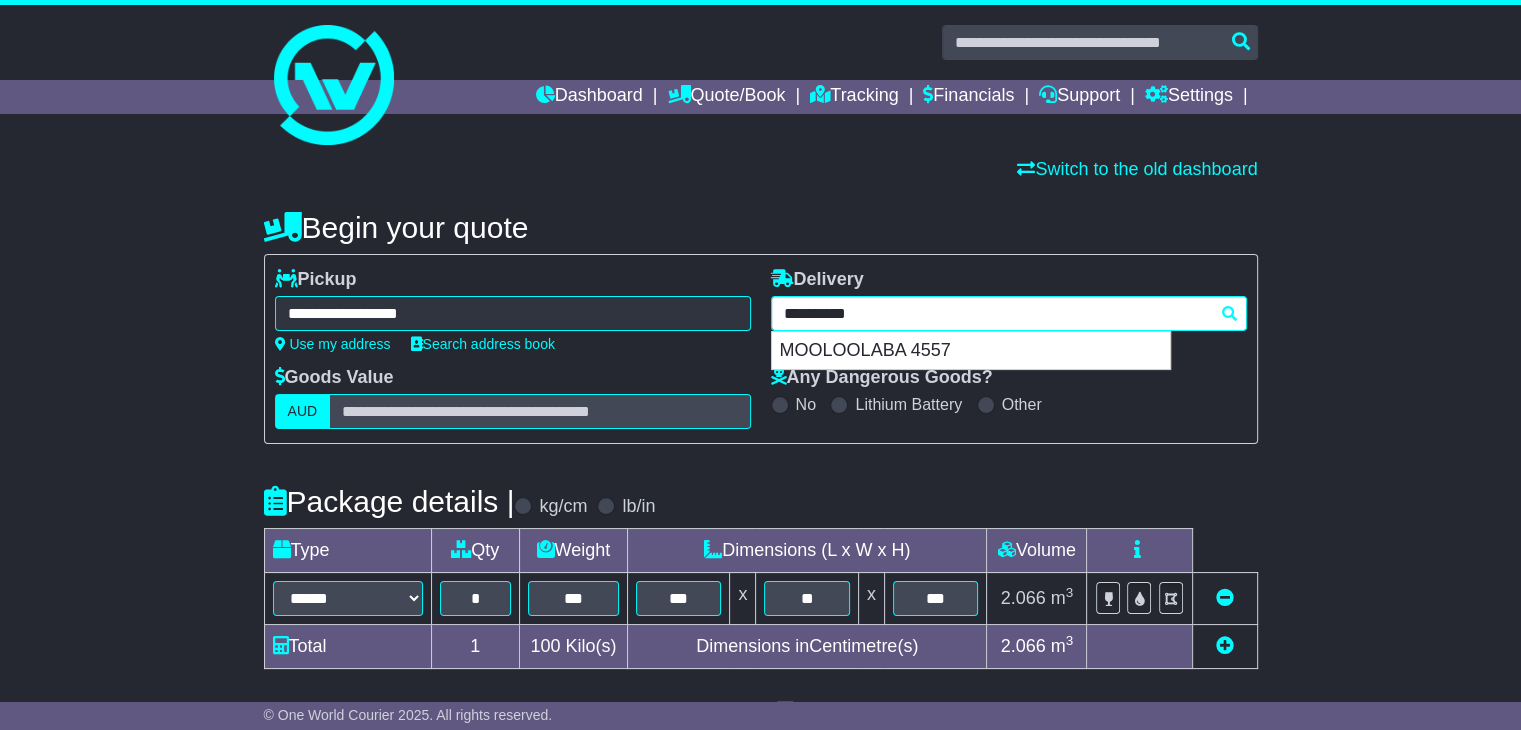 click on "**********" at bounding box center (1009, 313) 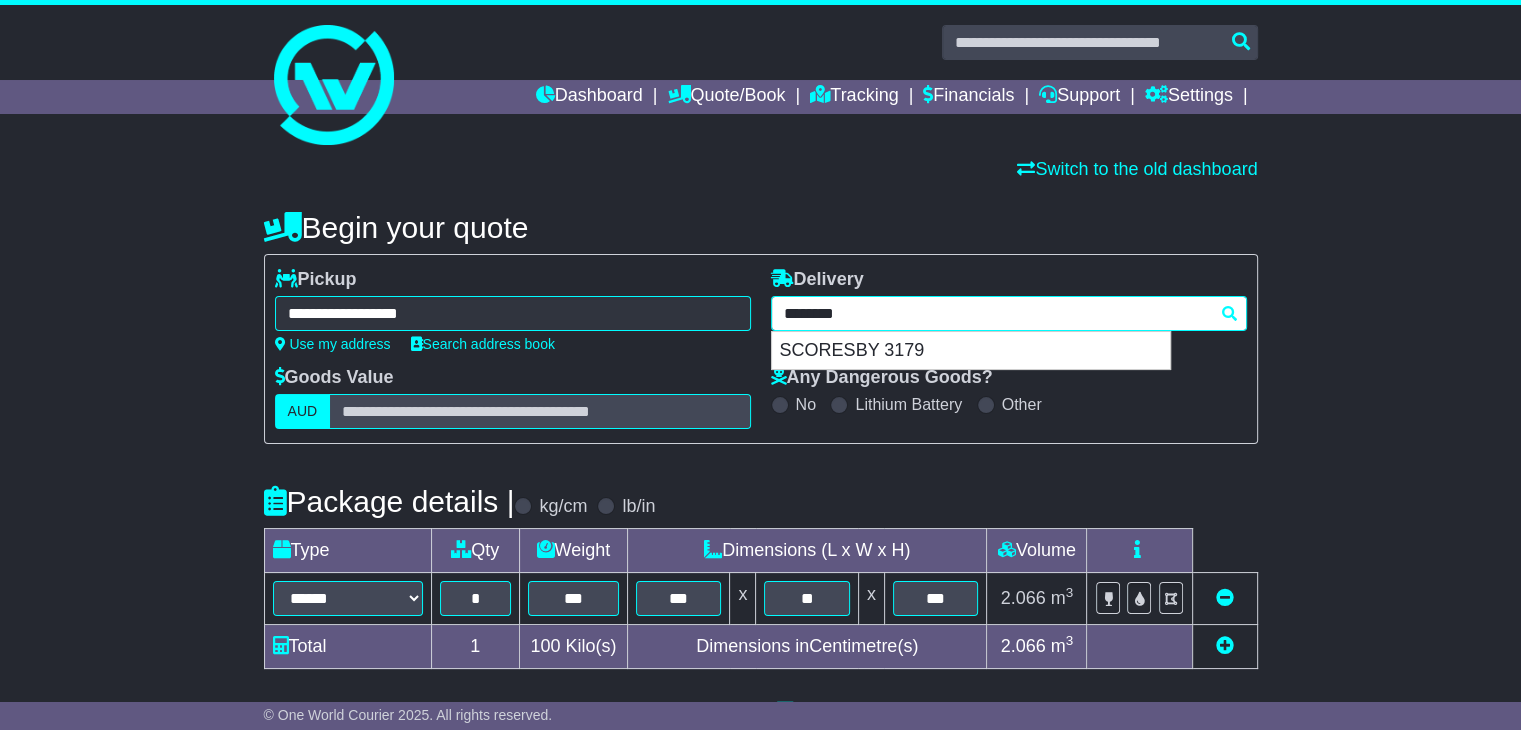 click on "SCORESBY 3179" at bounding box center [971, 351] 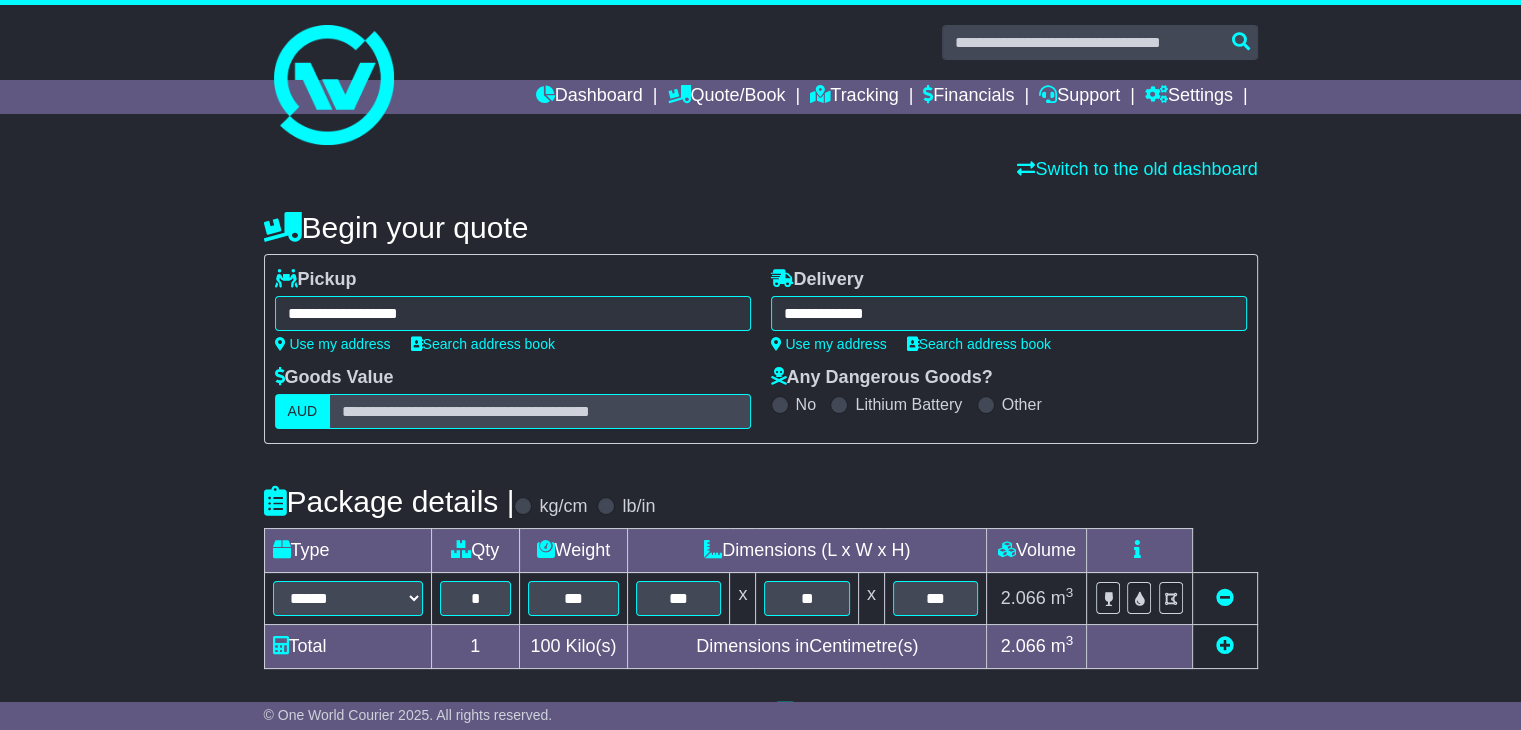 type on "**********" 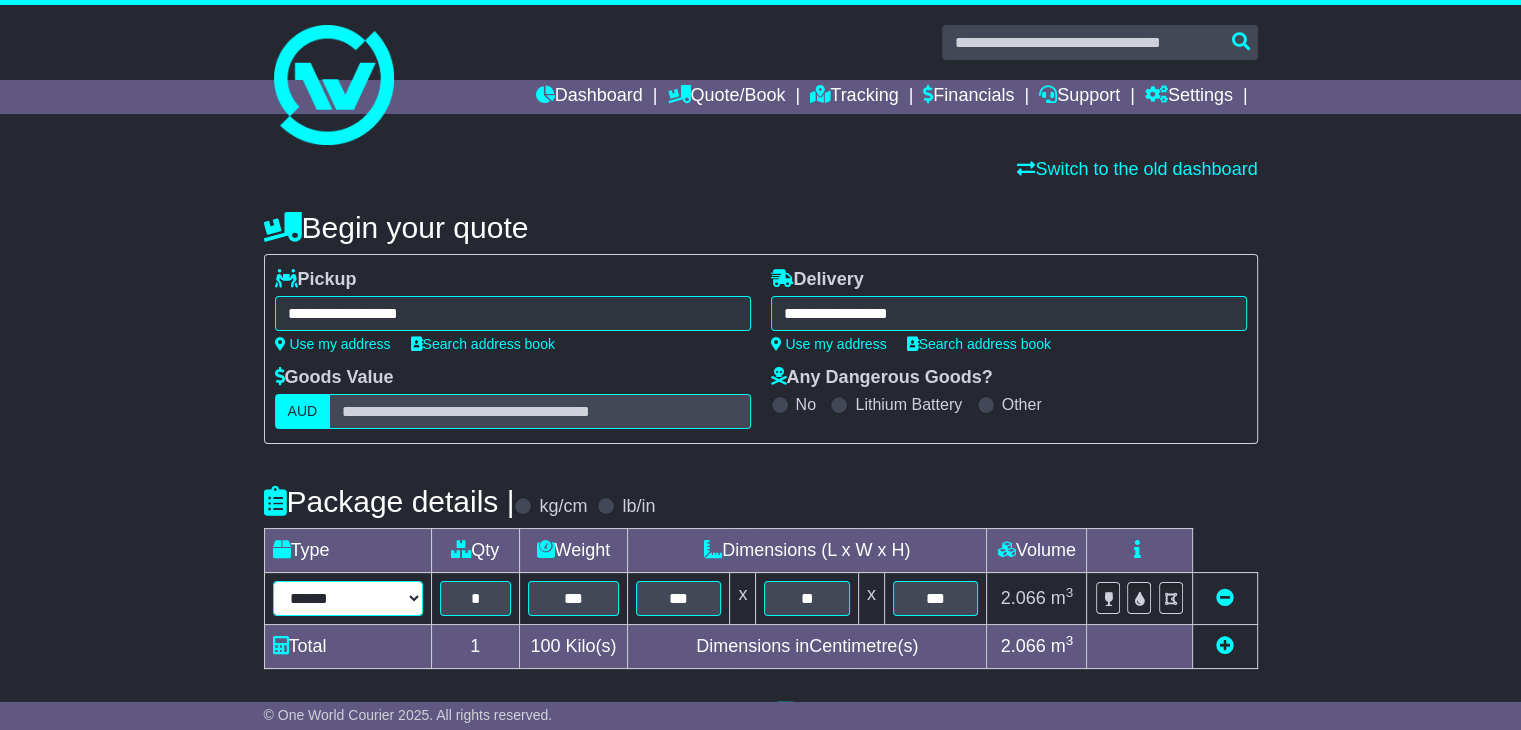 click on "****** ****** *** ******** ***** **** **** ****** *** *******" at bounding box center [348, 598] 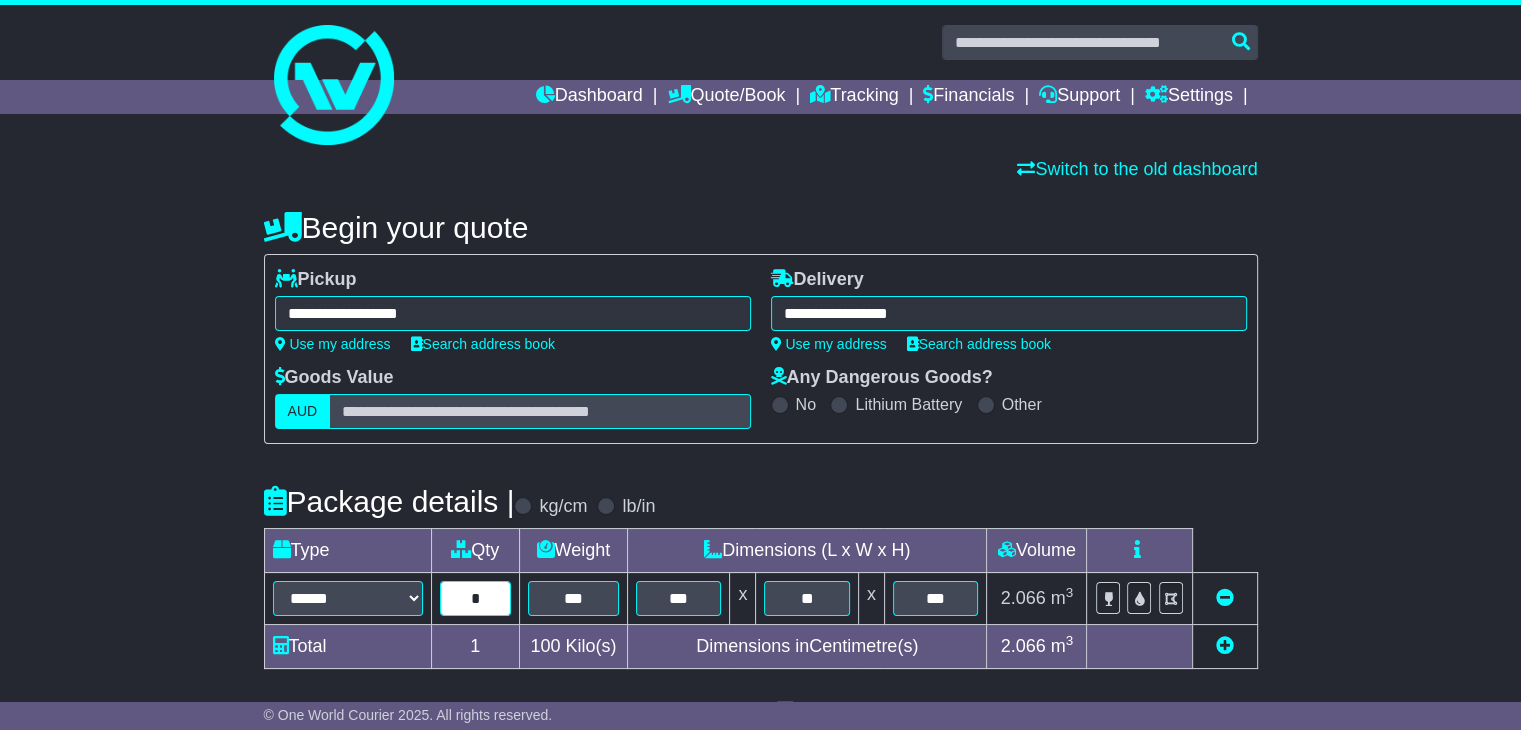type on "*" 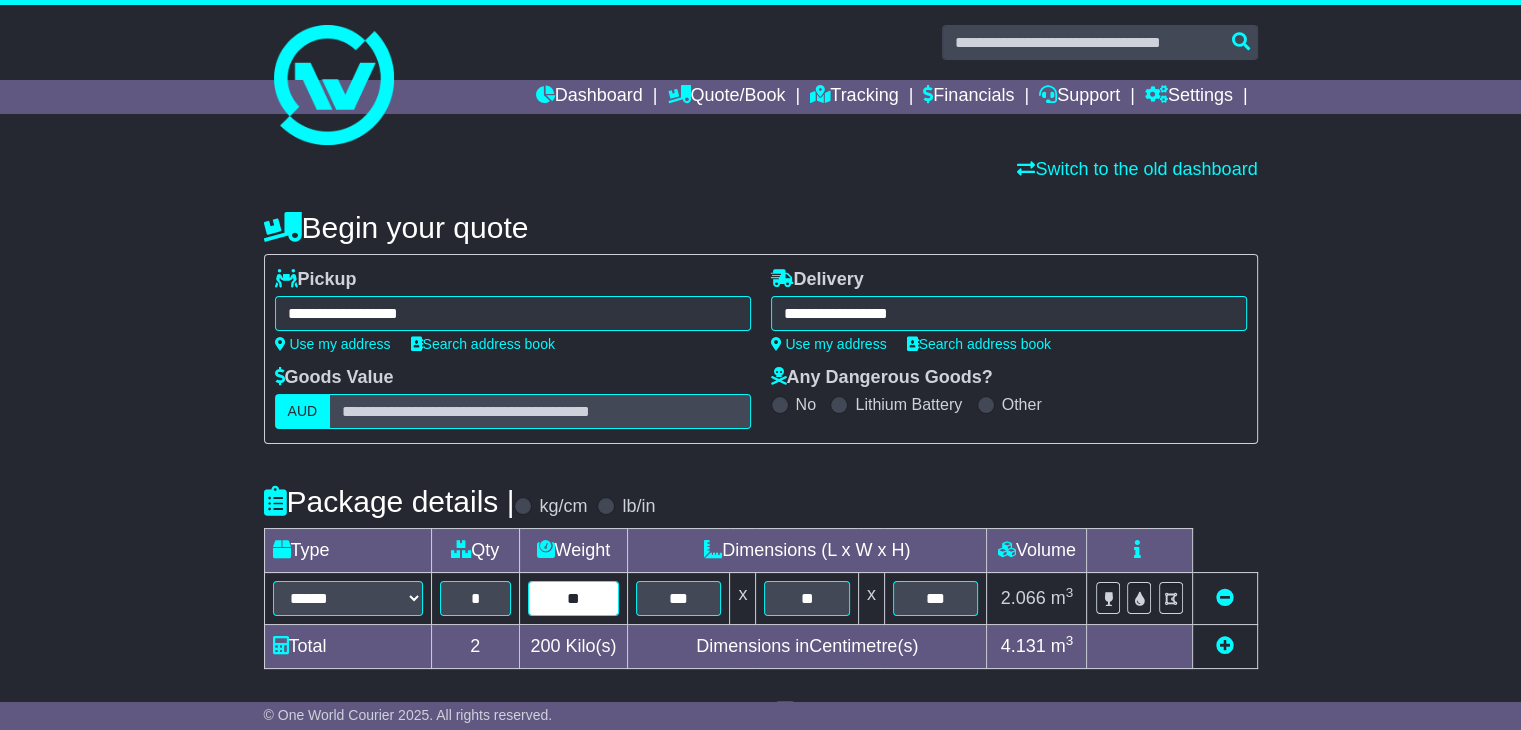 type on "**" 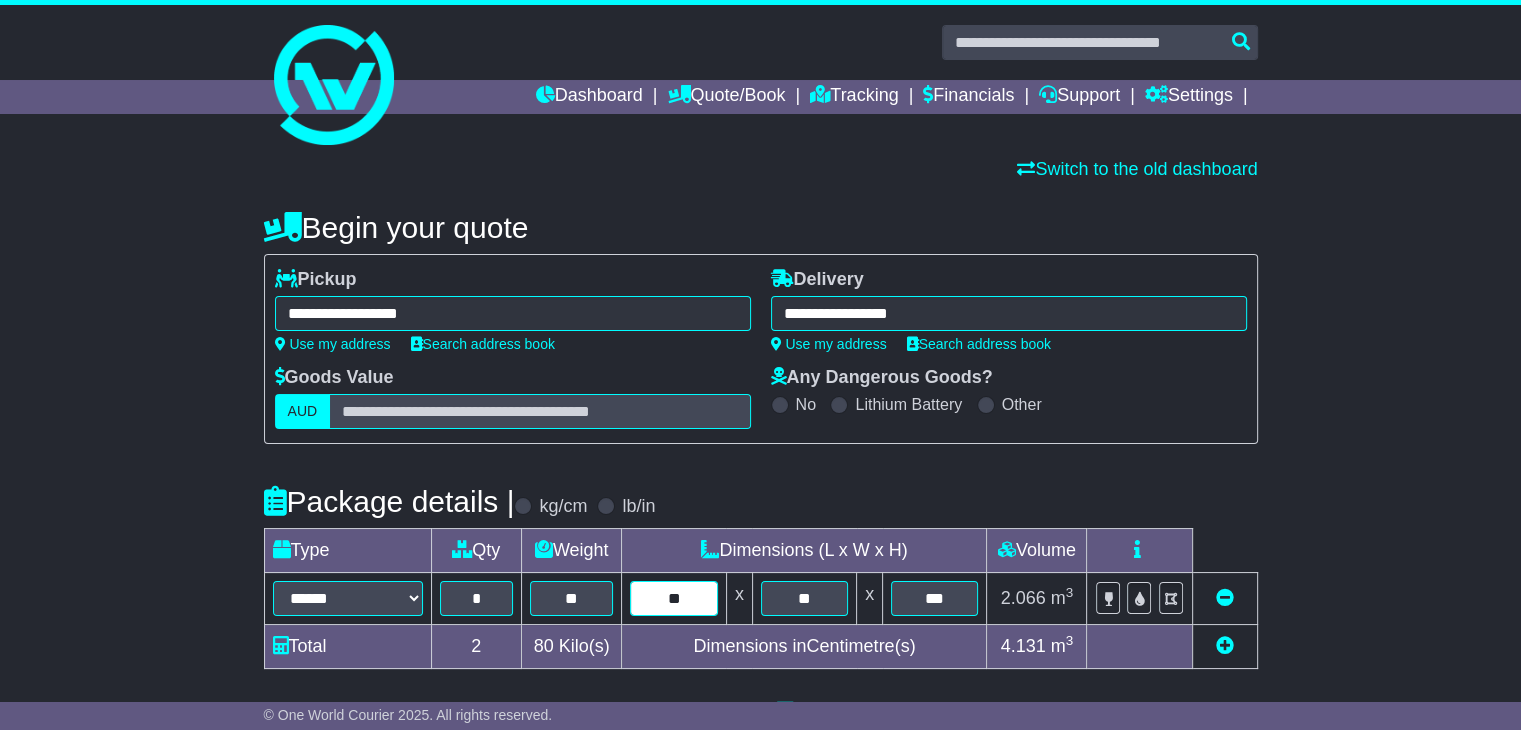 type on "**" 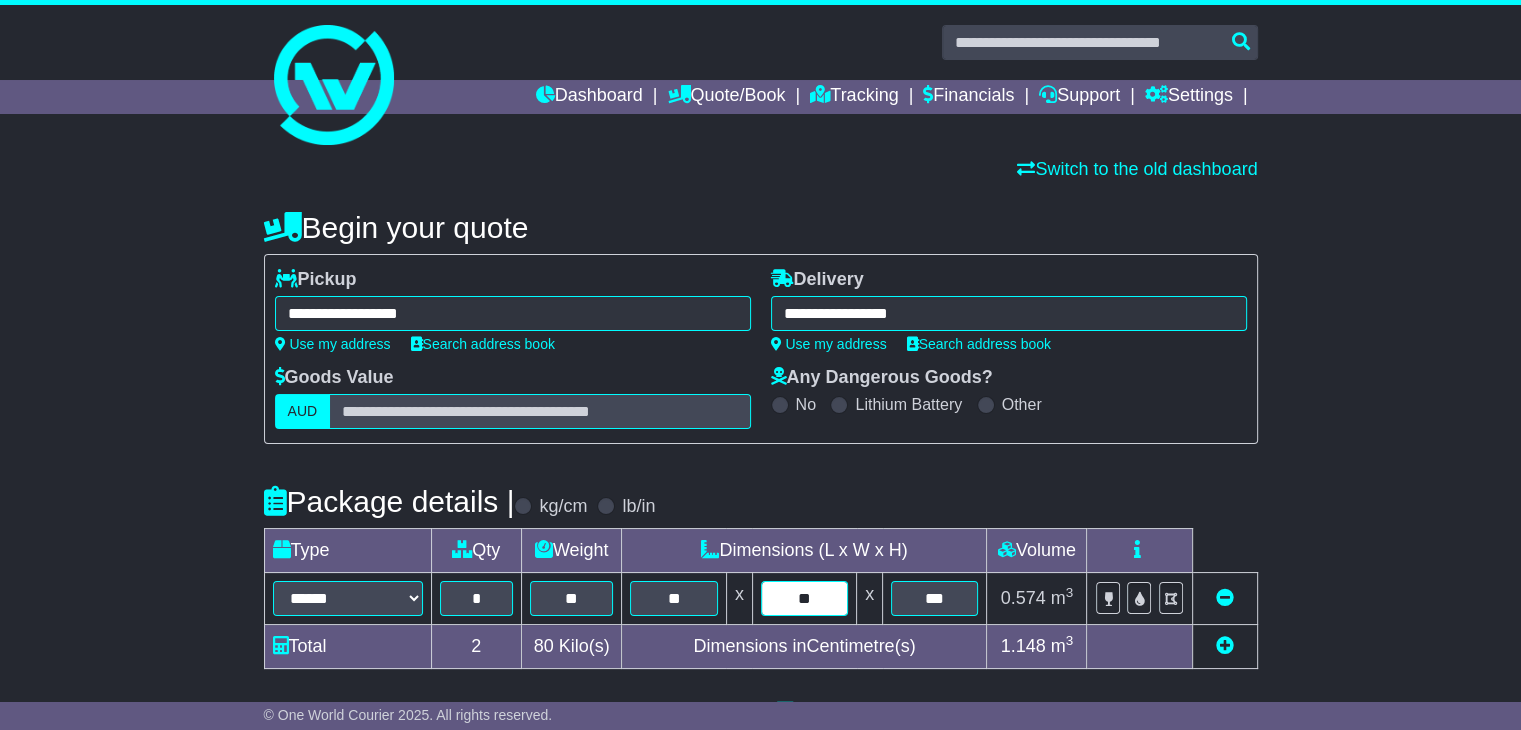 type on "**" 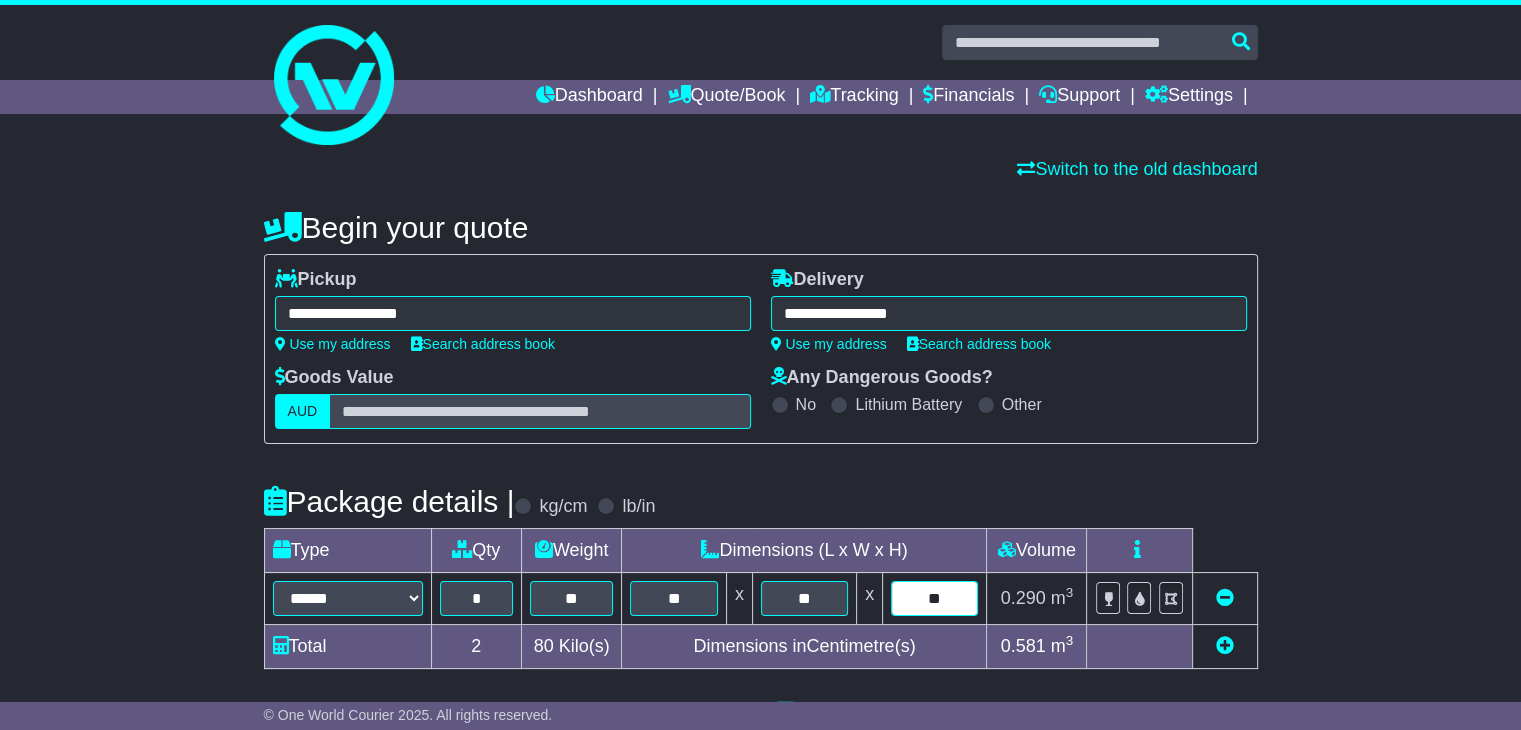 type on "**" 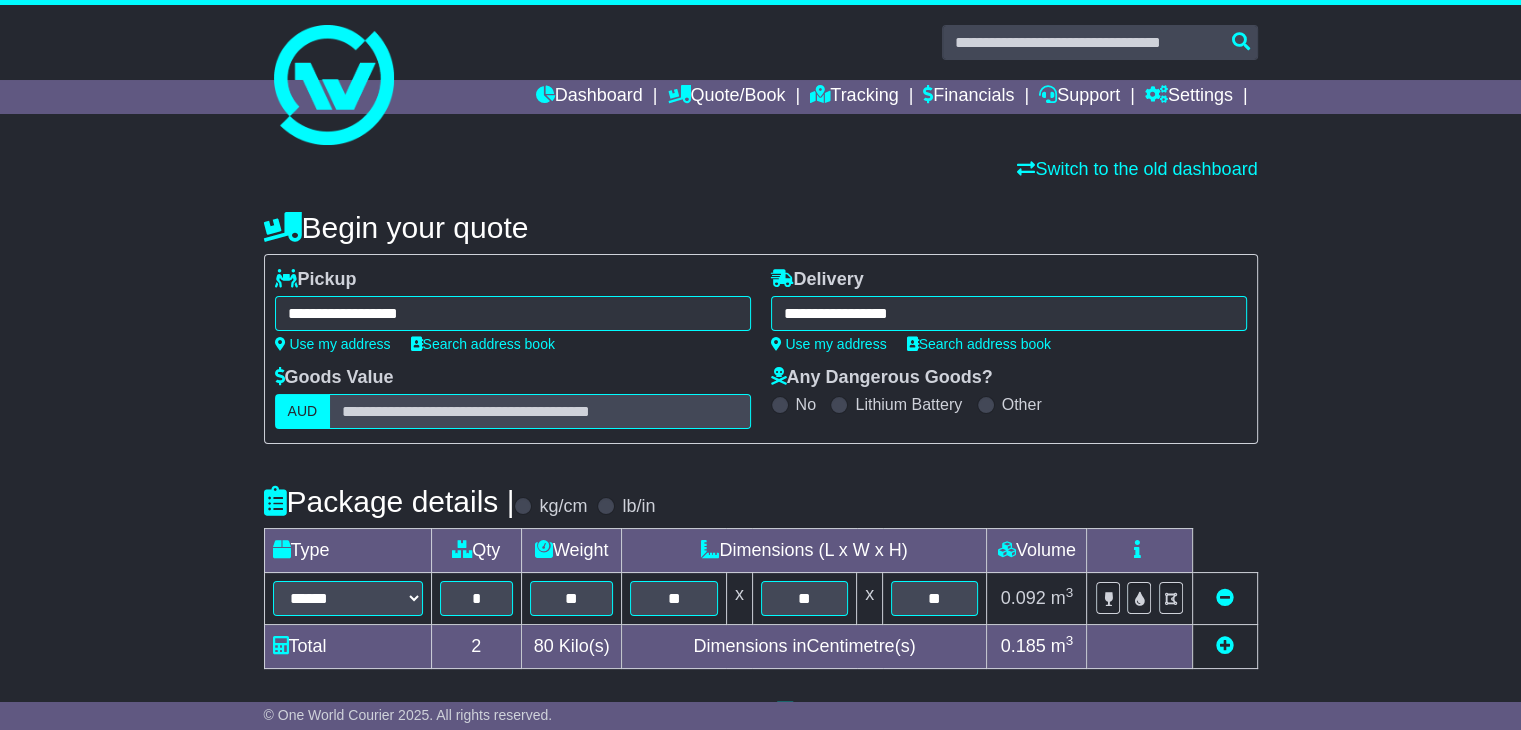 scroll, scrollTop: 401, scrollLeft: 0, axis: vertical 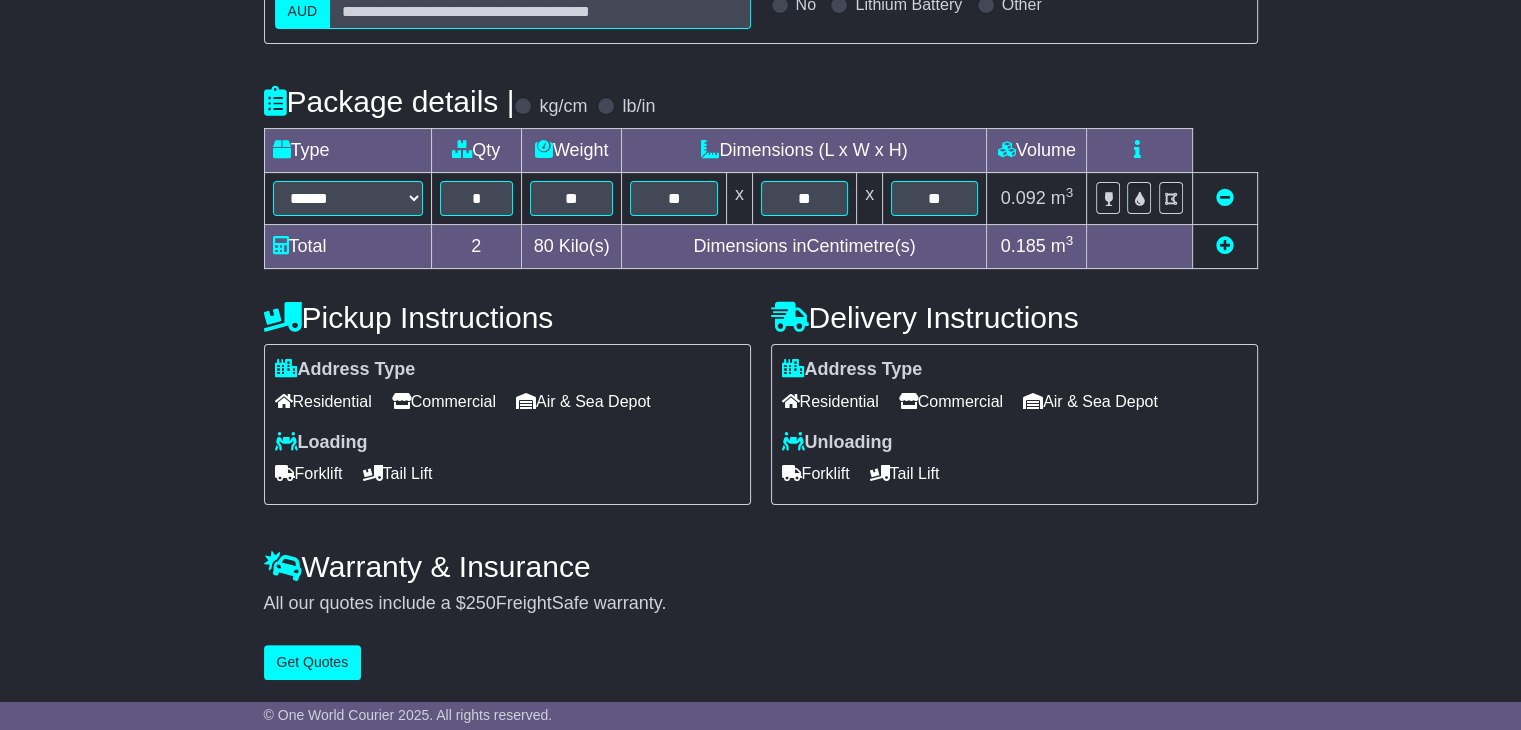 click on "Forklift" at bounding box center [816, 473] 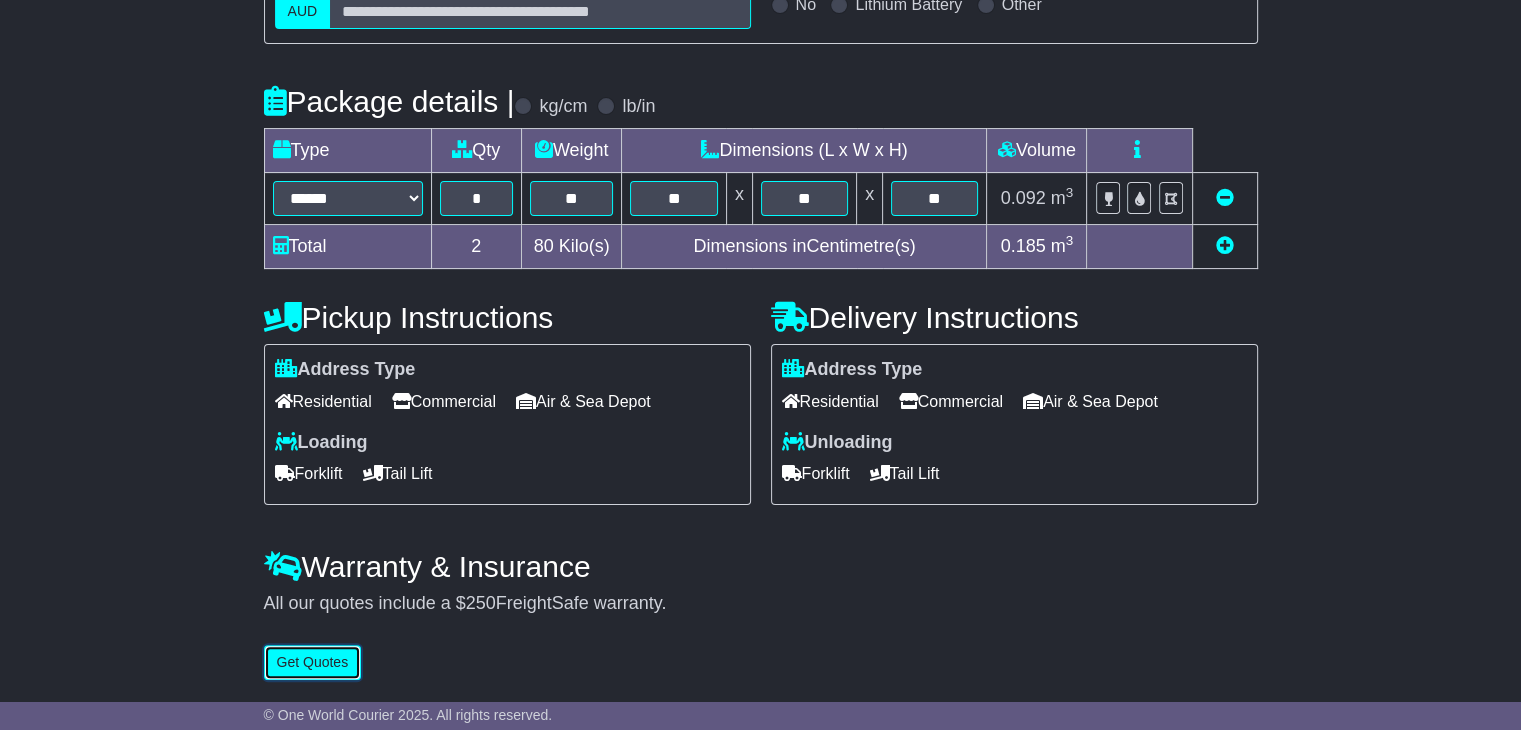 click on "Get Quotes" at bounding box center [313, 662] 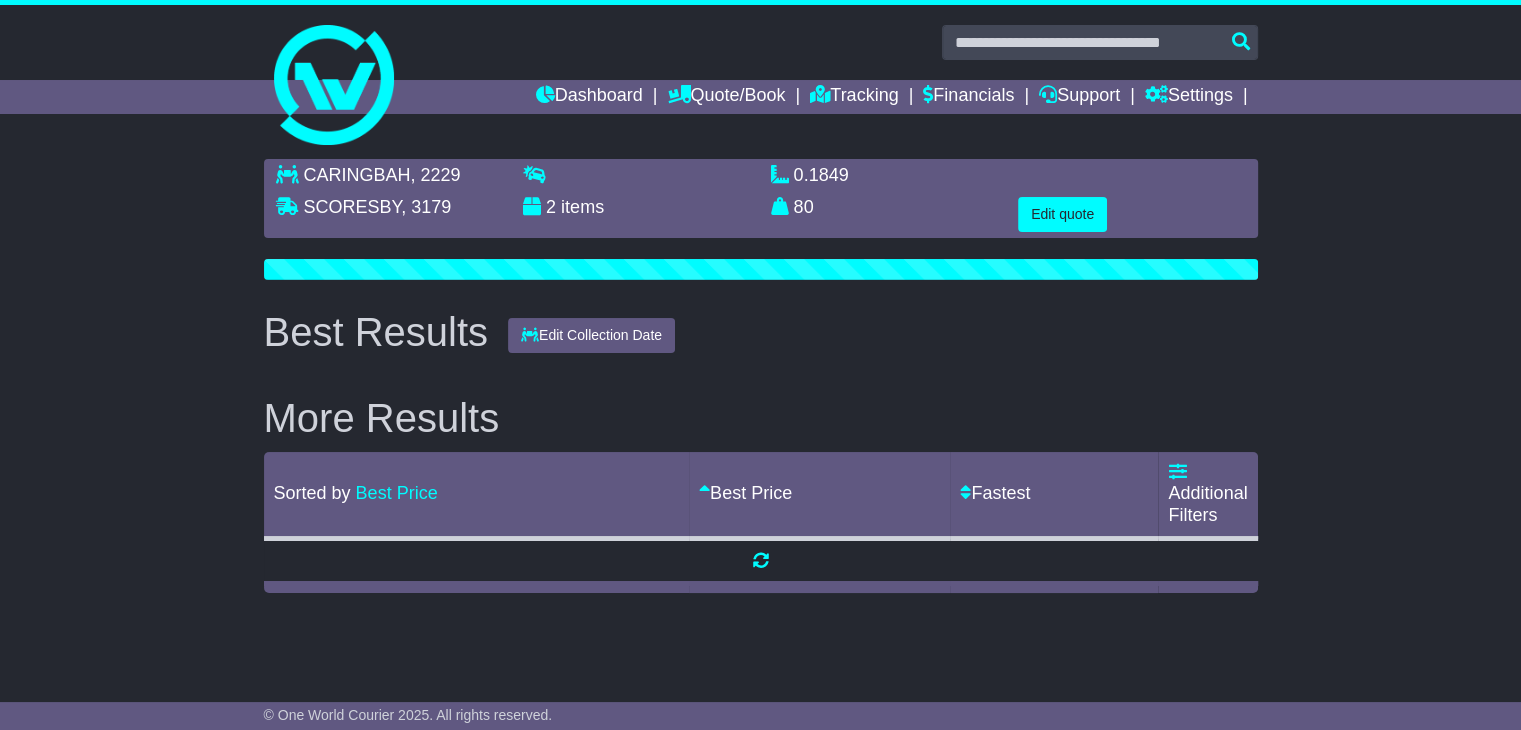 scroll, scrollTop: 0, scrollLeft: 0, axis: both 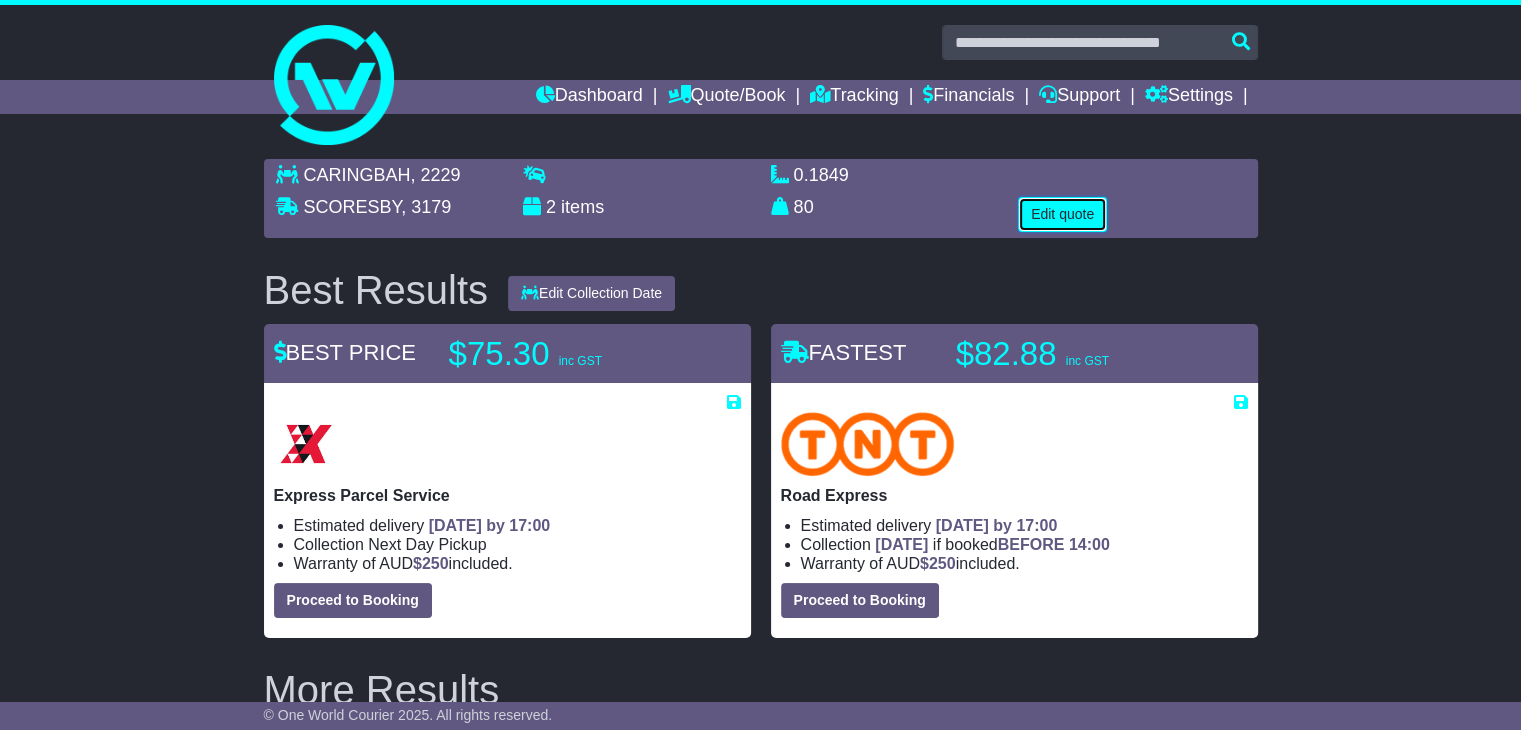 click on "Edit quote" at bounding box center (1062, 214) 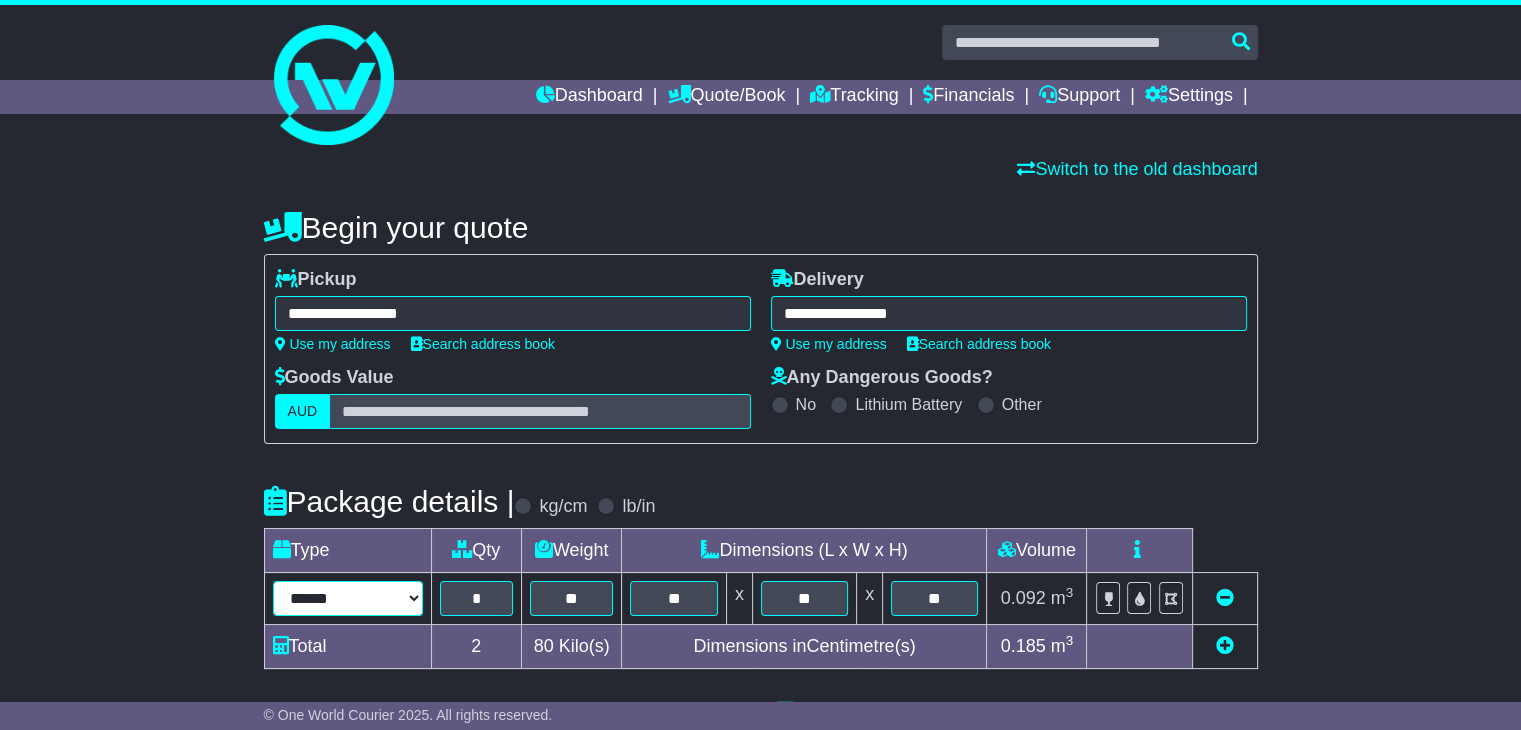 click on "****** ****** *** ******** ***** **** **** ****** *** *******" at bounding box center (348, 598) 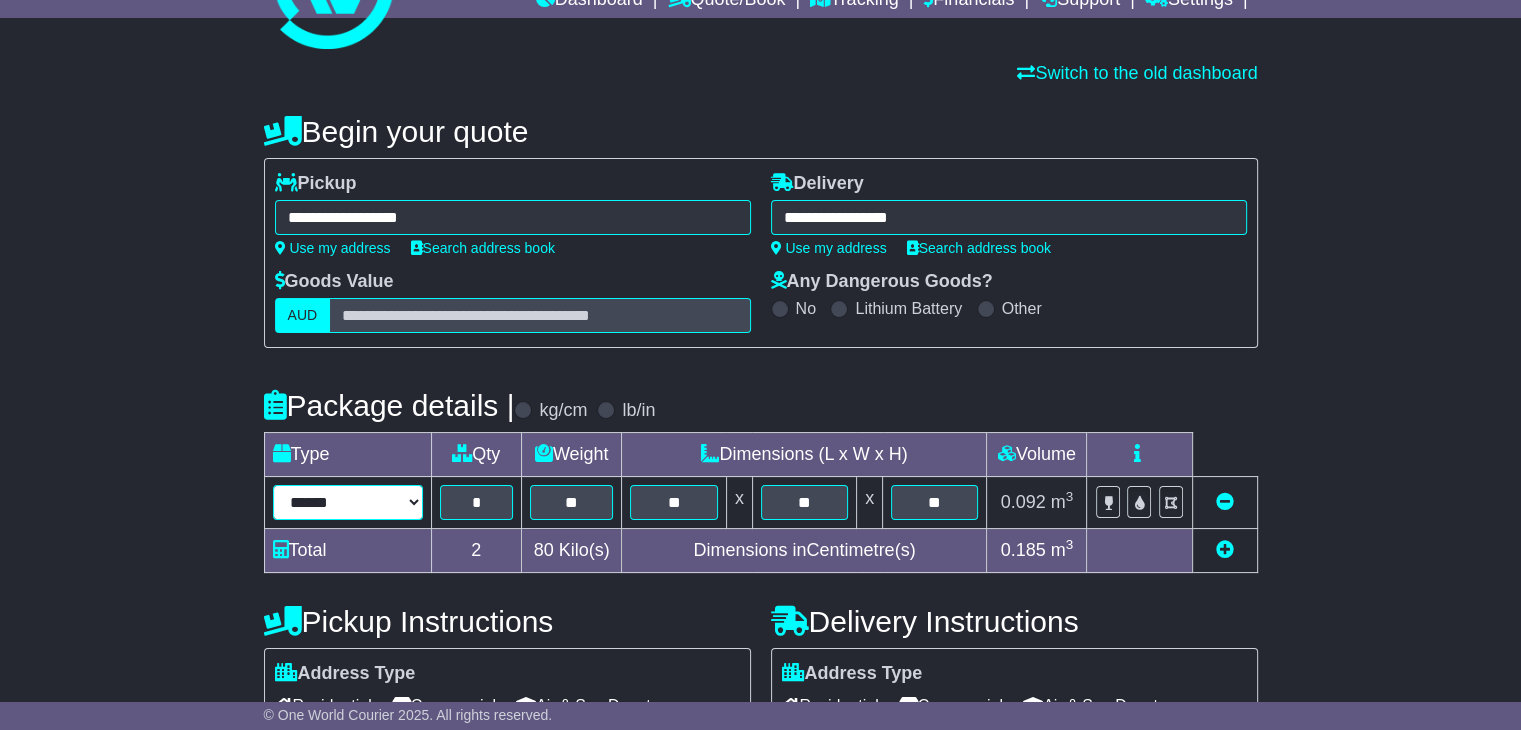 scroll, scrollTop: 98, scrollLeft: 0, axis: vertical 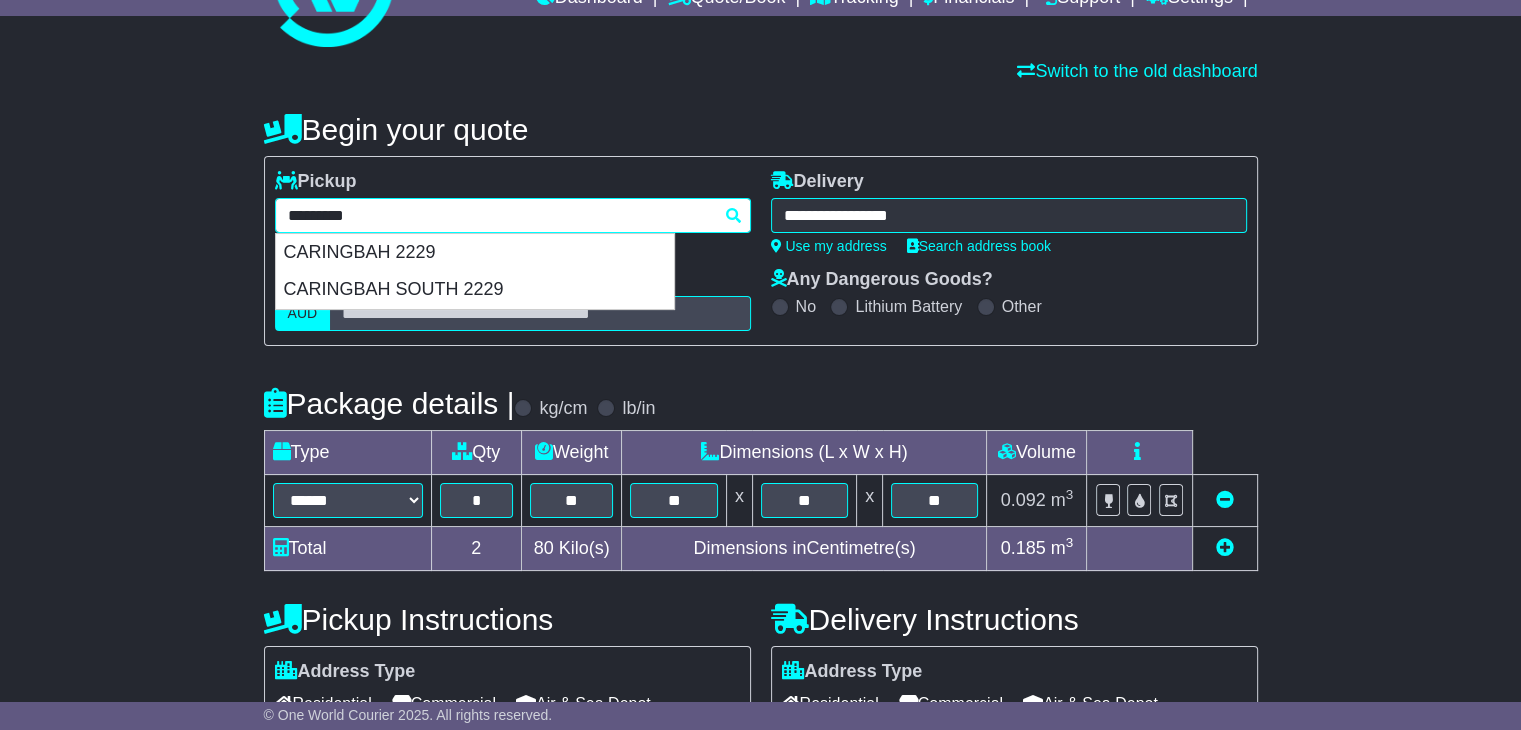 click on "**********" at bounding box center [513, 215] 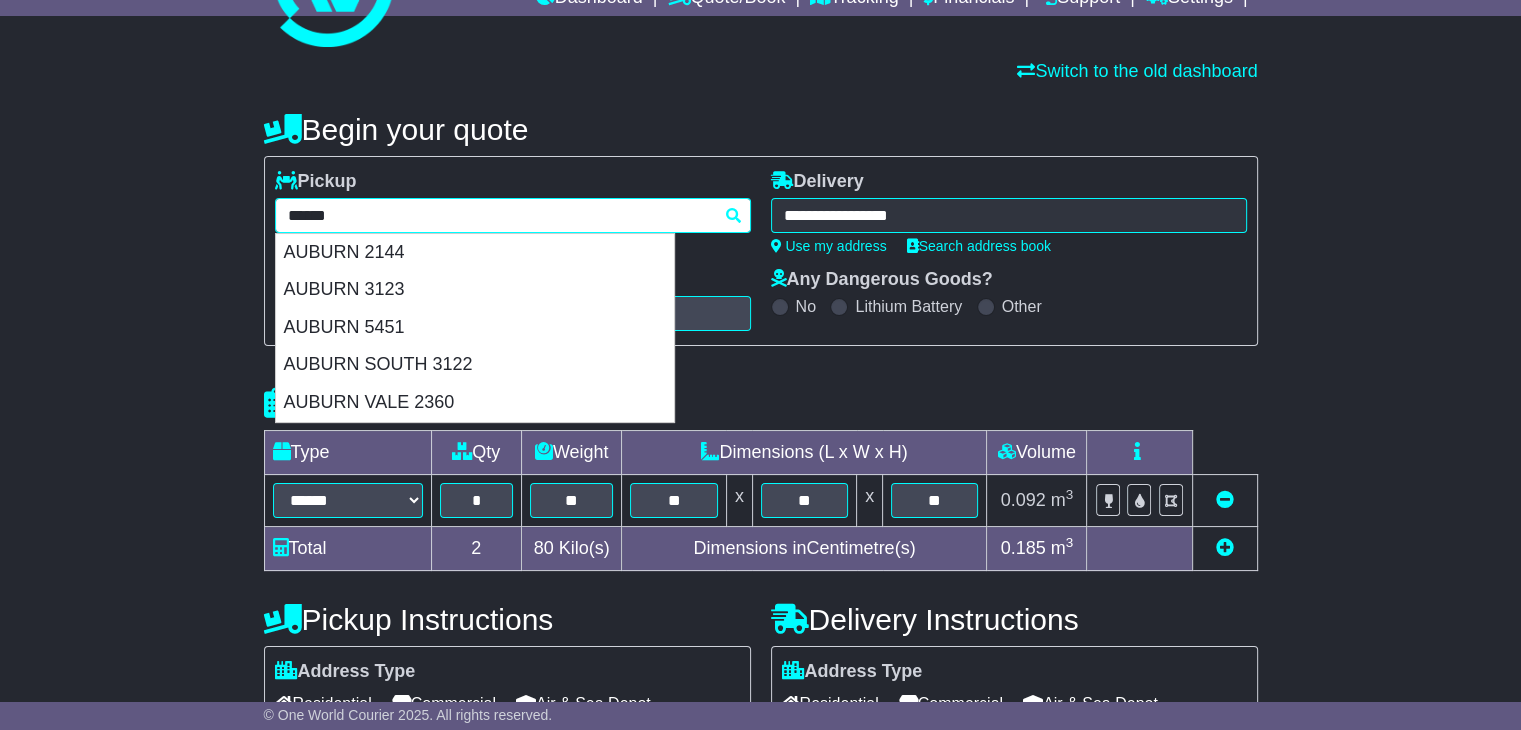 click on "**********" at bounding box center (513, 215) 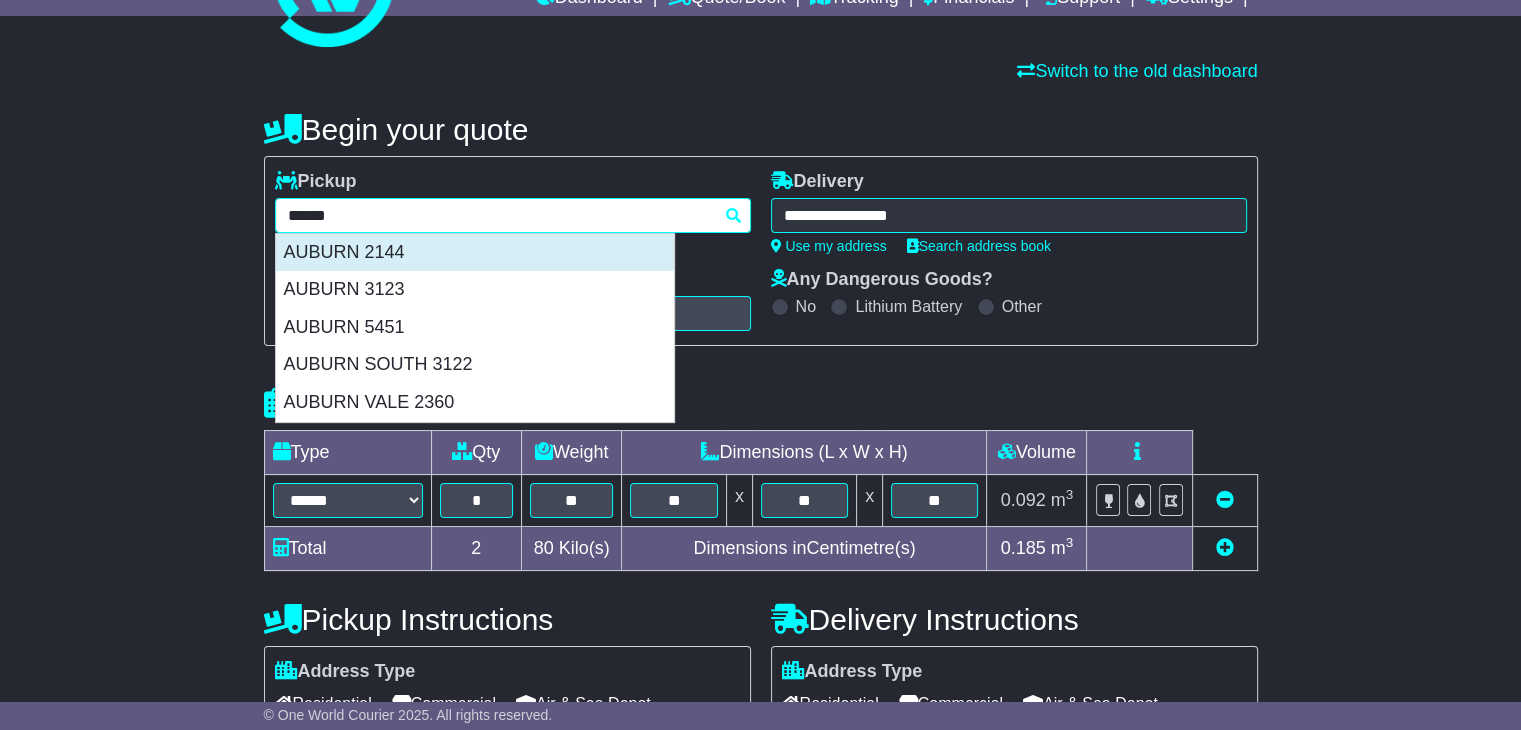 click on "AUBURN 2144" at bounding box center [475, 253] 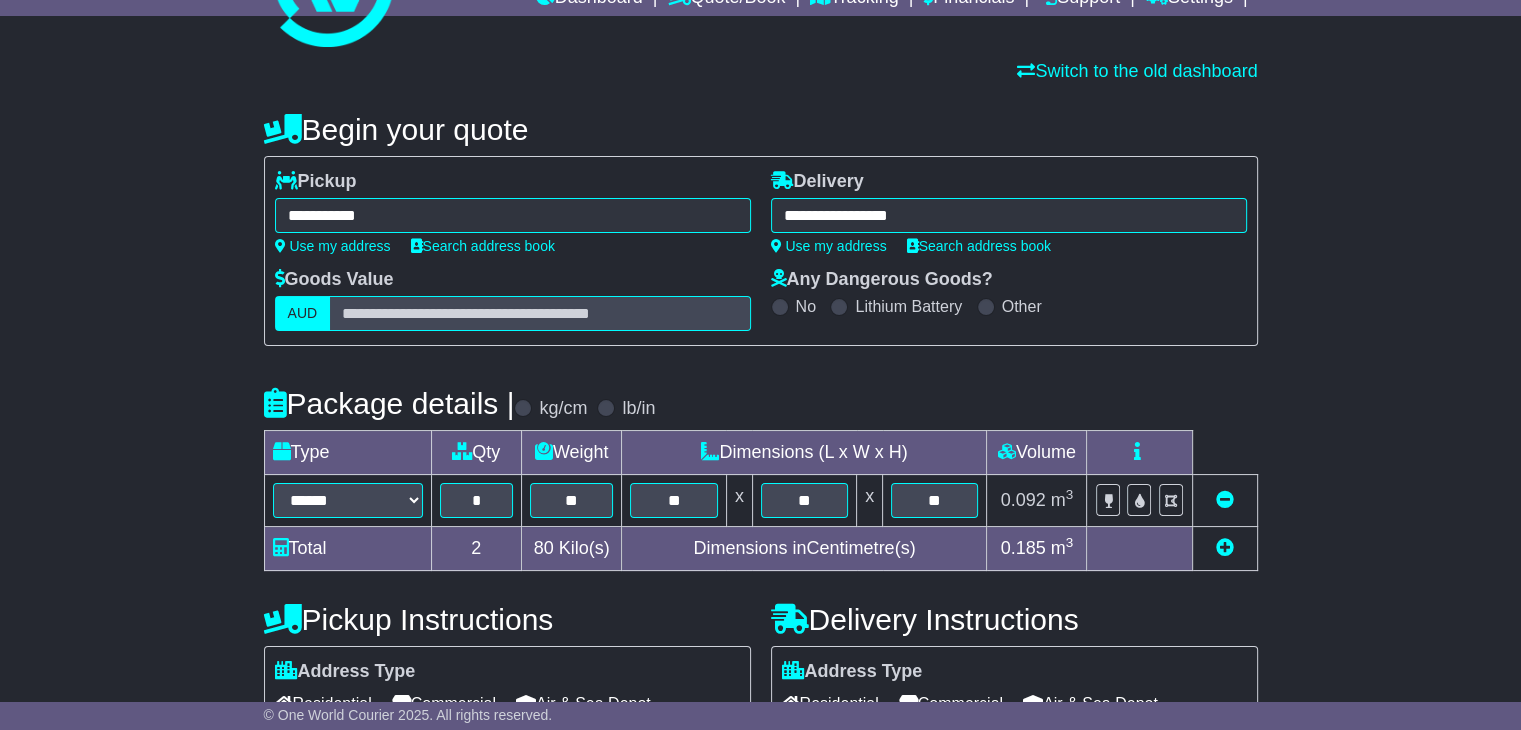 type on "**********" 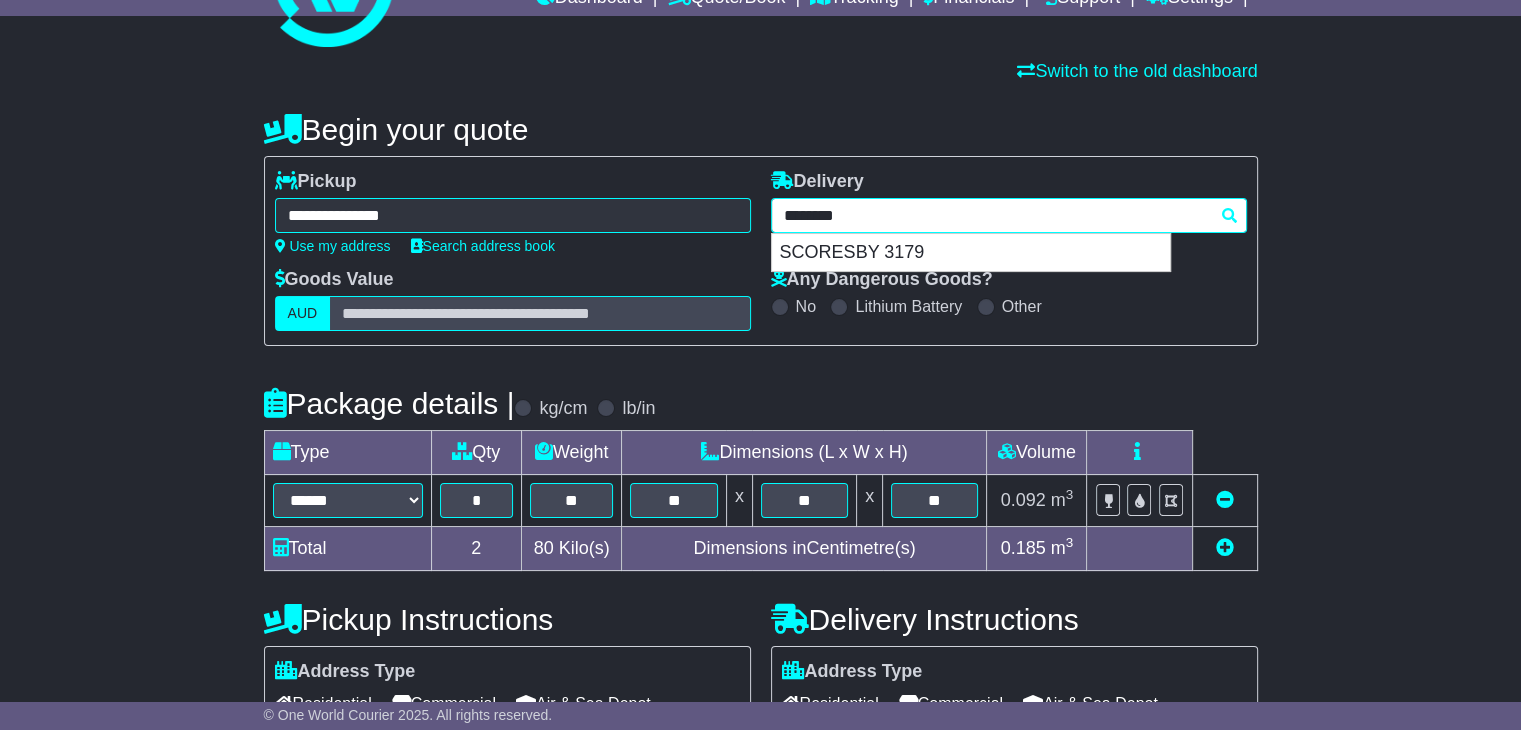 click on "**********" at bounding box center [1009, 215] 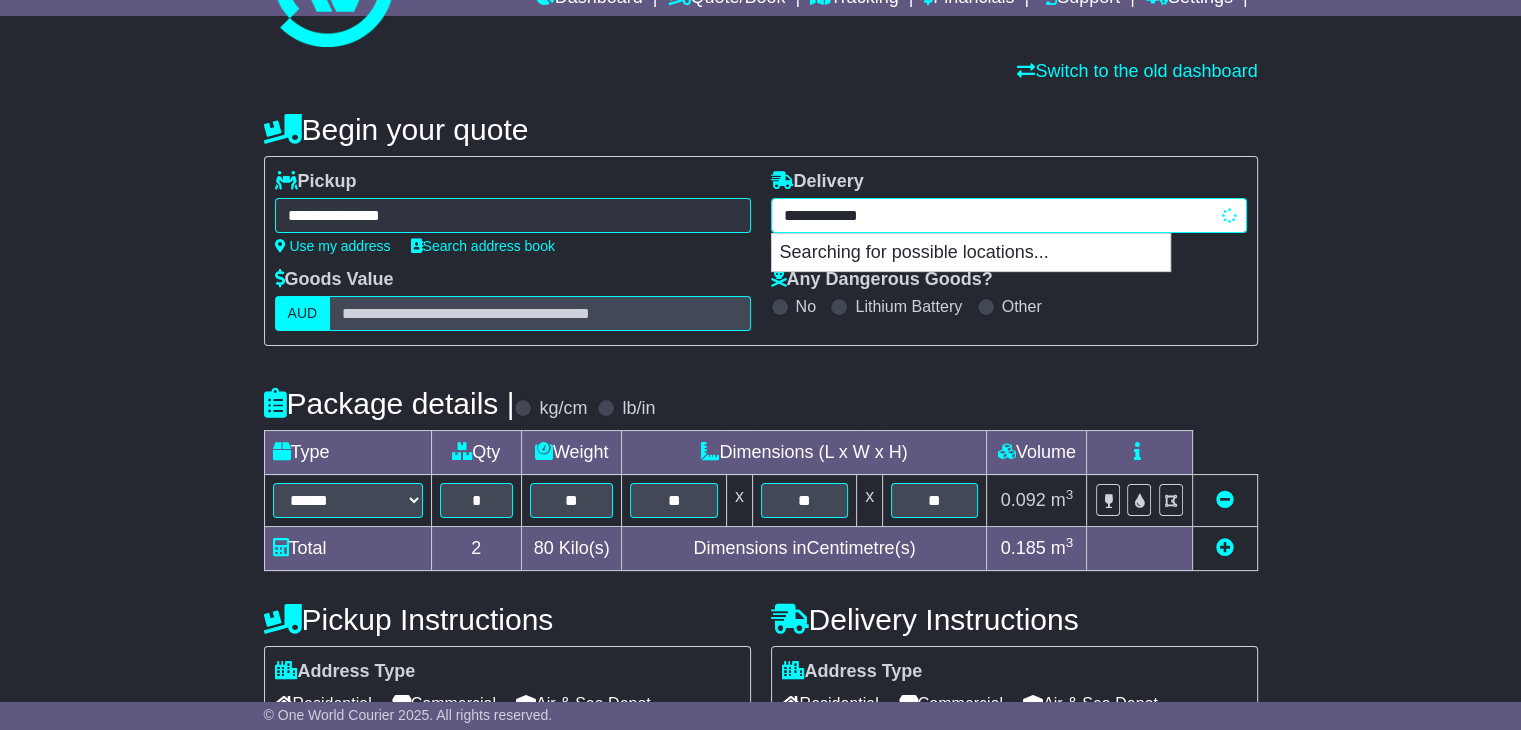 type on "**********" 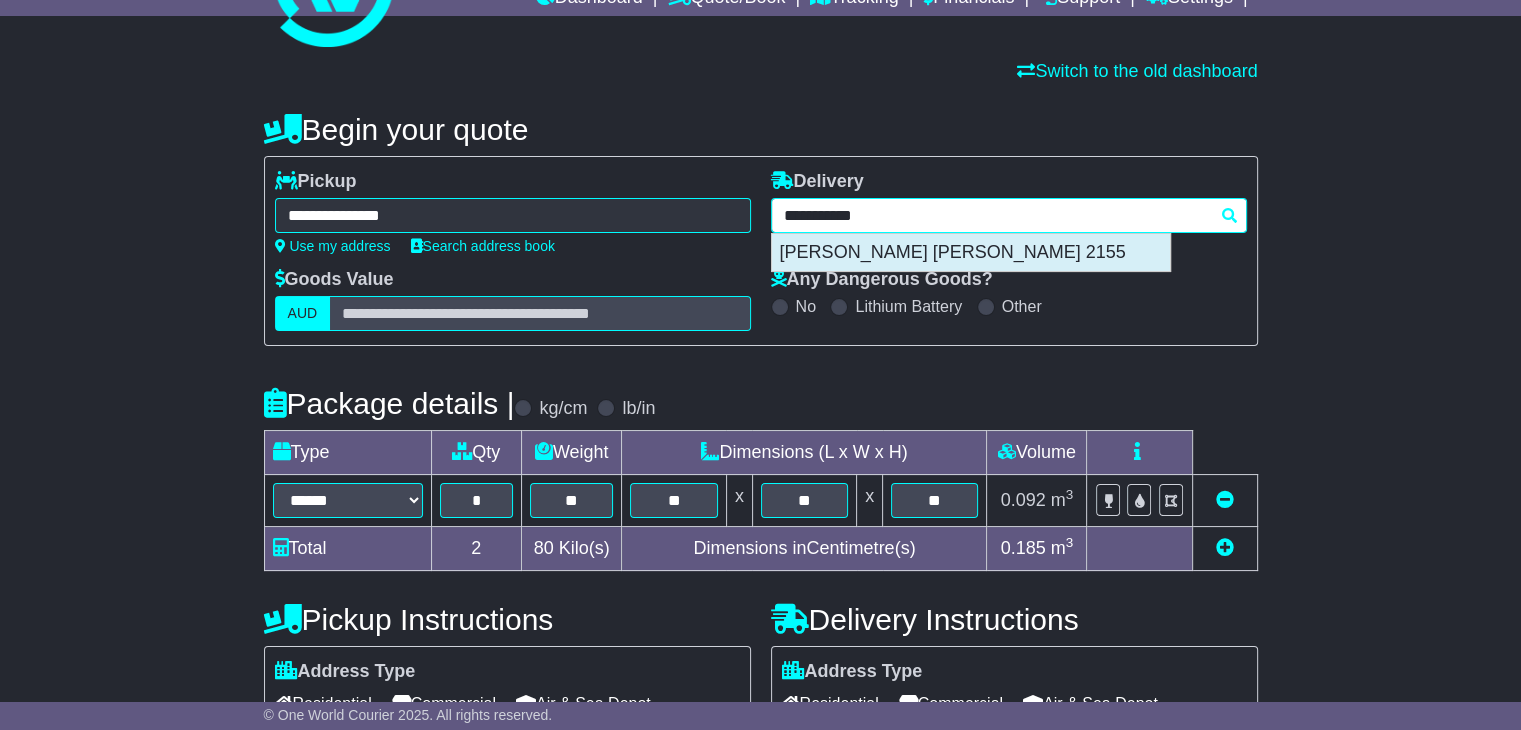click on "ROUSE HILL 2155" at bounding box center (971, 253) 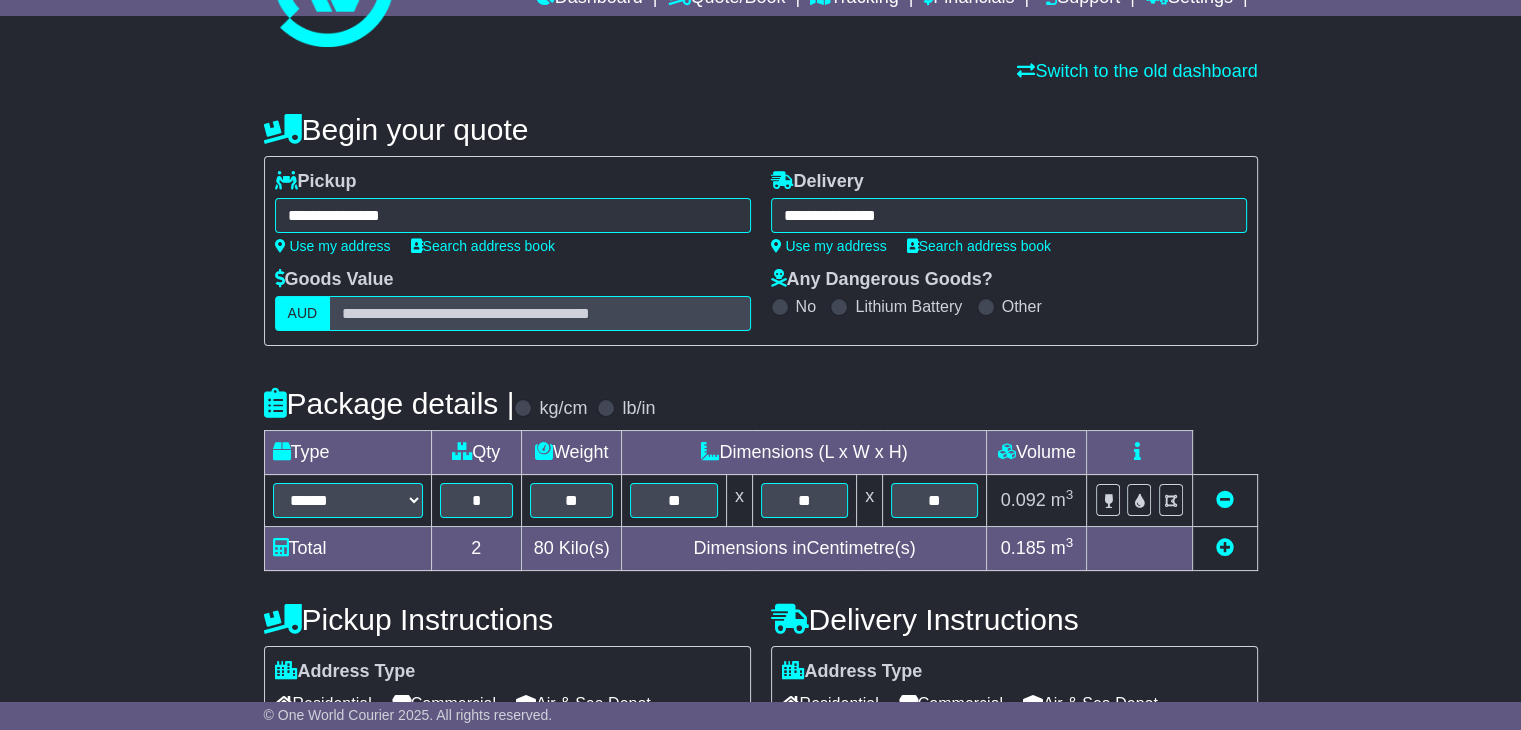 type on "**********" 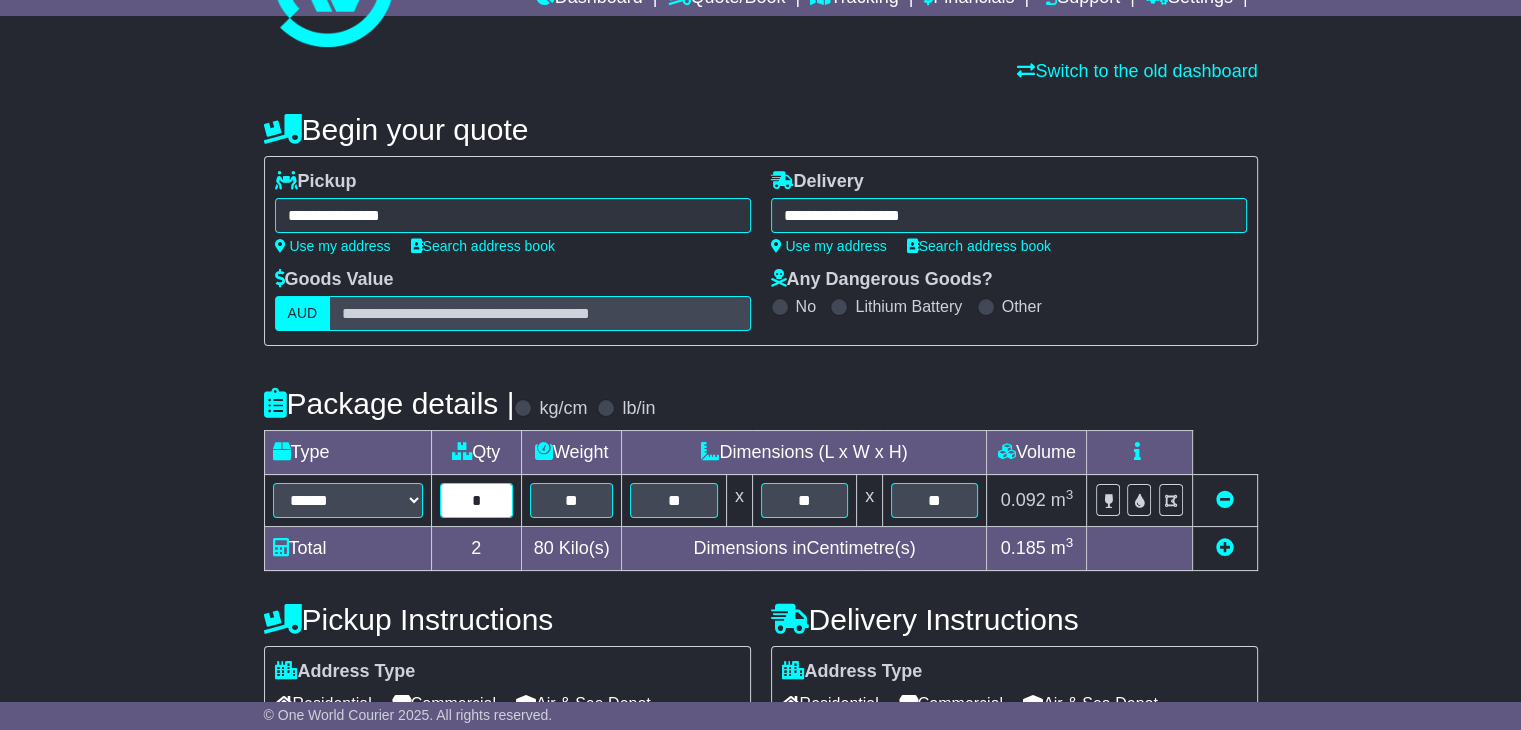 click on "*" at bounding box center [476, 500] 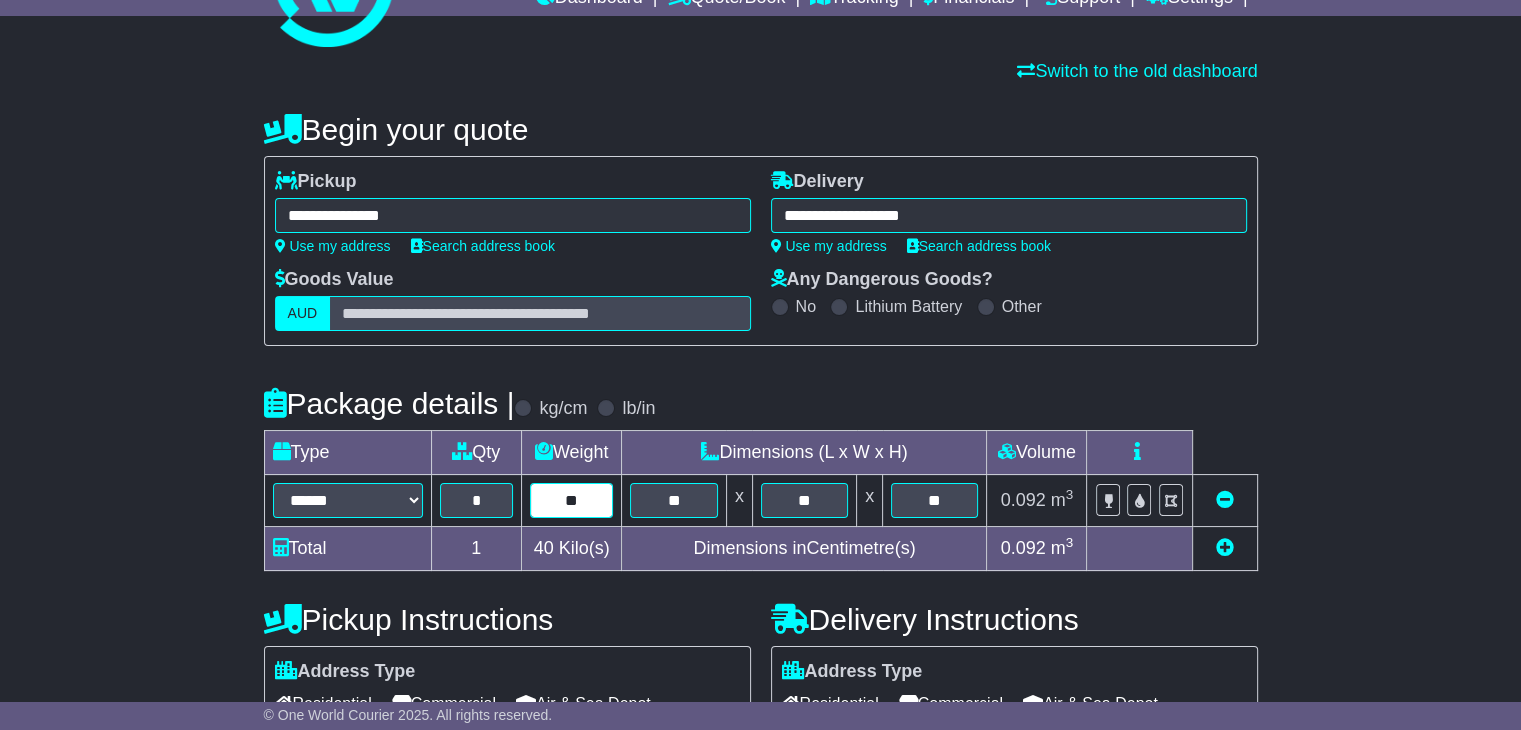 type on "**" 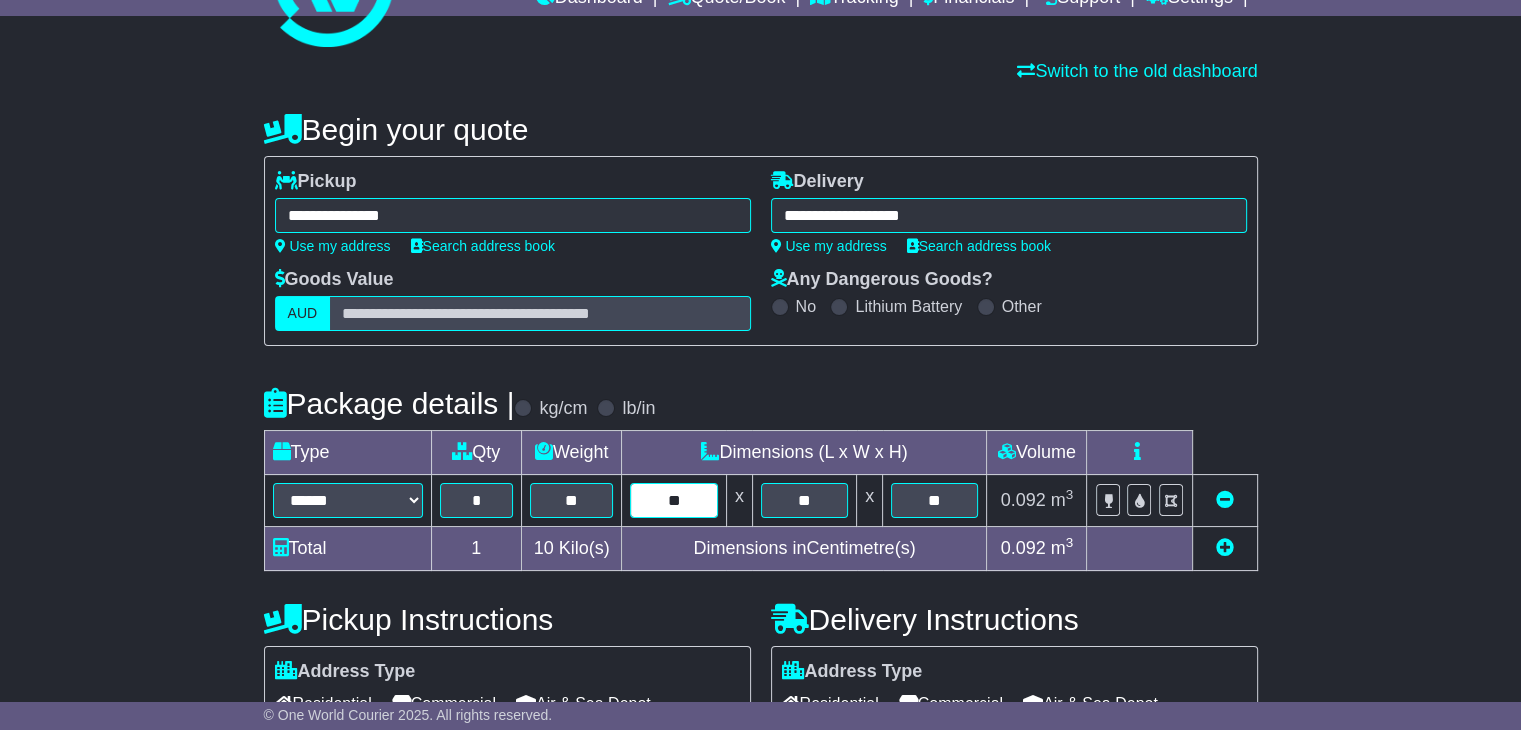 type on "**" 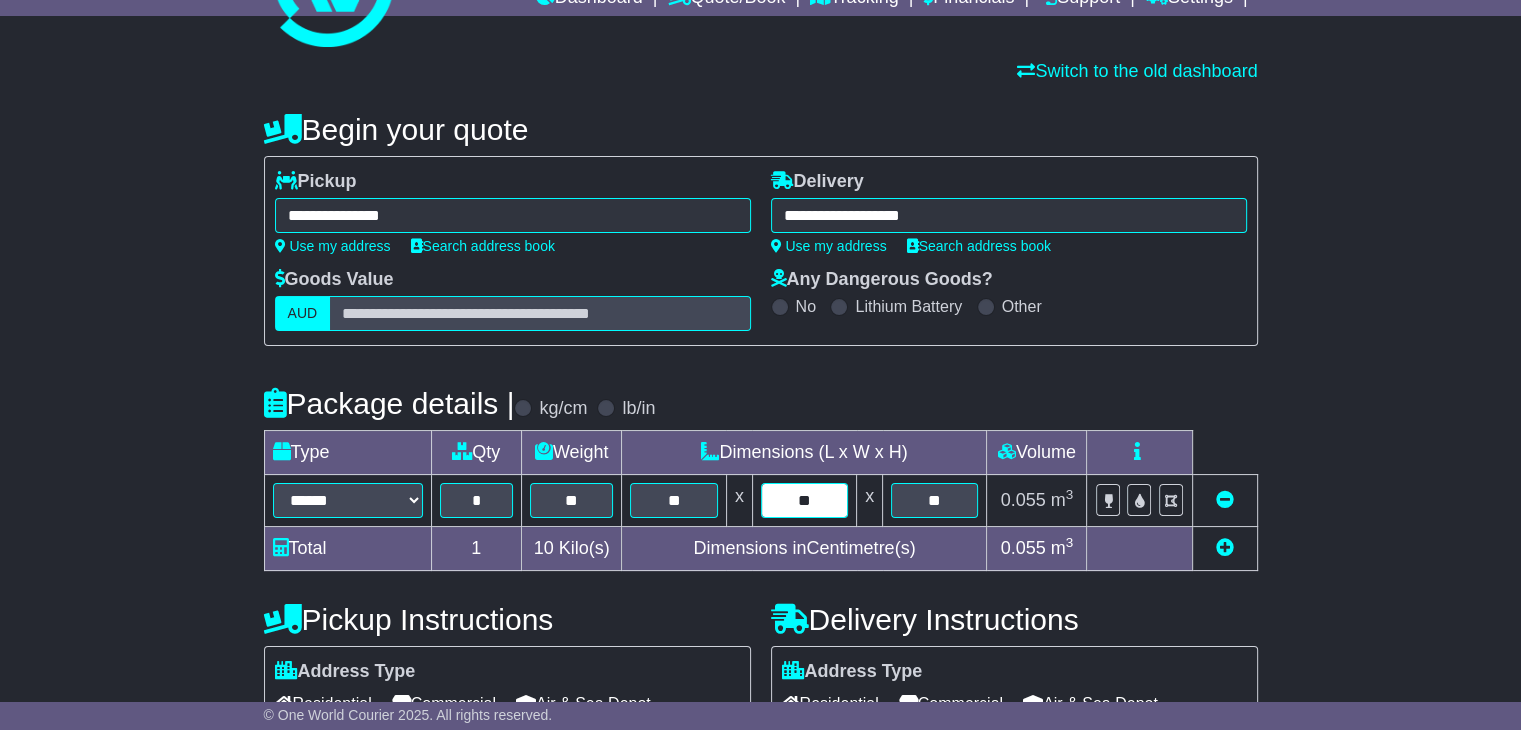 type on "**" 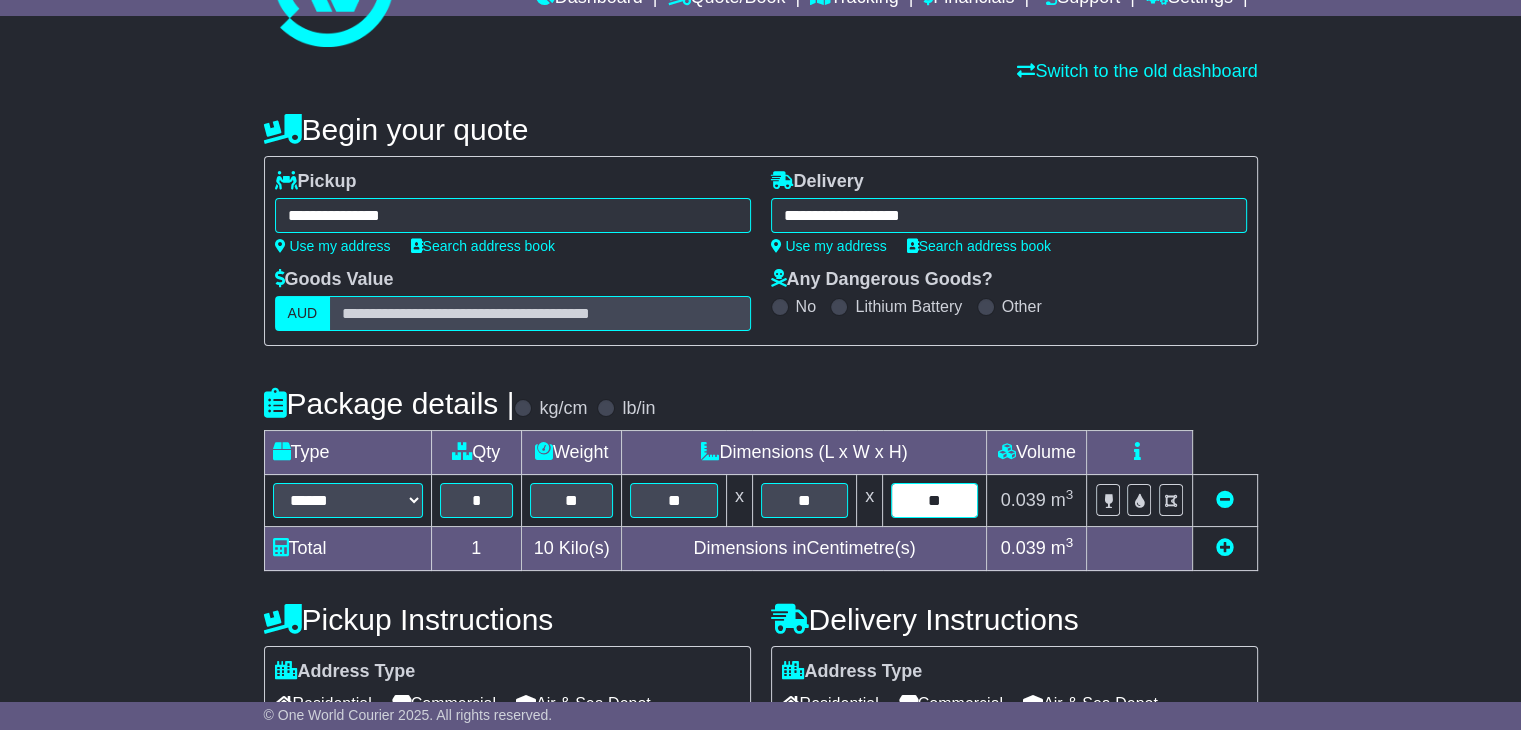 type on "**" 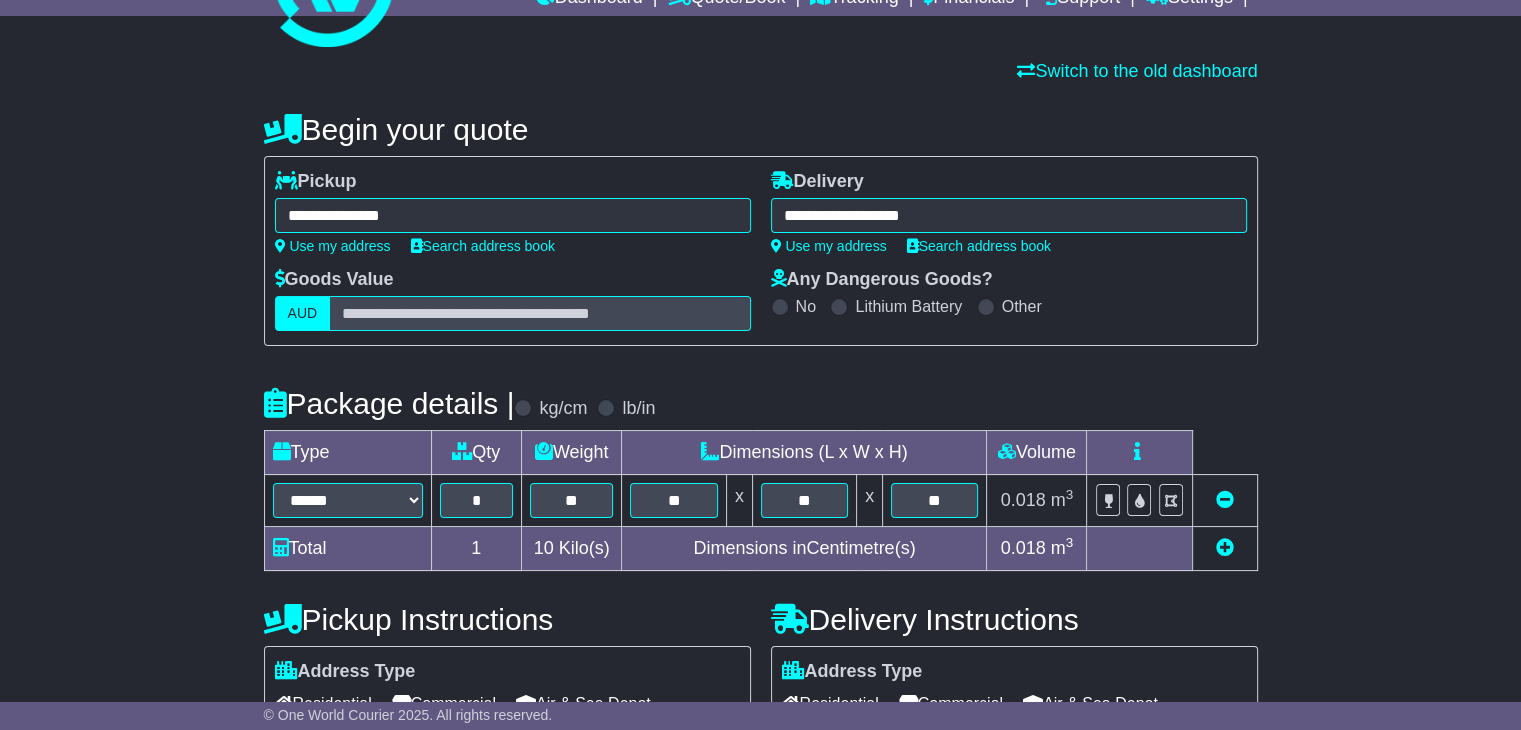 scroll, scrollTop: 327, scrollLeft: 0, axis: vertical 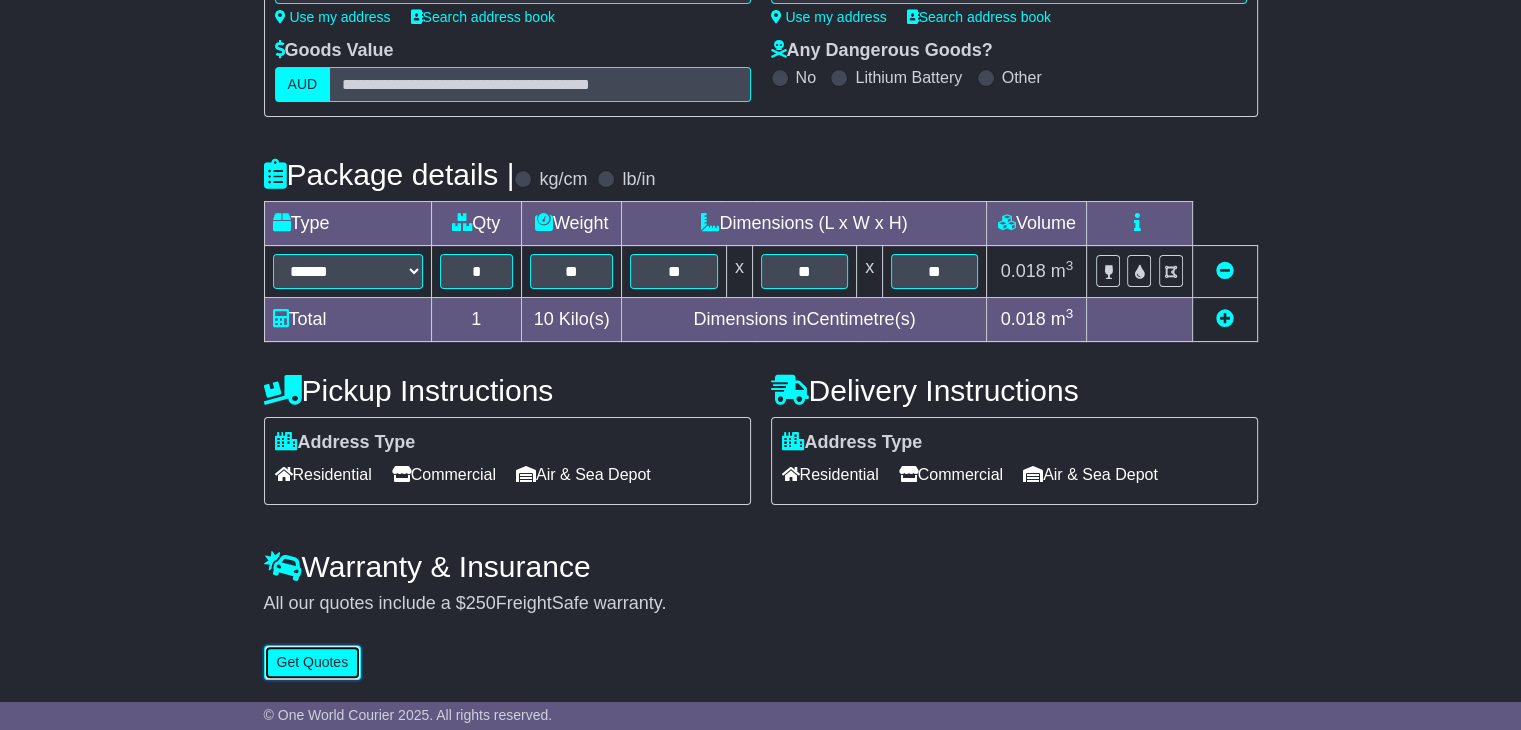 click on "Get Quotes" at bounding box center [313, 662] 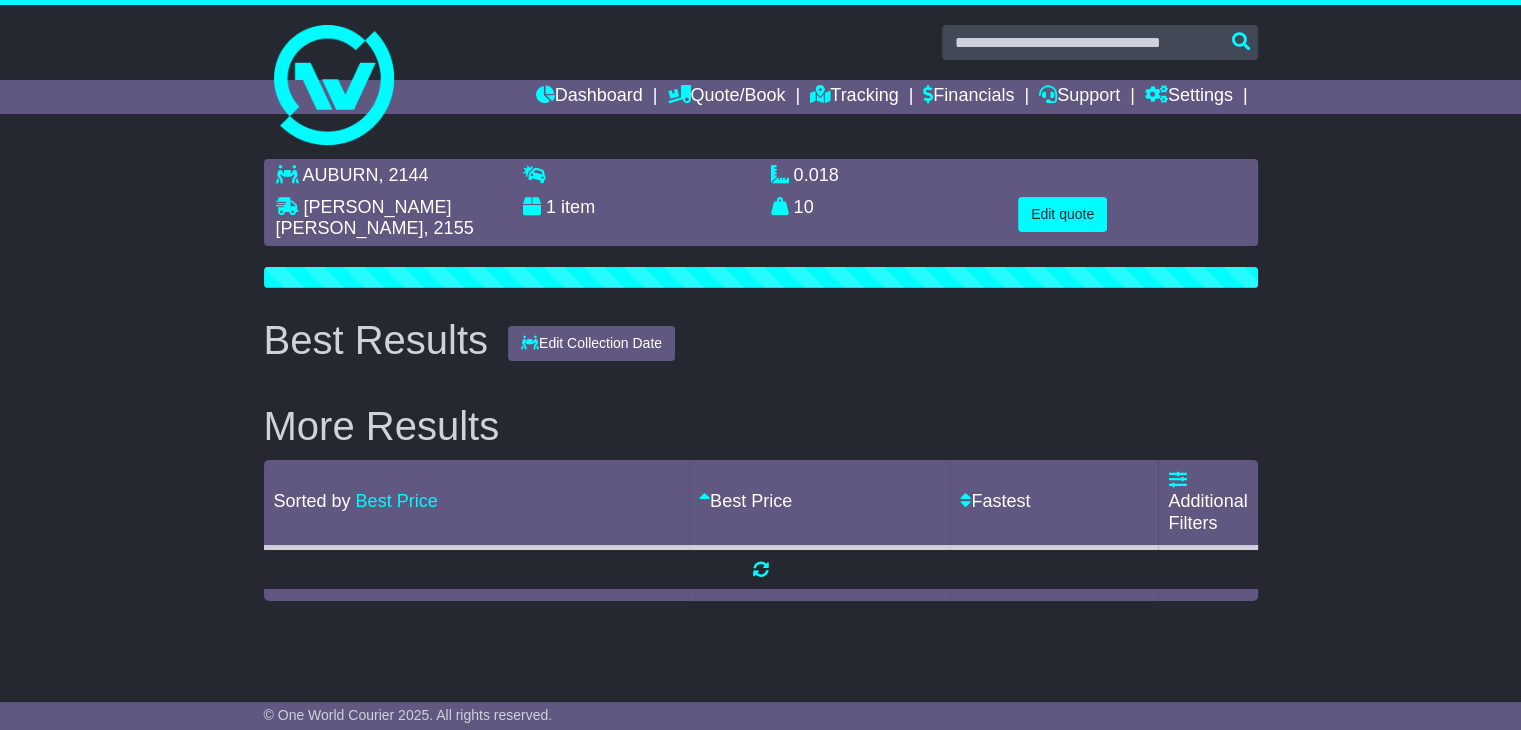scroll, scrollTop: 0, scrollLeft: 0, axis: both 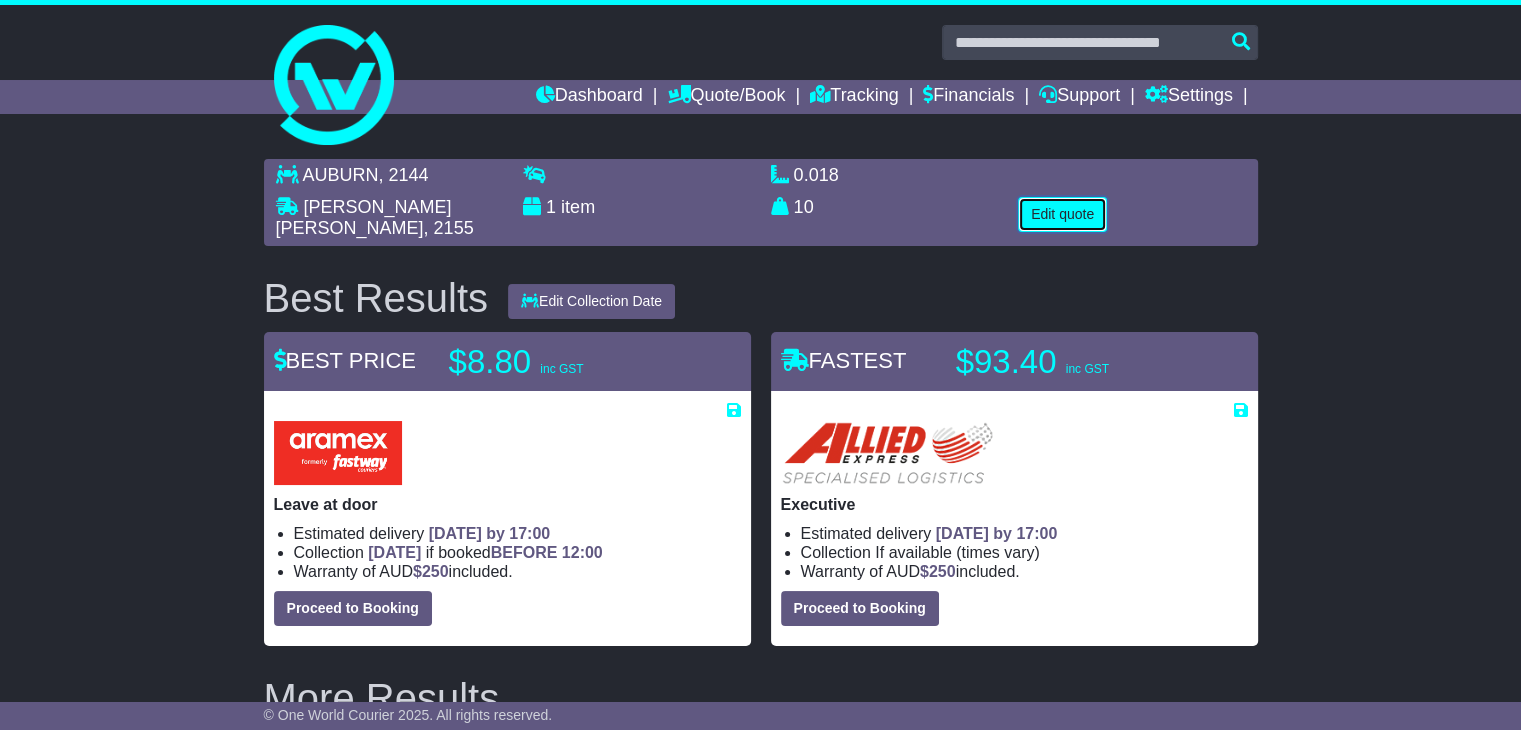 click on "Edit quote" at bounding box center (1062, 214) 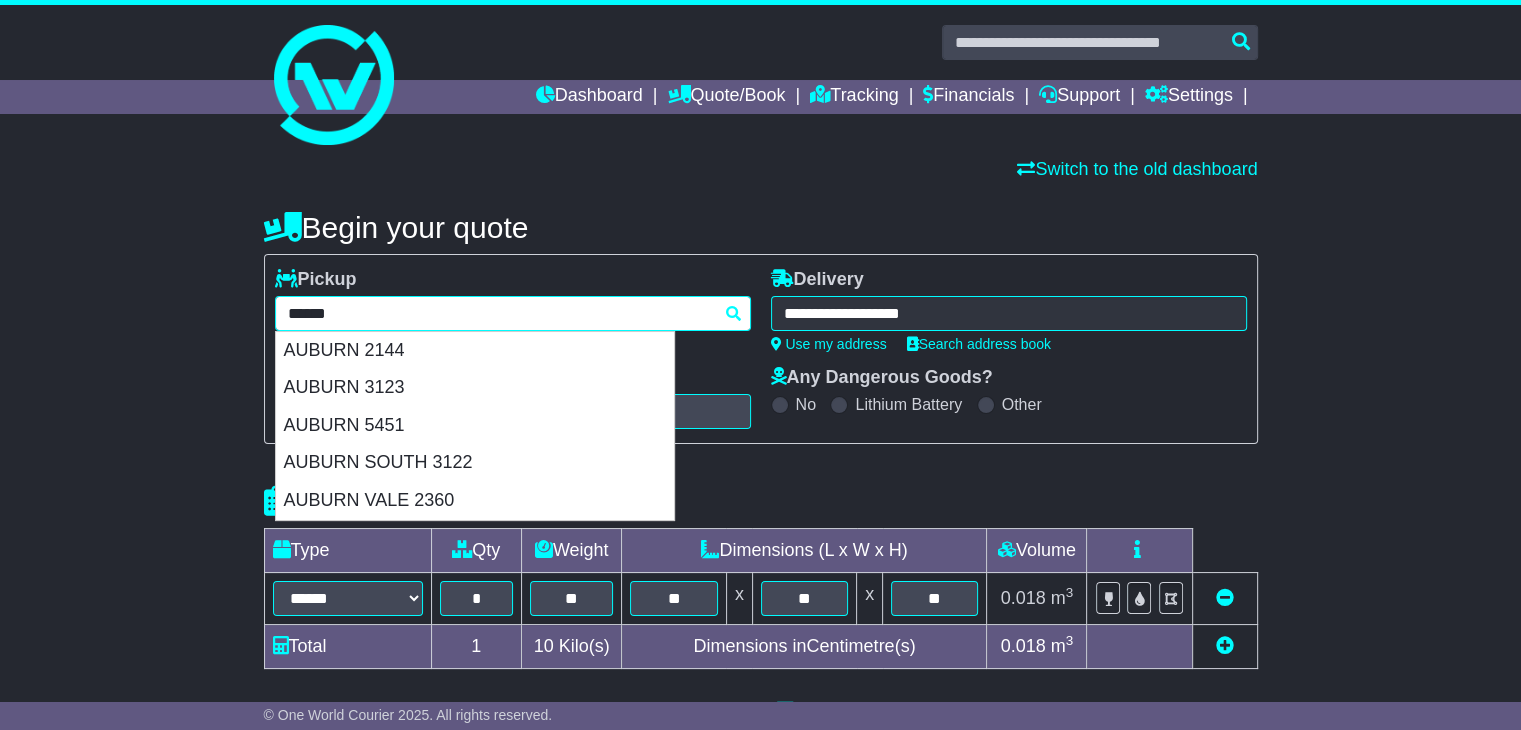 click on "**********" at bounding box center [513, 313] 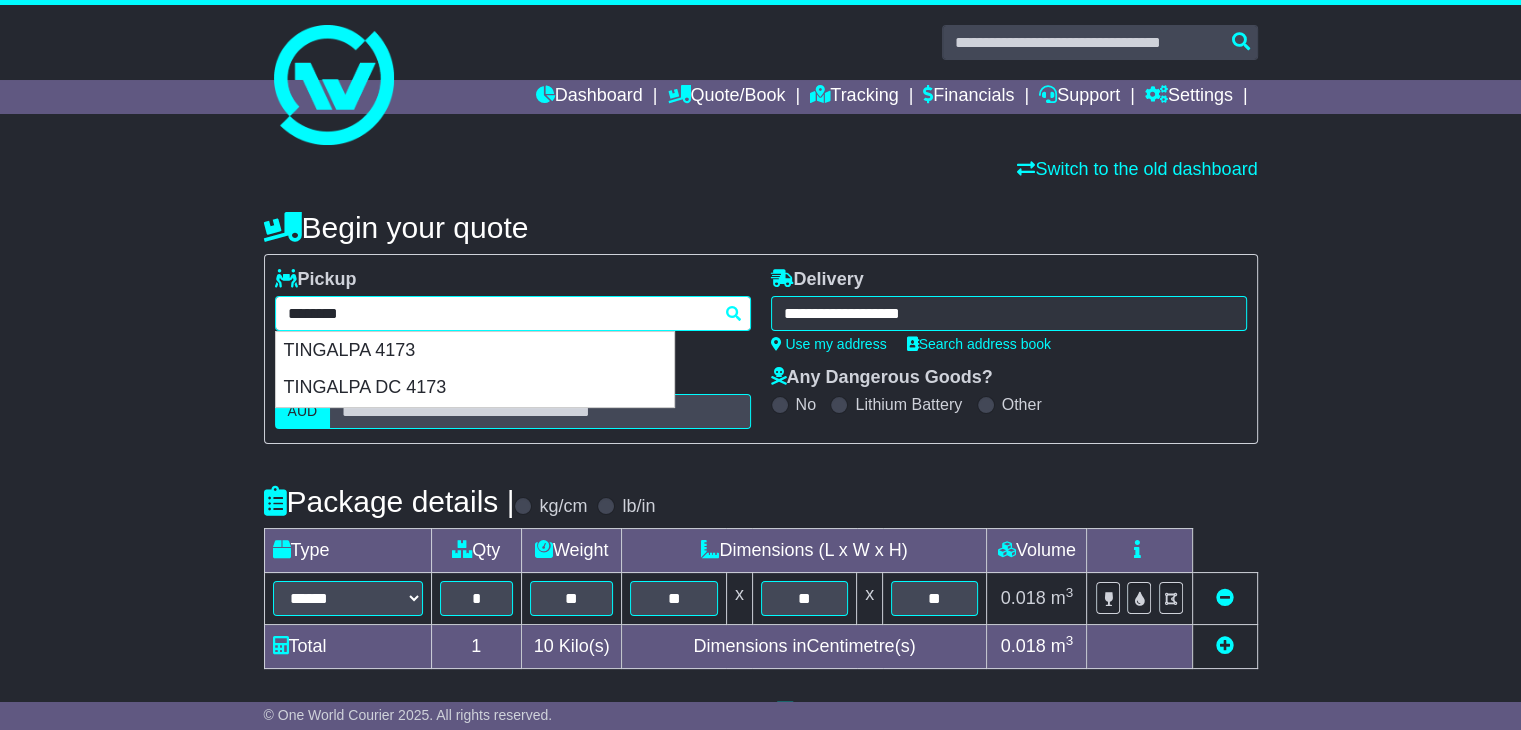 click on "TINGALPA 4173" at bounding box center (475, 351) 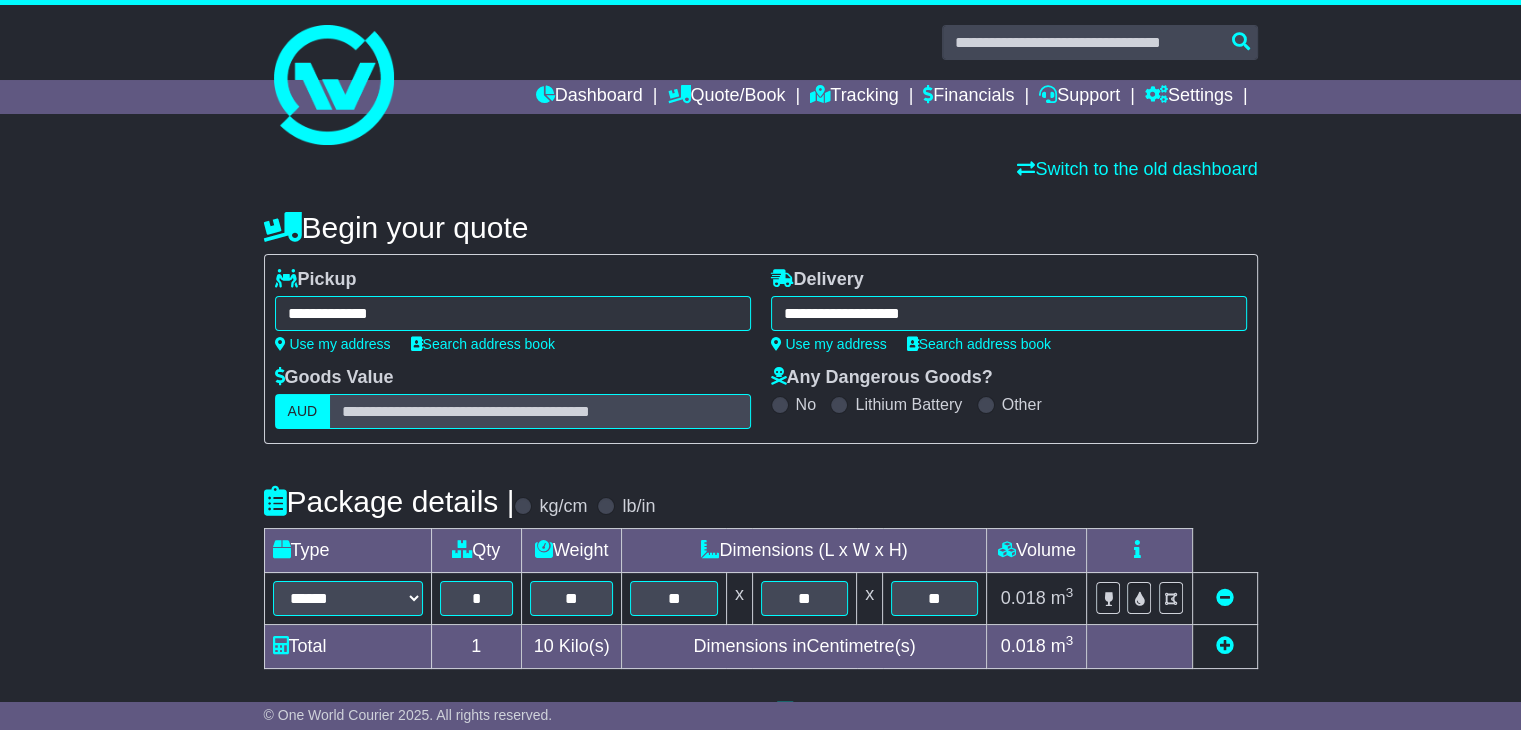 type on "**********" 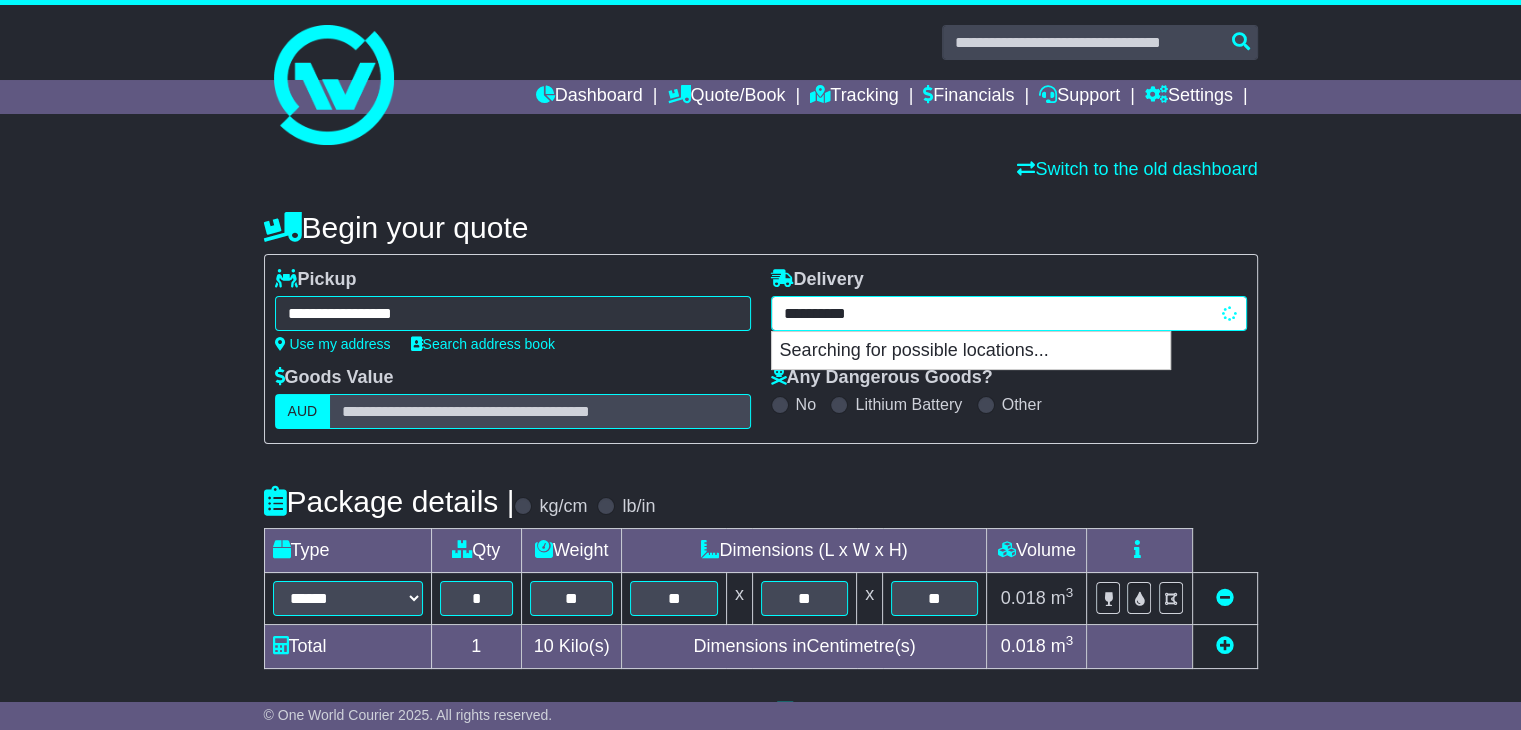 click on "**********" at bounding box center [1009, 313] 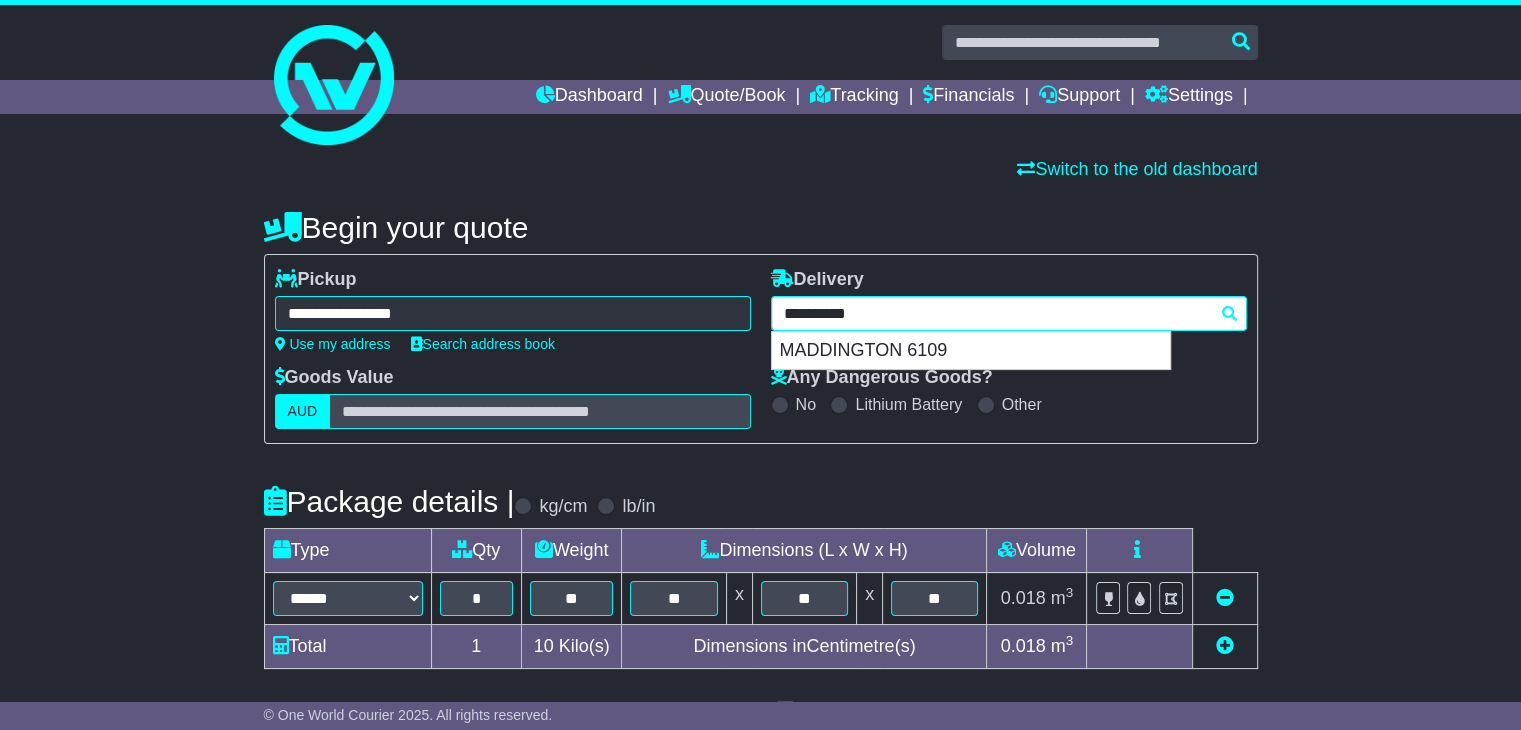 click on "MADDINGTON 6109" at bounding box center (971, 351) 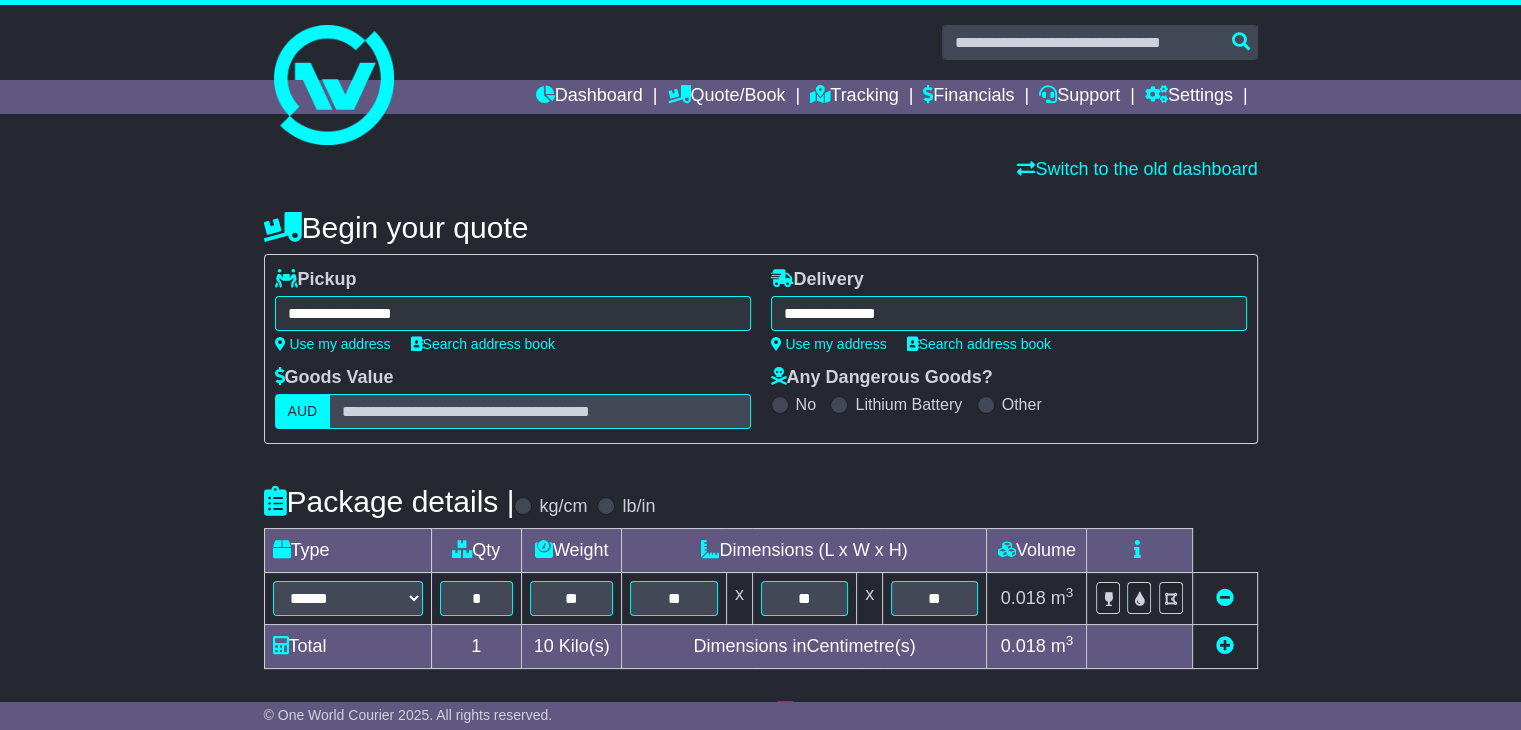 type on "**********" 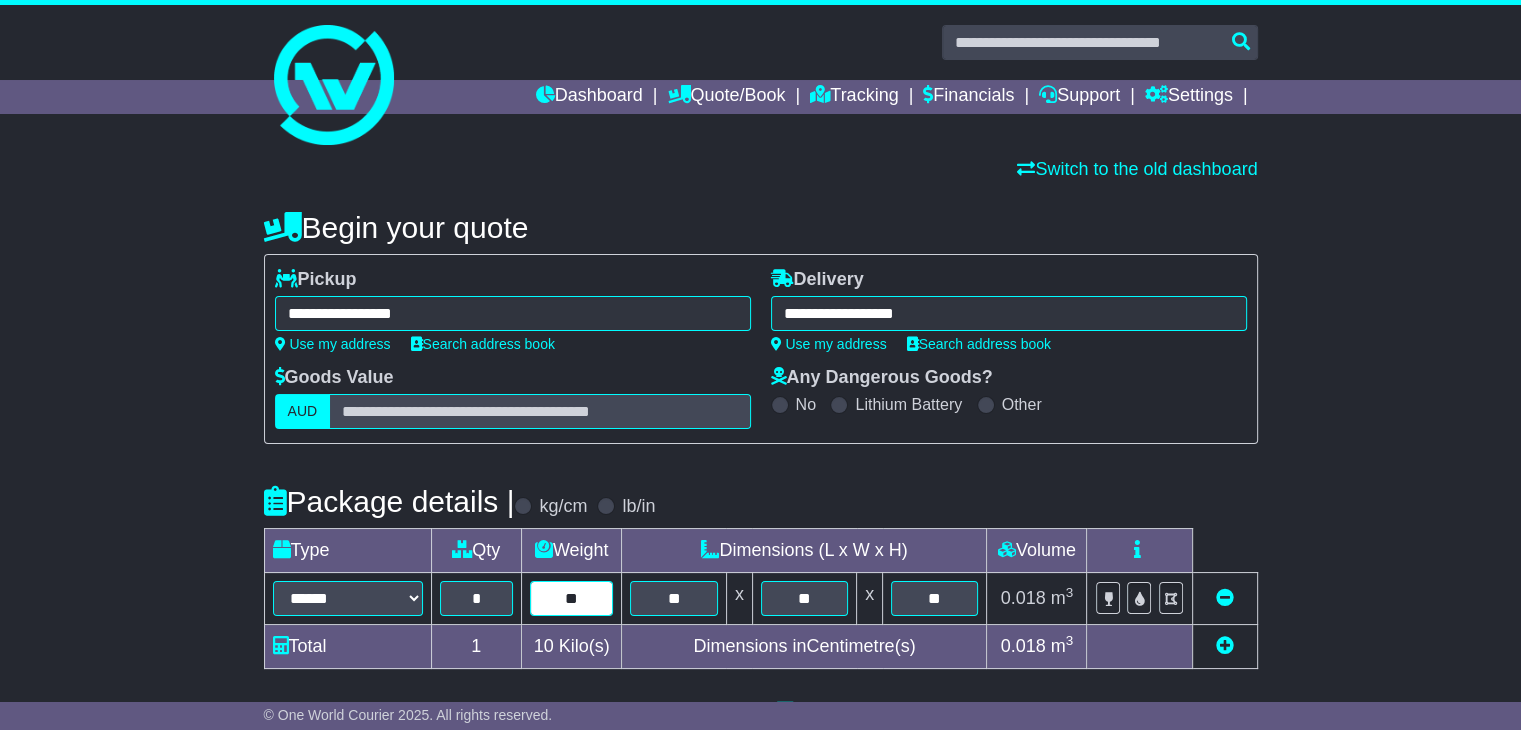 click on "**" at bounding box center (572, 598) 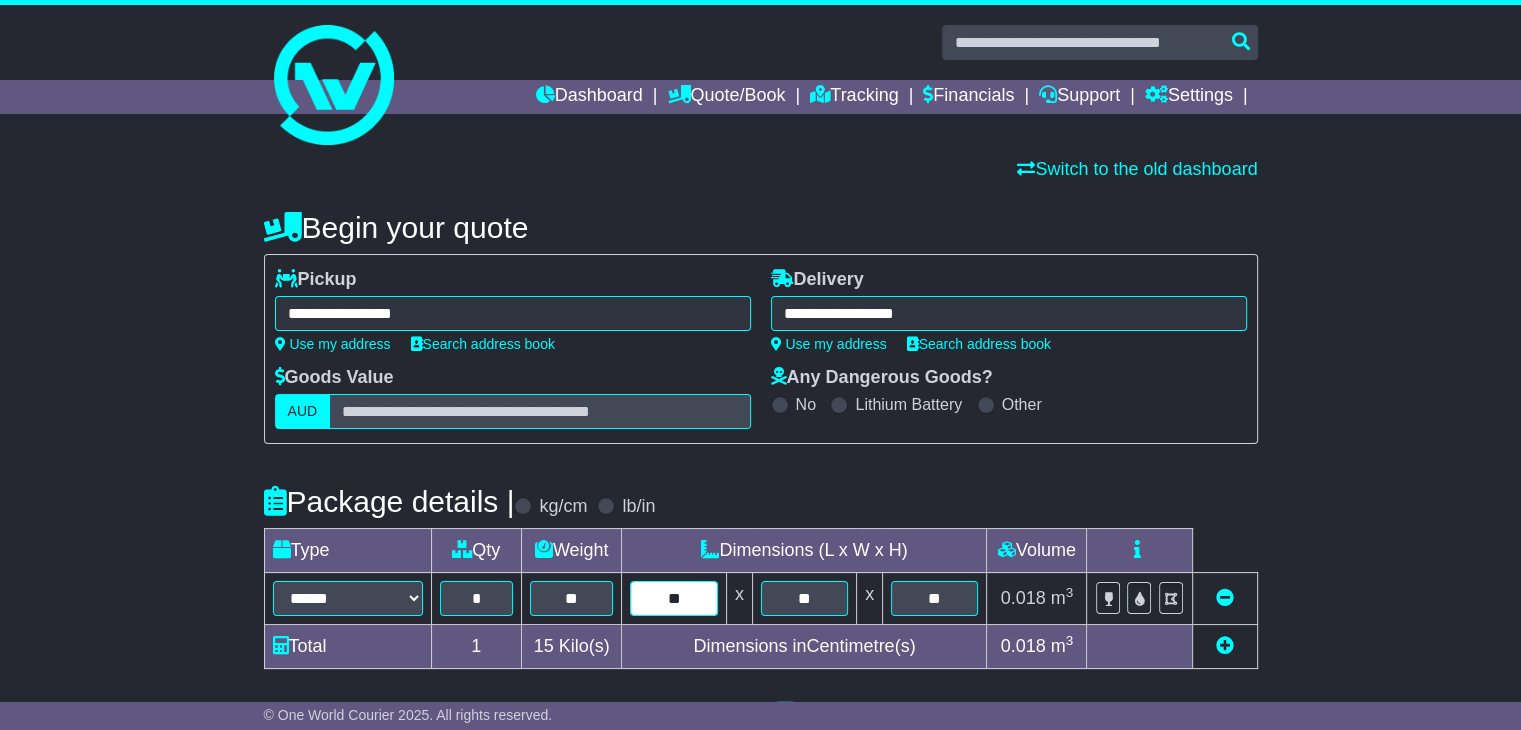 type on "**" 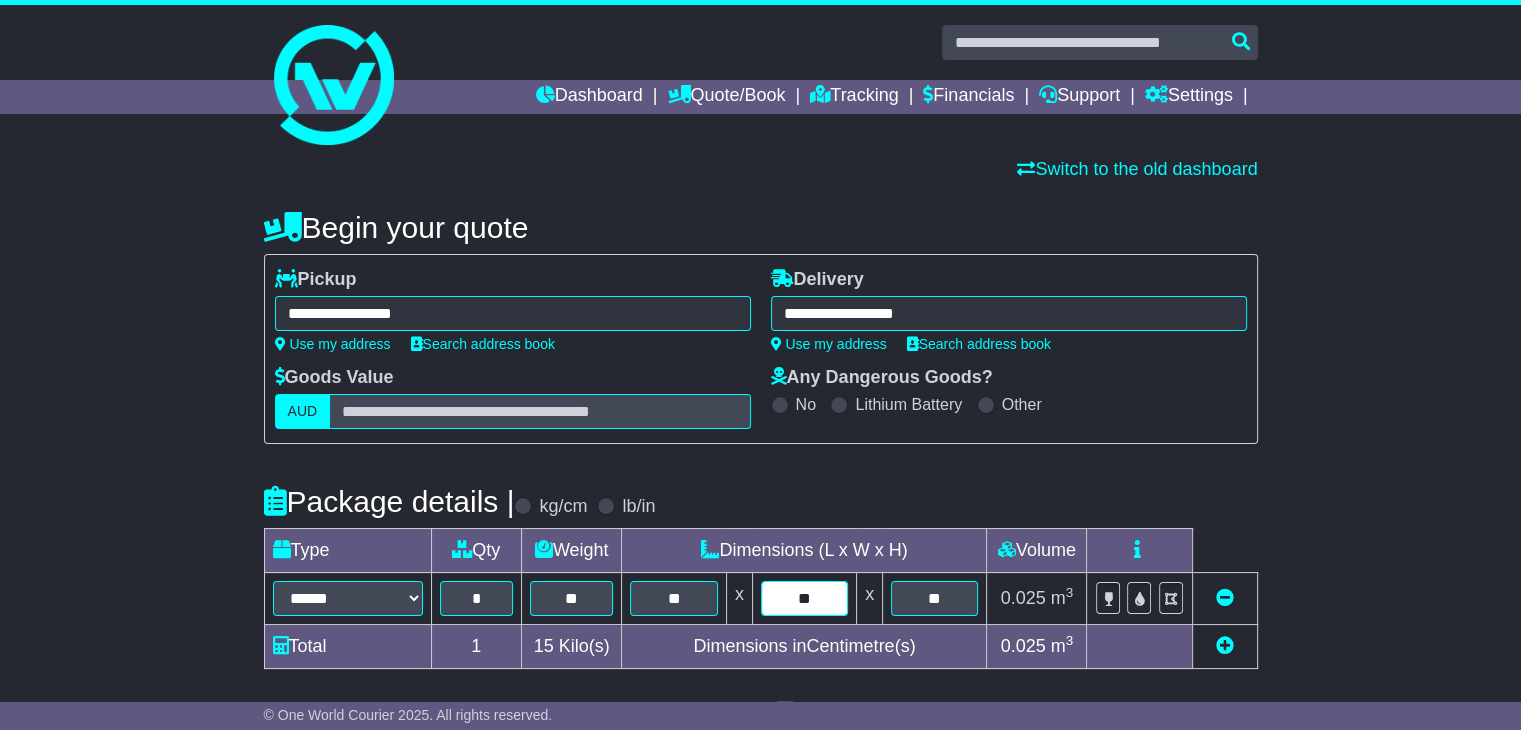 type on "**" 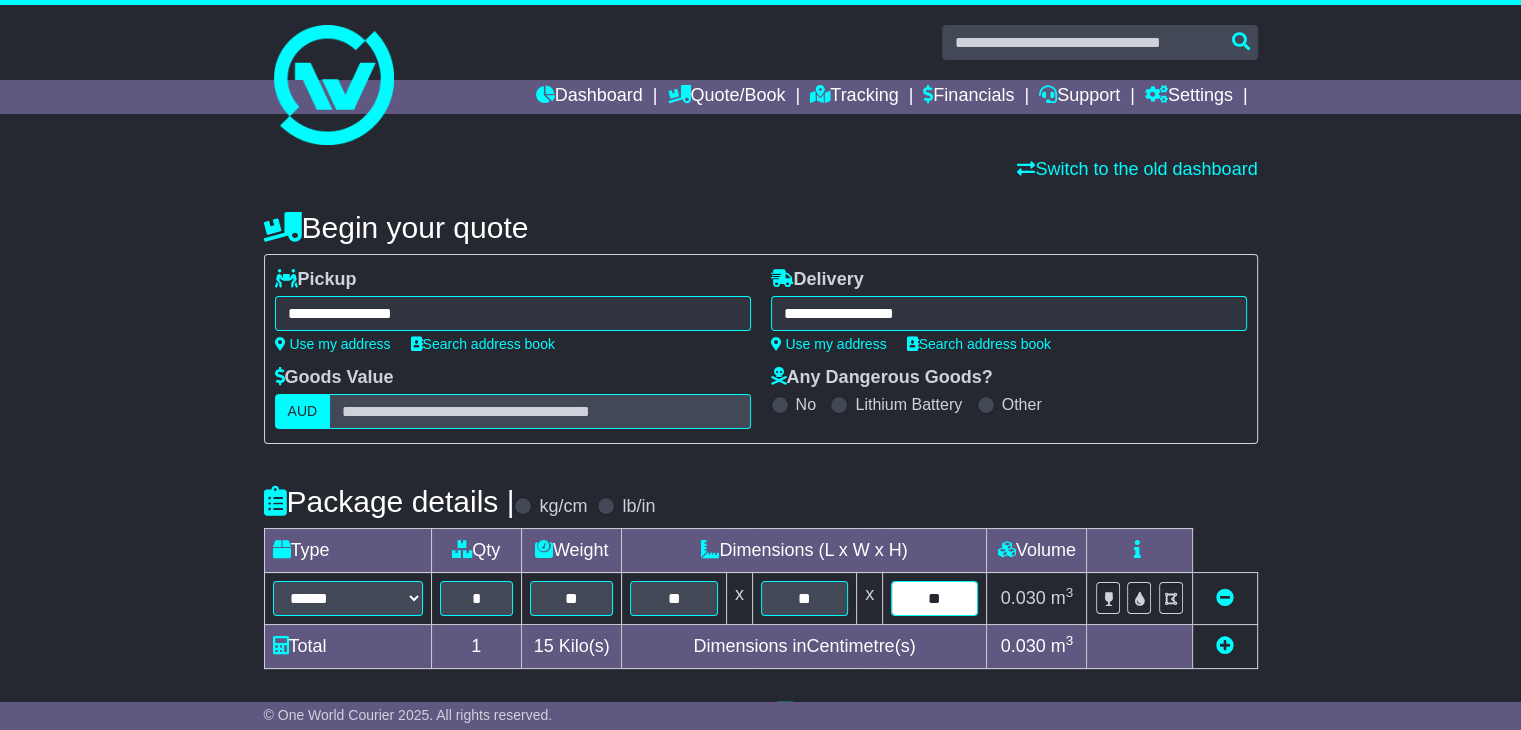 type on "**" 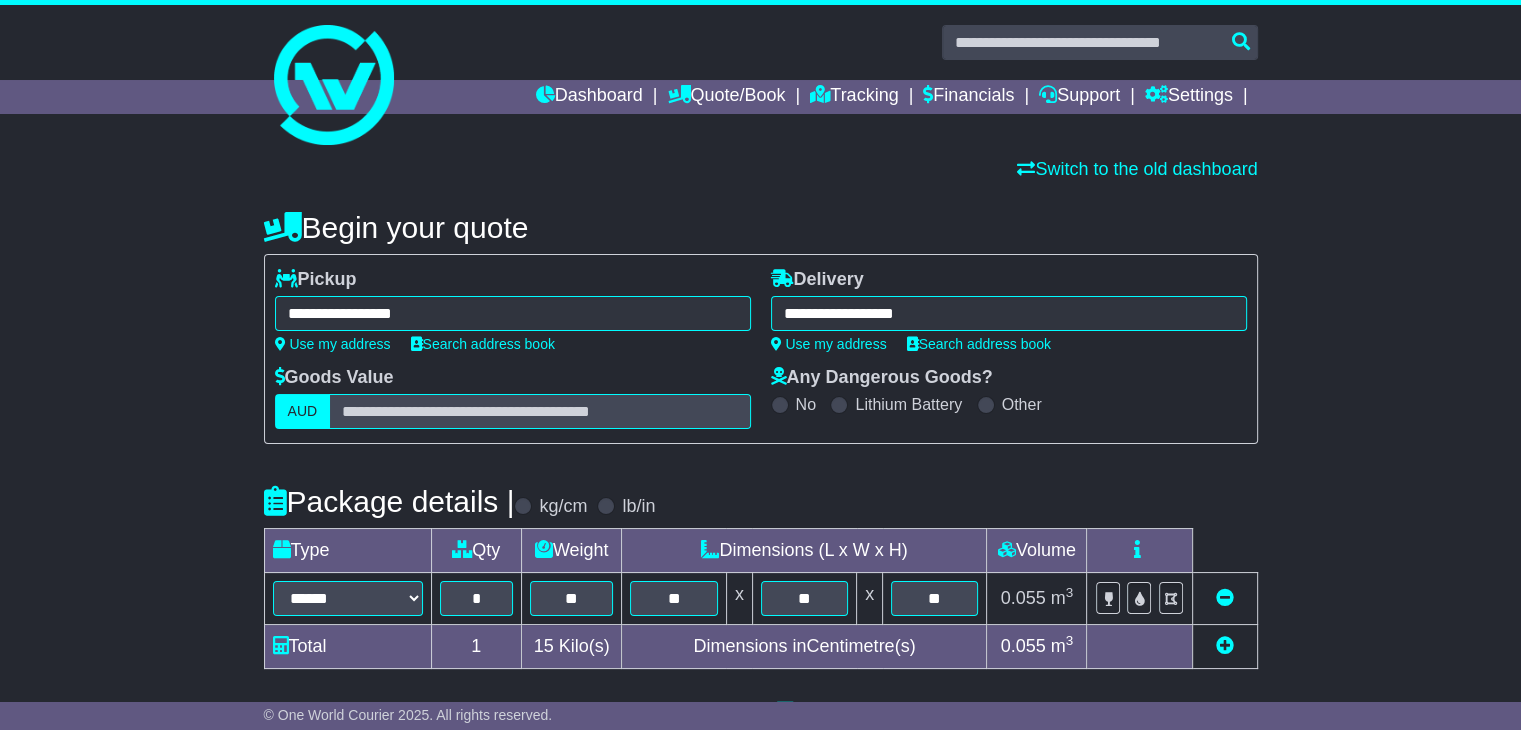 scroll, scrollTop: 327, scrollLeft: 0, axis: vertical 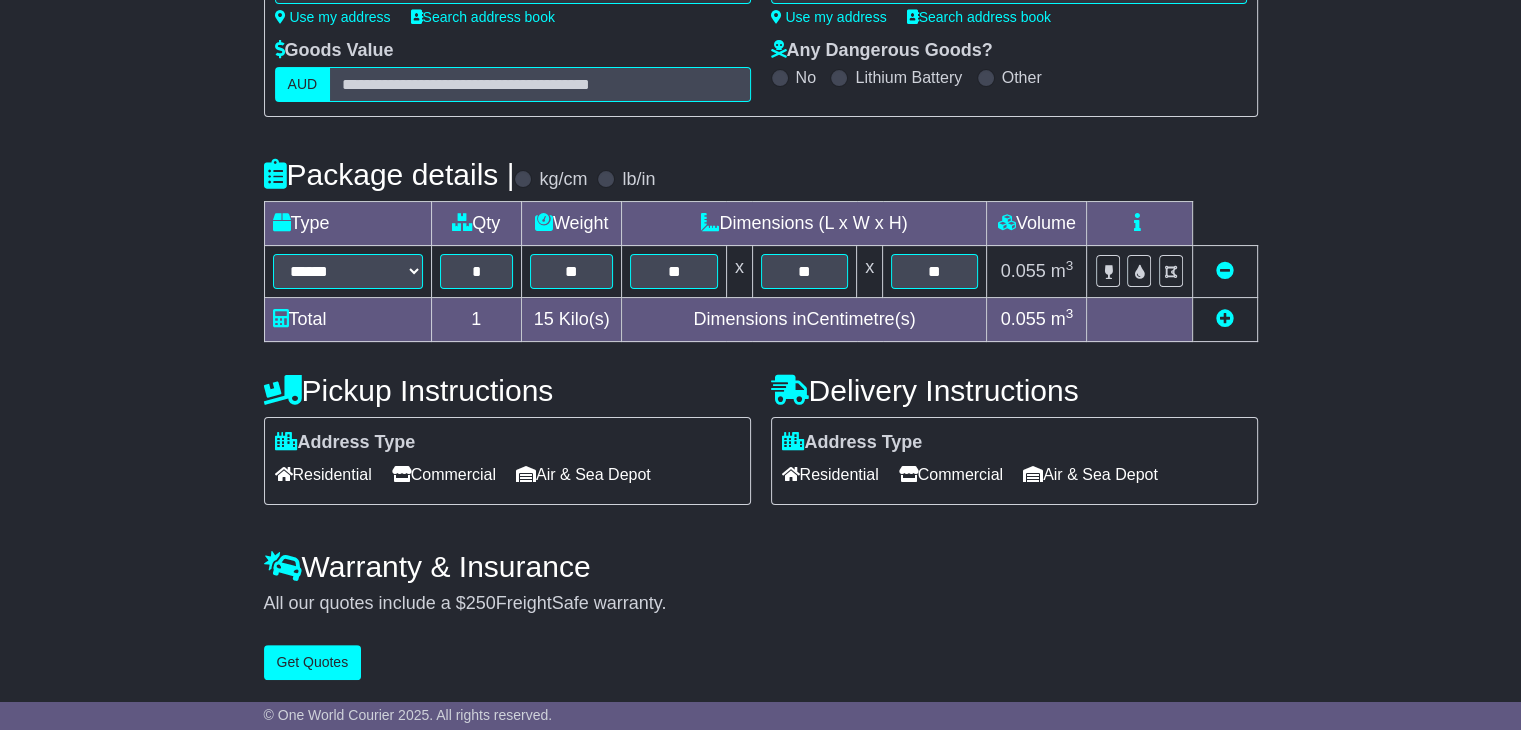 click on "Residential" at bounding box center [323, 474] 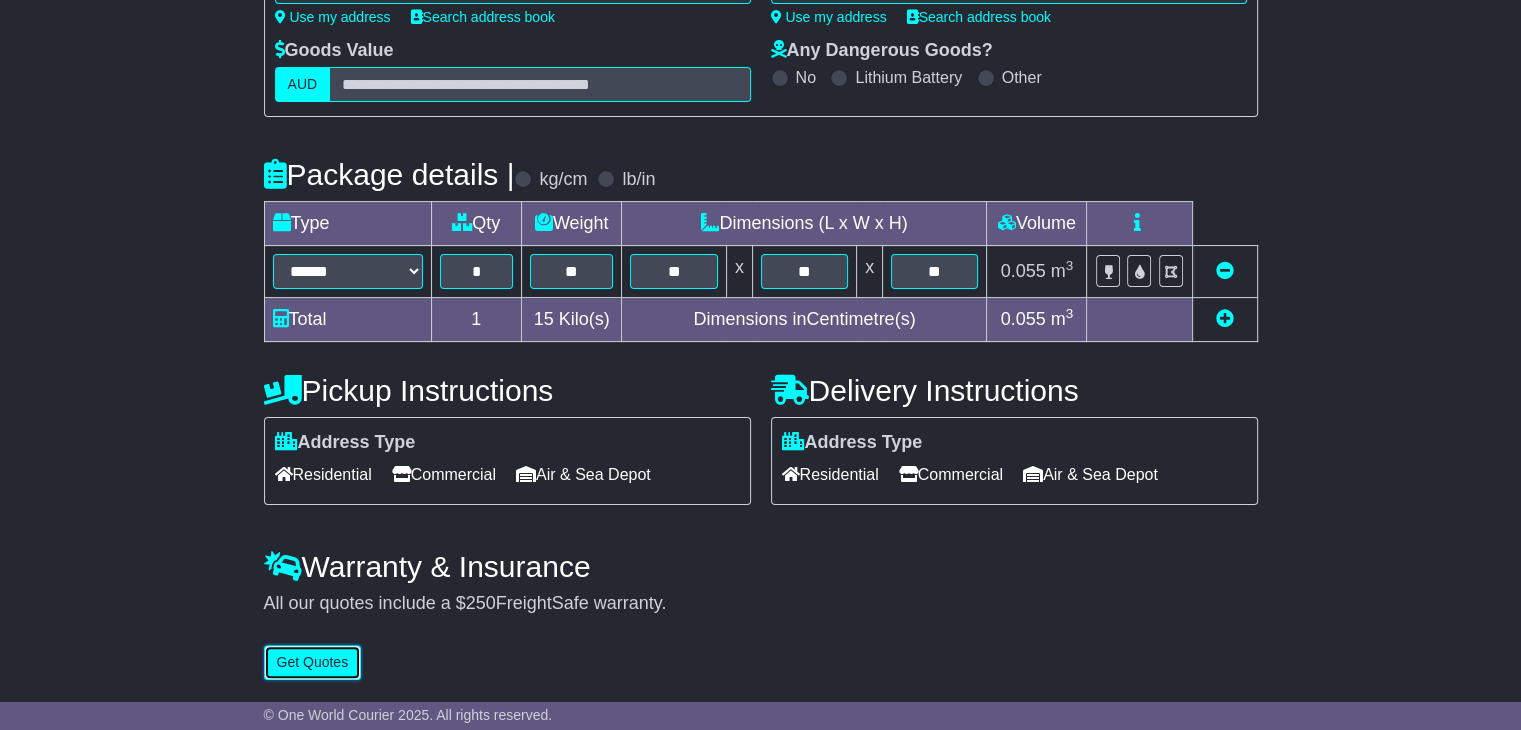 click on "Get Quotes" at bounding box center (313, 662) 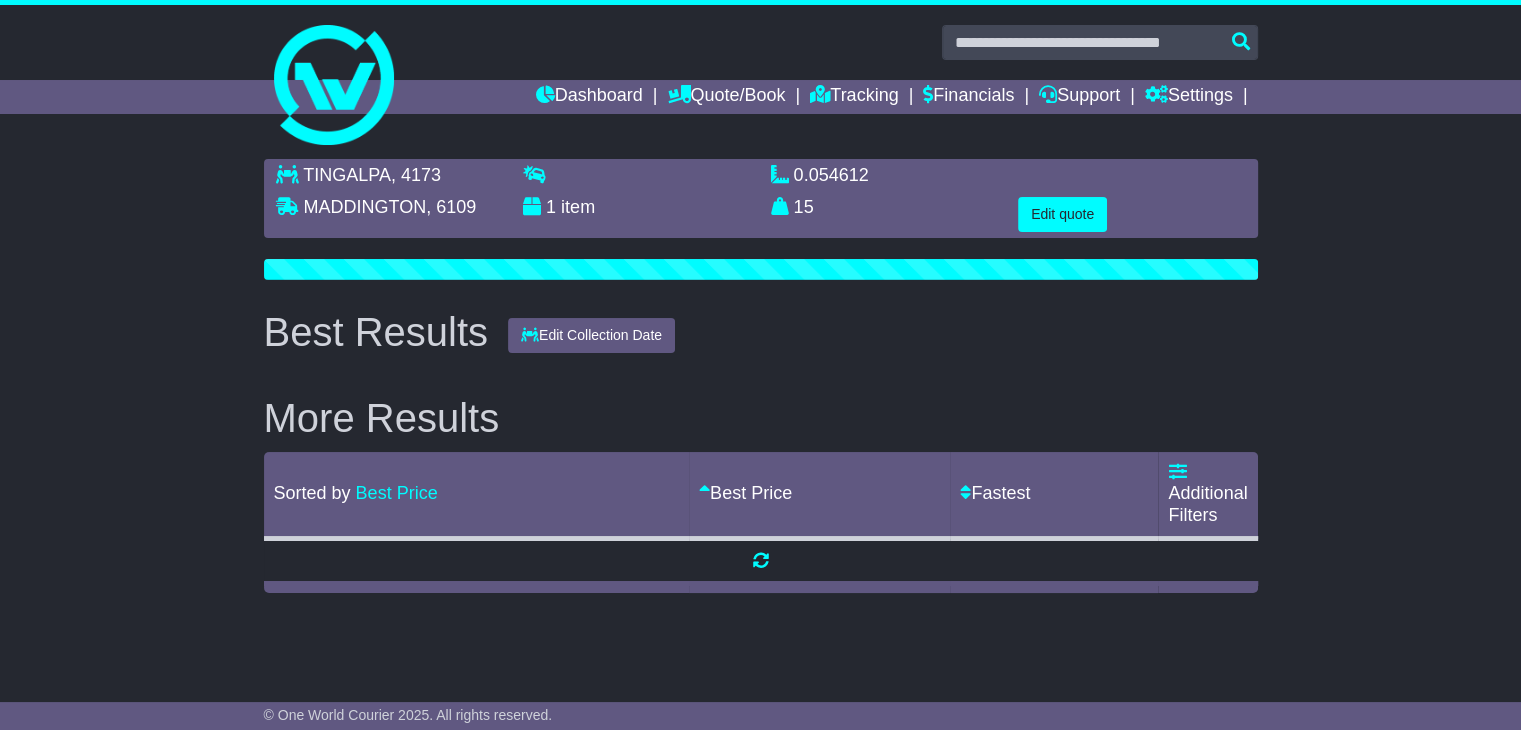 scroll, scrollTop: 0, scrollLeft: 0, axis: both 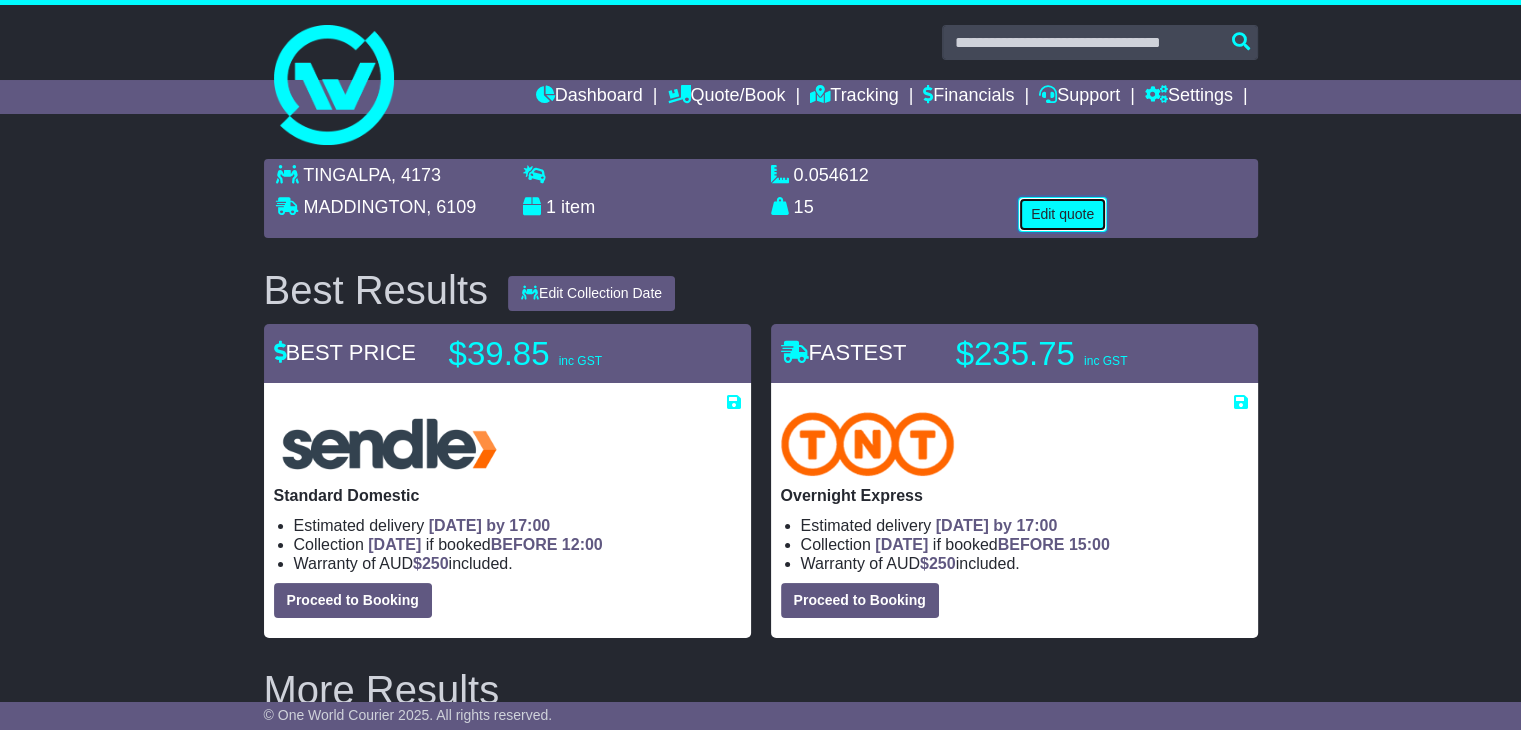 click on "Edit quote" at bounding box center [1062, 214] 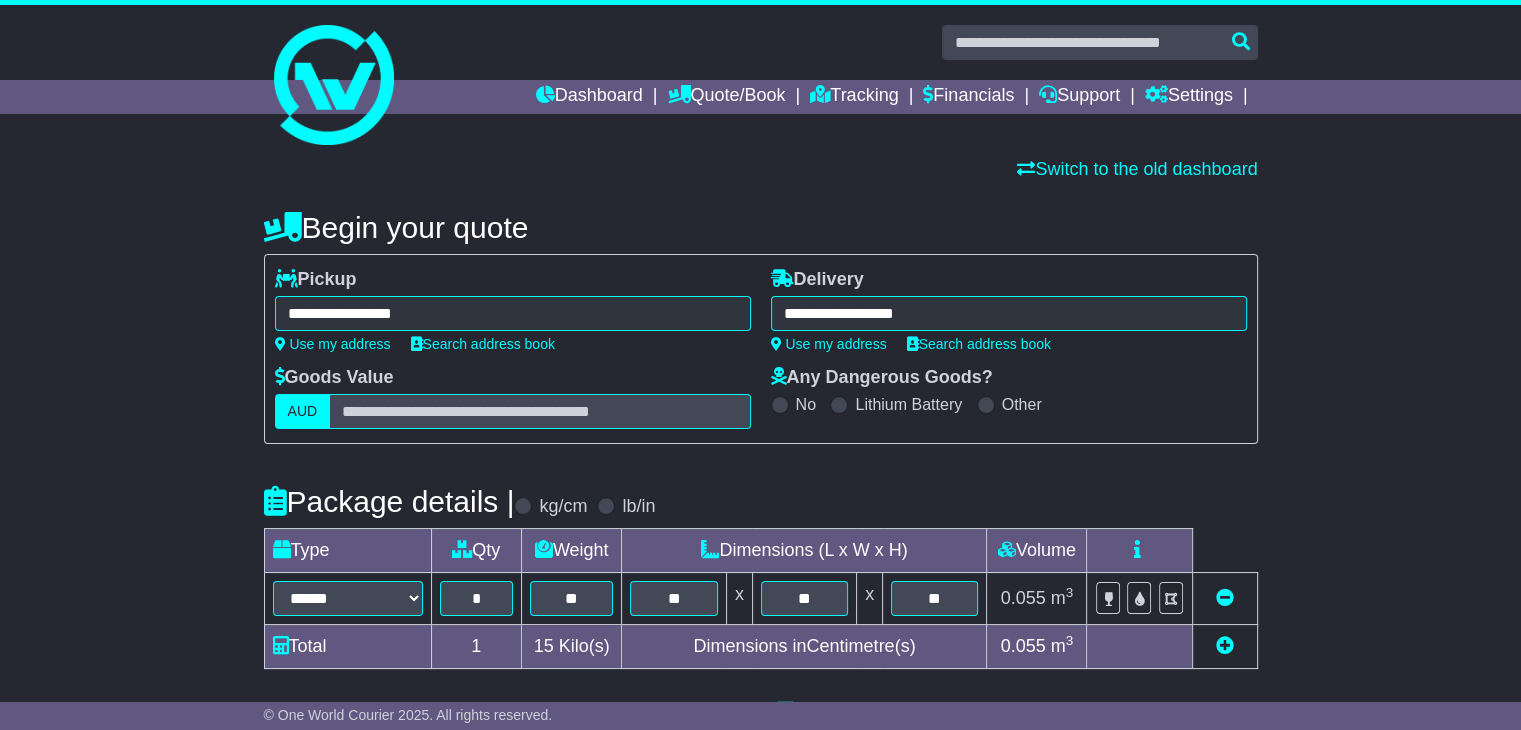 scroll, scrollTop: 204, scrollLeft: 0, axis: vertical 